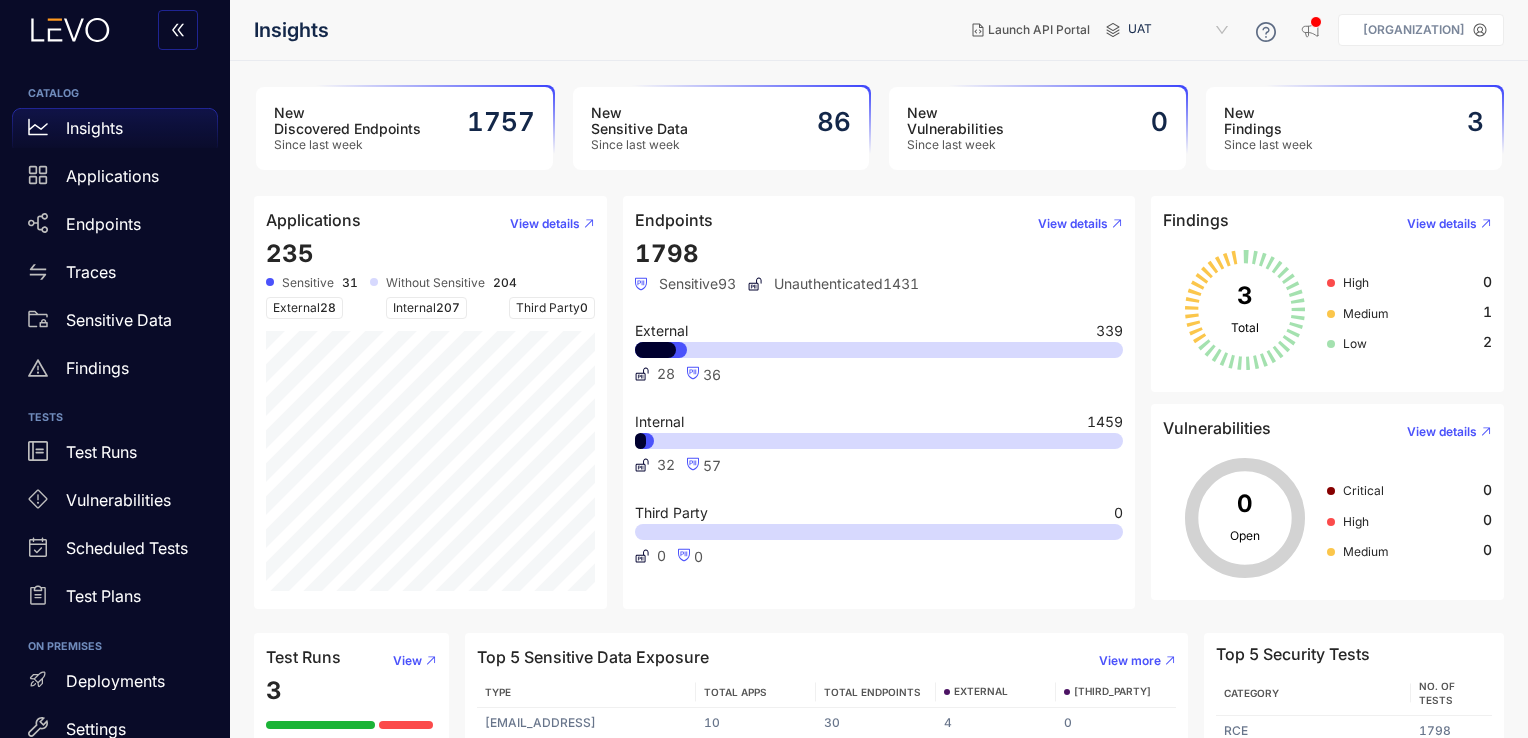 scroll, scrollTop: 0, scrollLeft: 0, axis: both 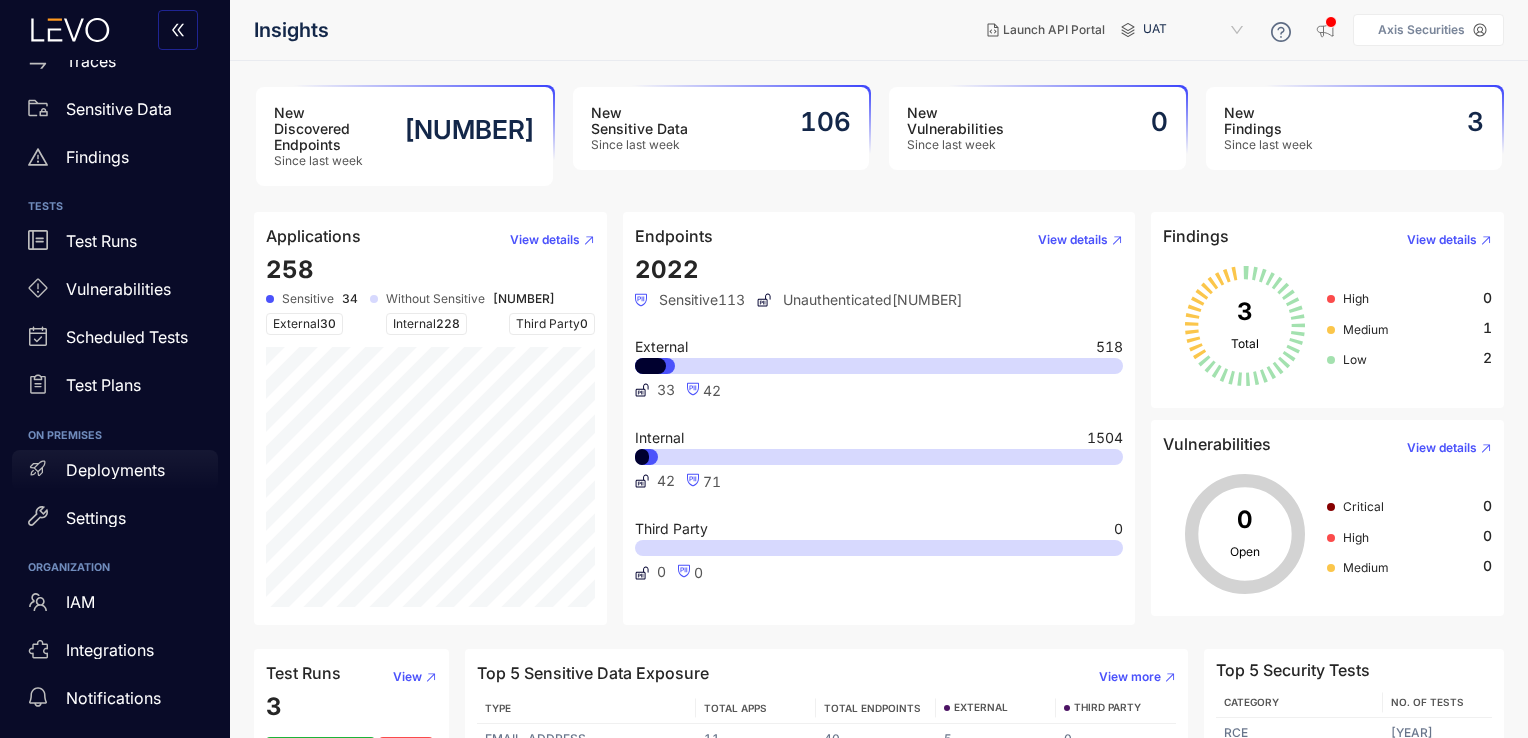 click on "Deployments" at bounding box center (115, 470) 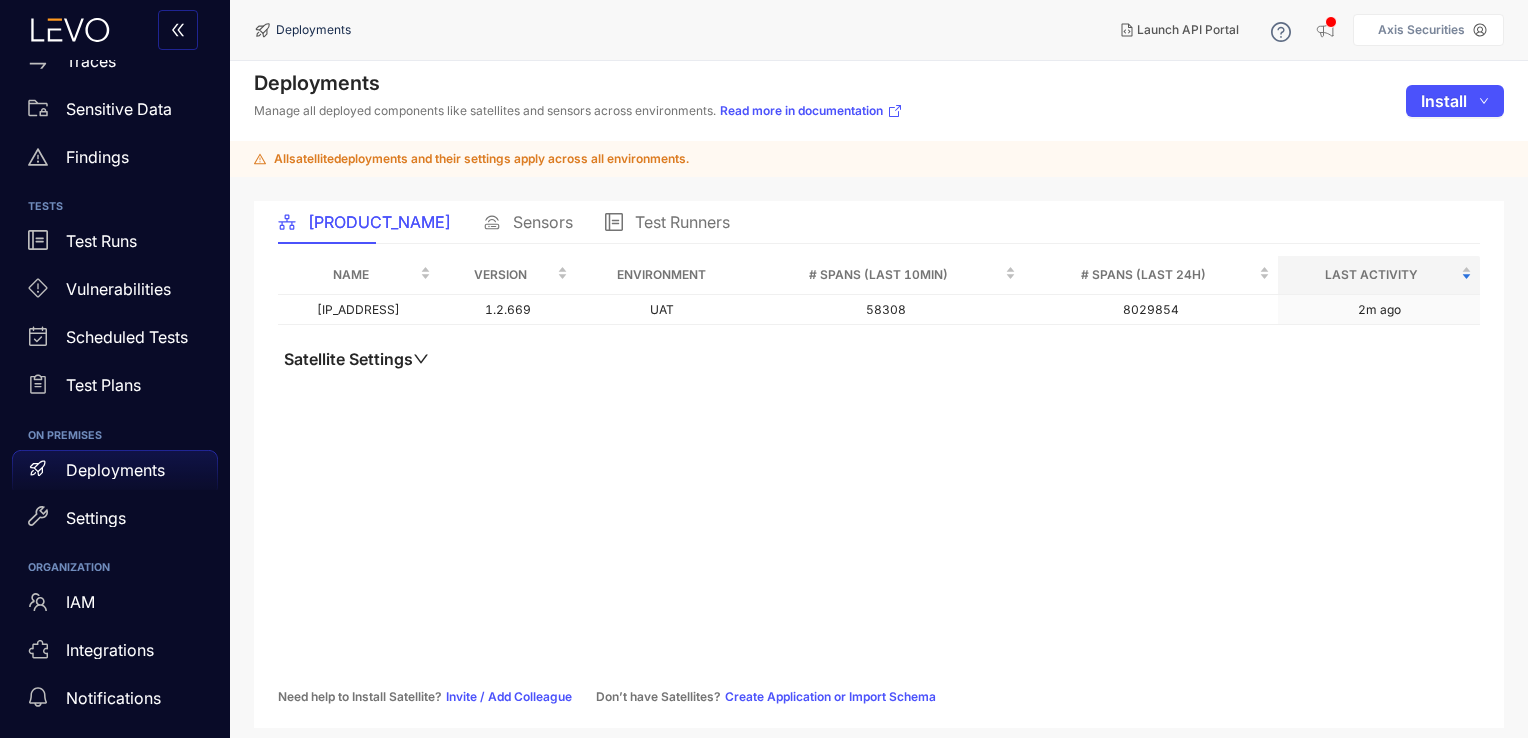 click on "Sensors" at bounding box center (543, 222) 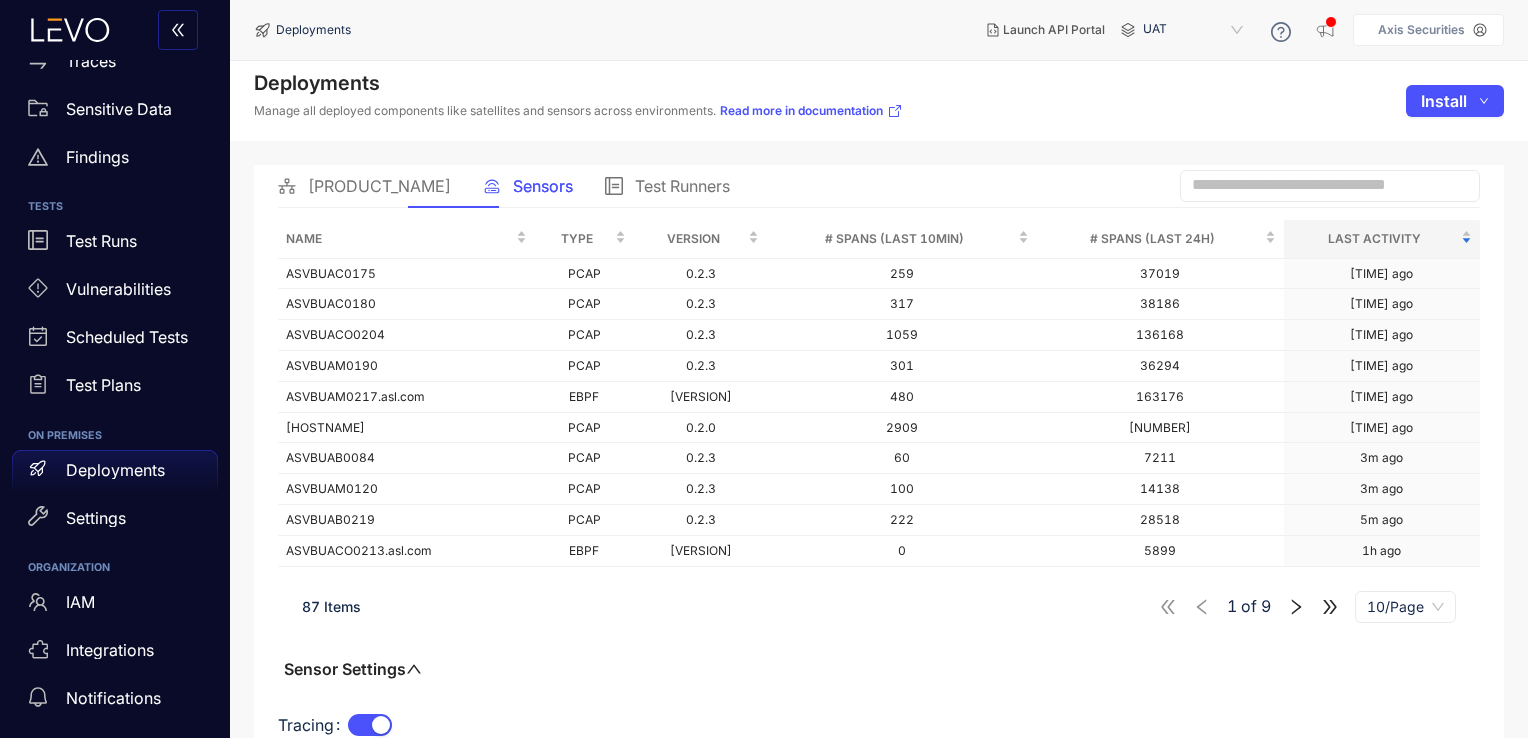 scroll, scrollTop: 48, scrollLeft: 0, axis: vertical 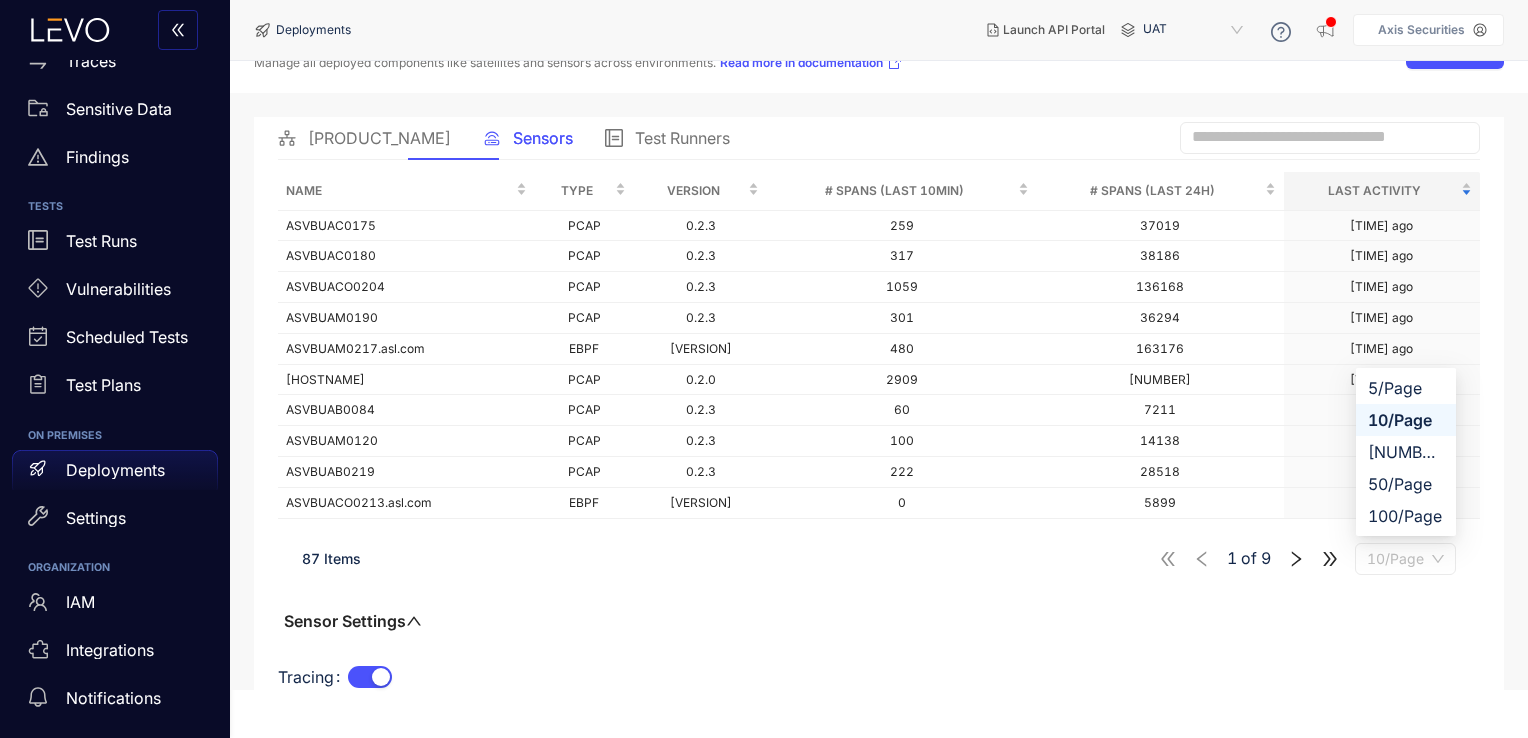 click on "10/Page" at bounding box center [1405, 559] 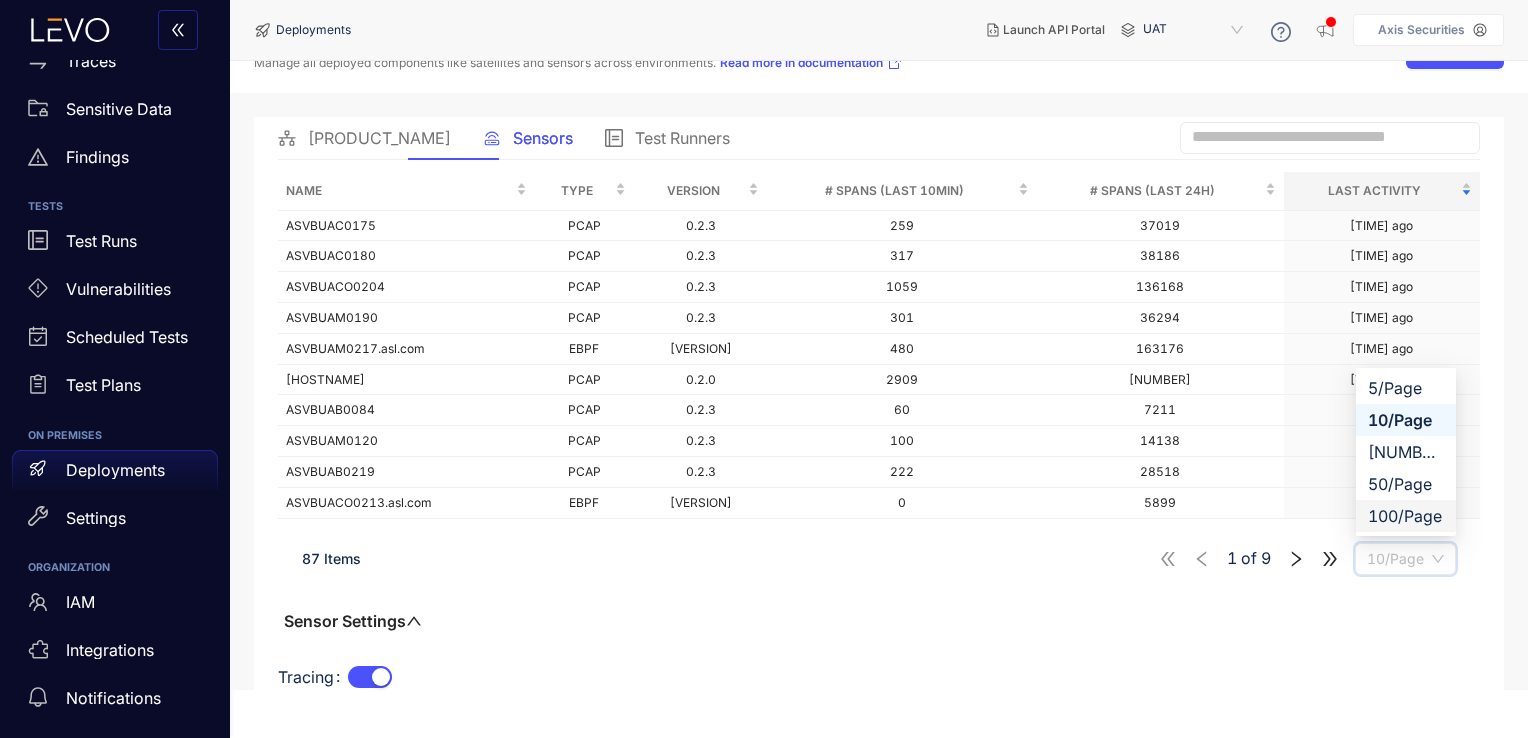 click on "100/Page" at bounding box center (1406, 516) 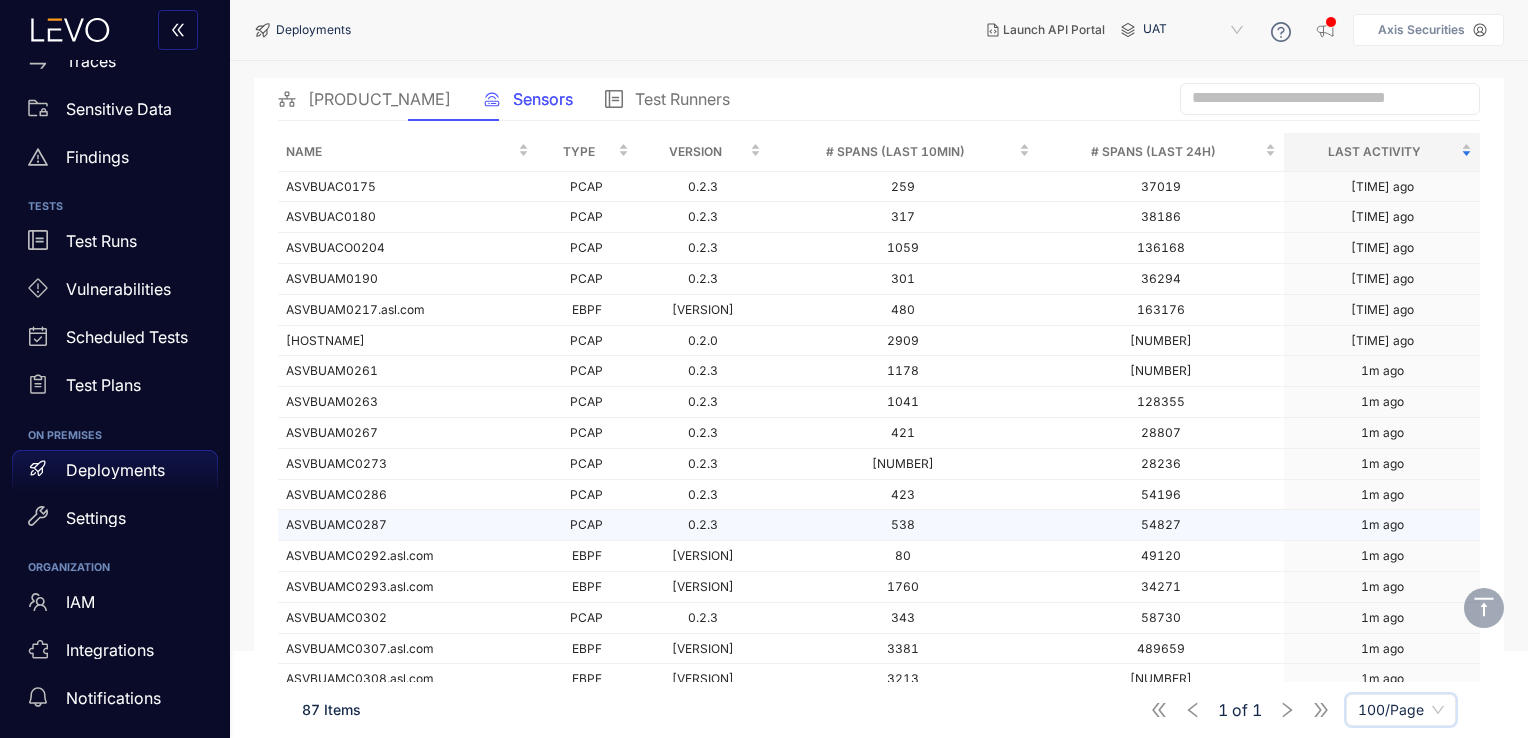 scroll, scrollTop: 0, scrollLeft: 0, axis: both 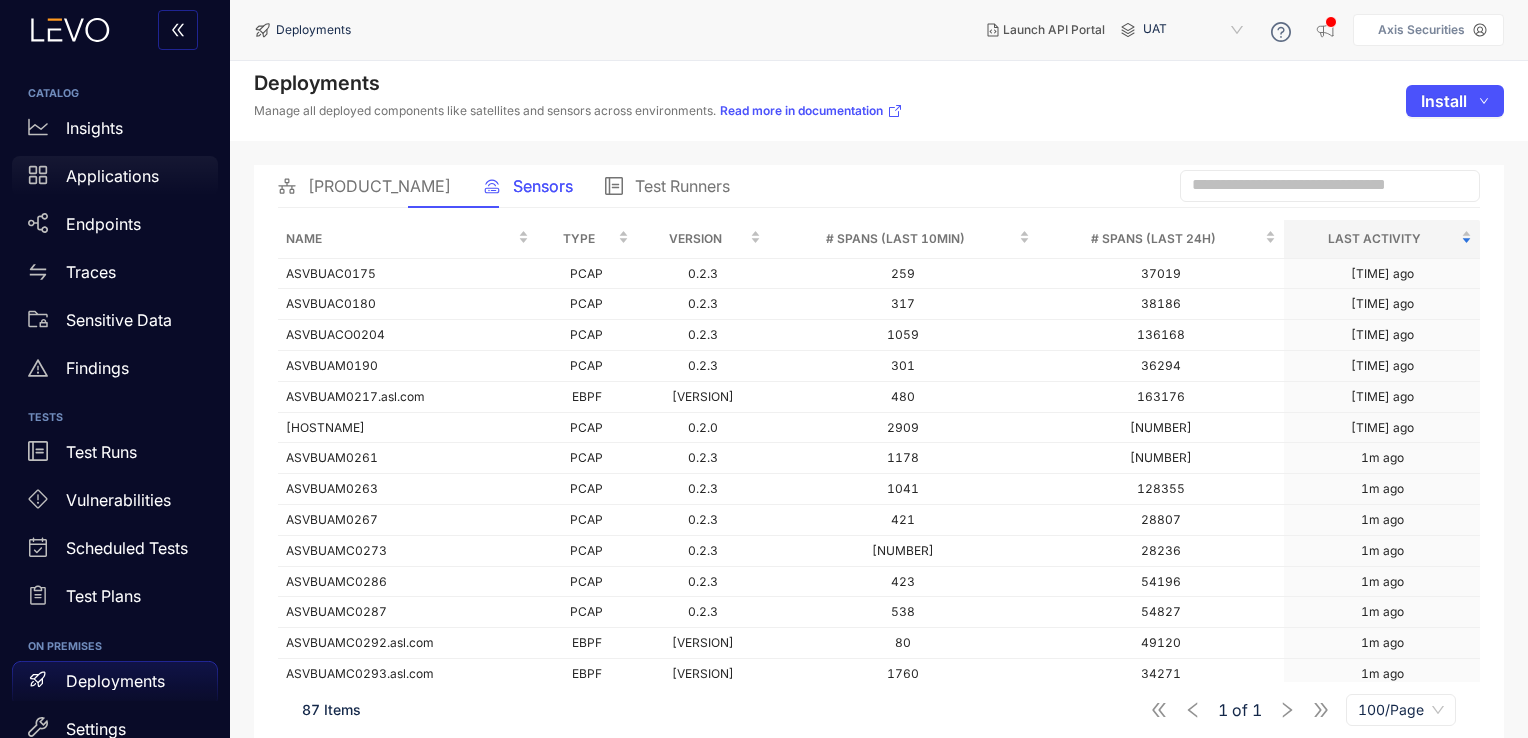 click on "Applications" at bounding box center [112, 176] 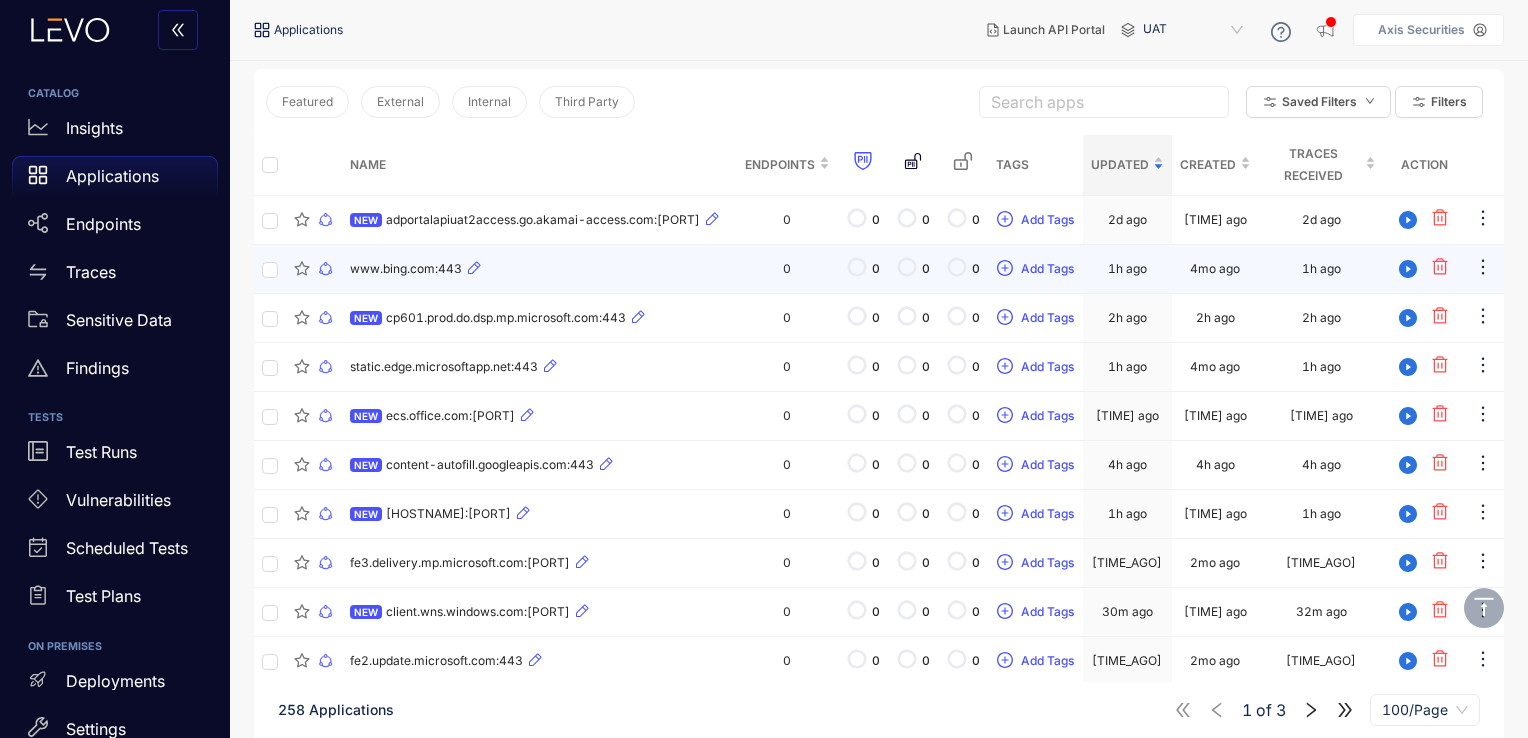 scroll, scrollTop: 0, scrollLeft: 0, axis: both 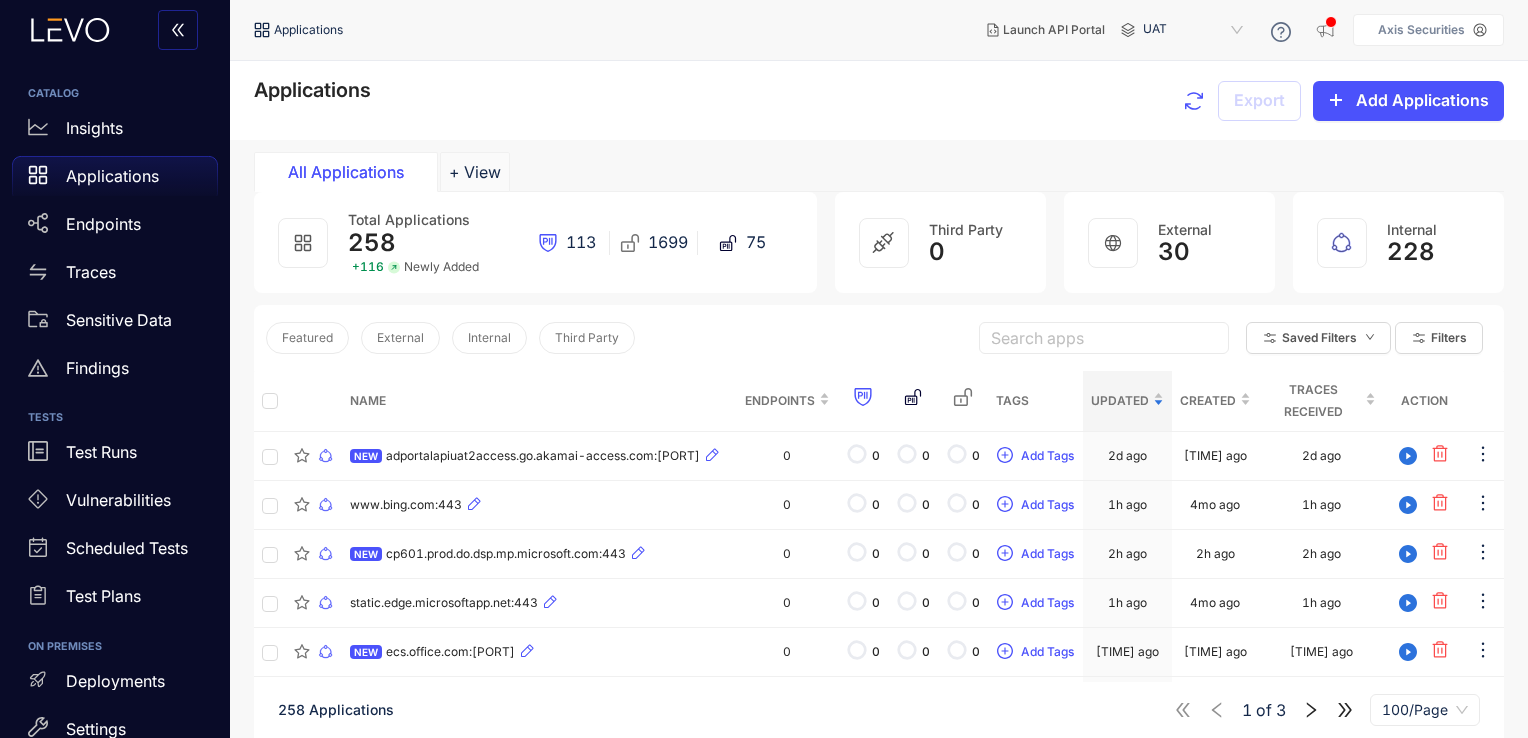 click 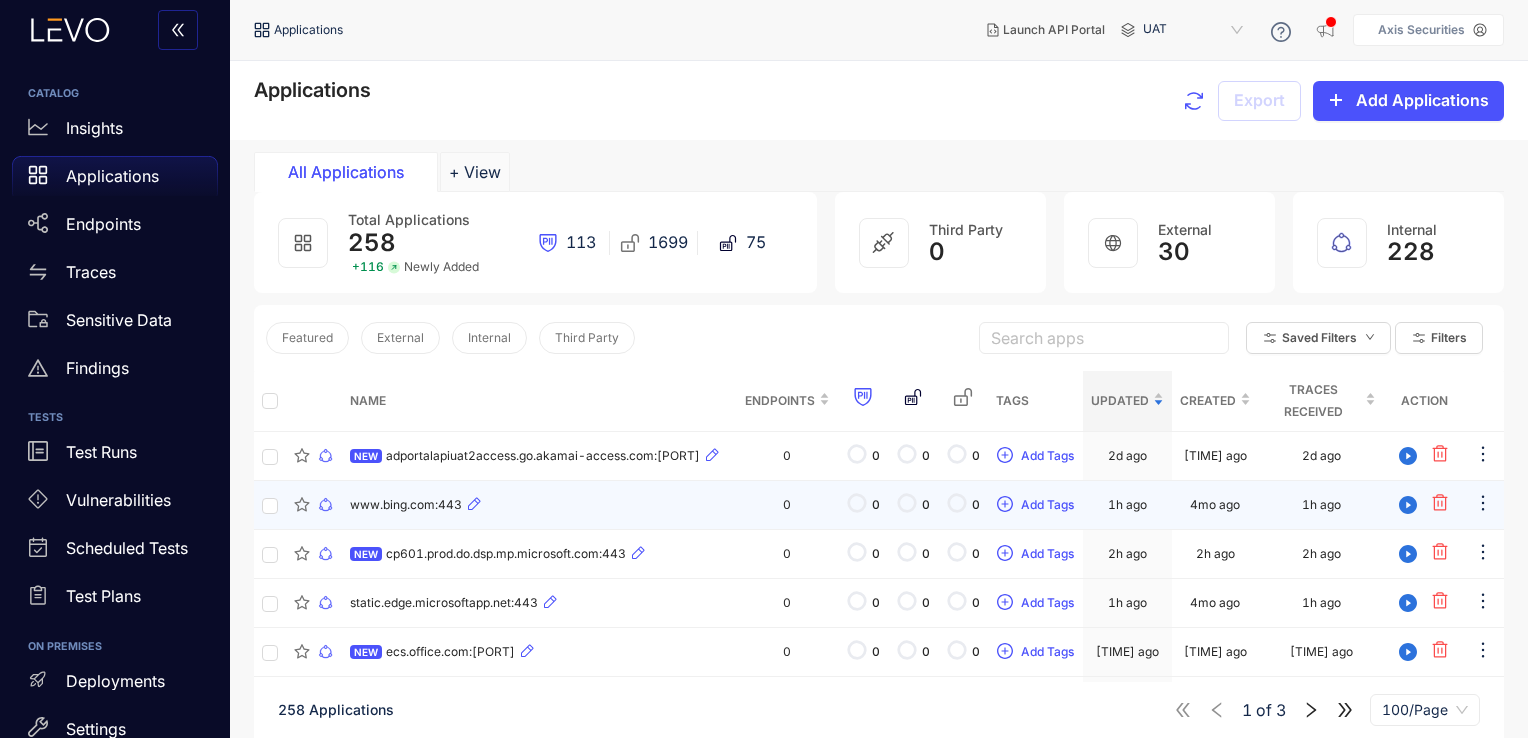 scroll, scrollTop: 0, scrollLeft: 0, axis: both 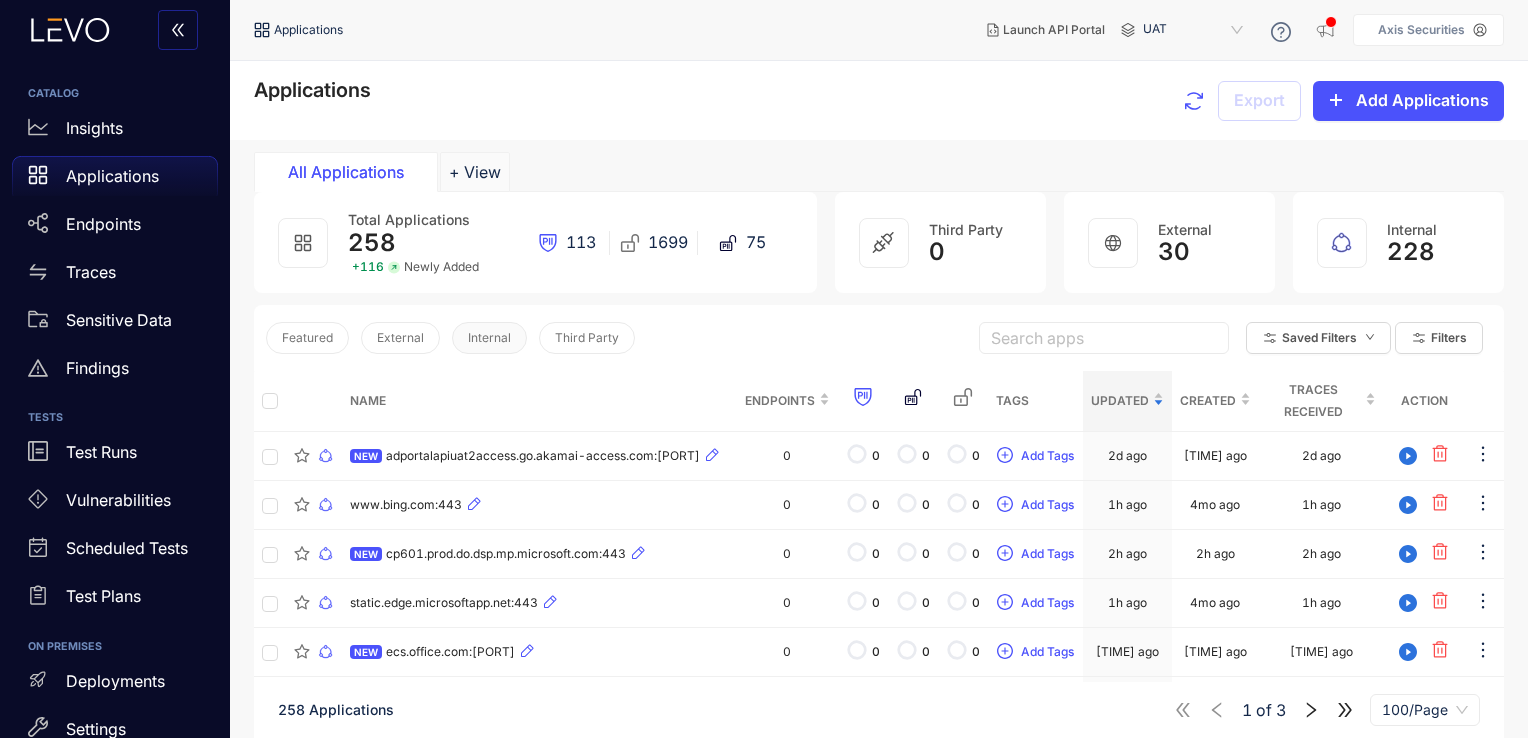 click on "Internal" at bounding box center [489, 338] 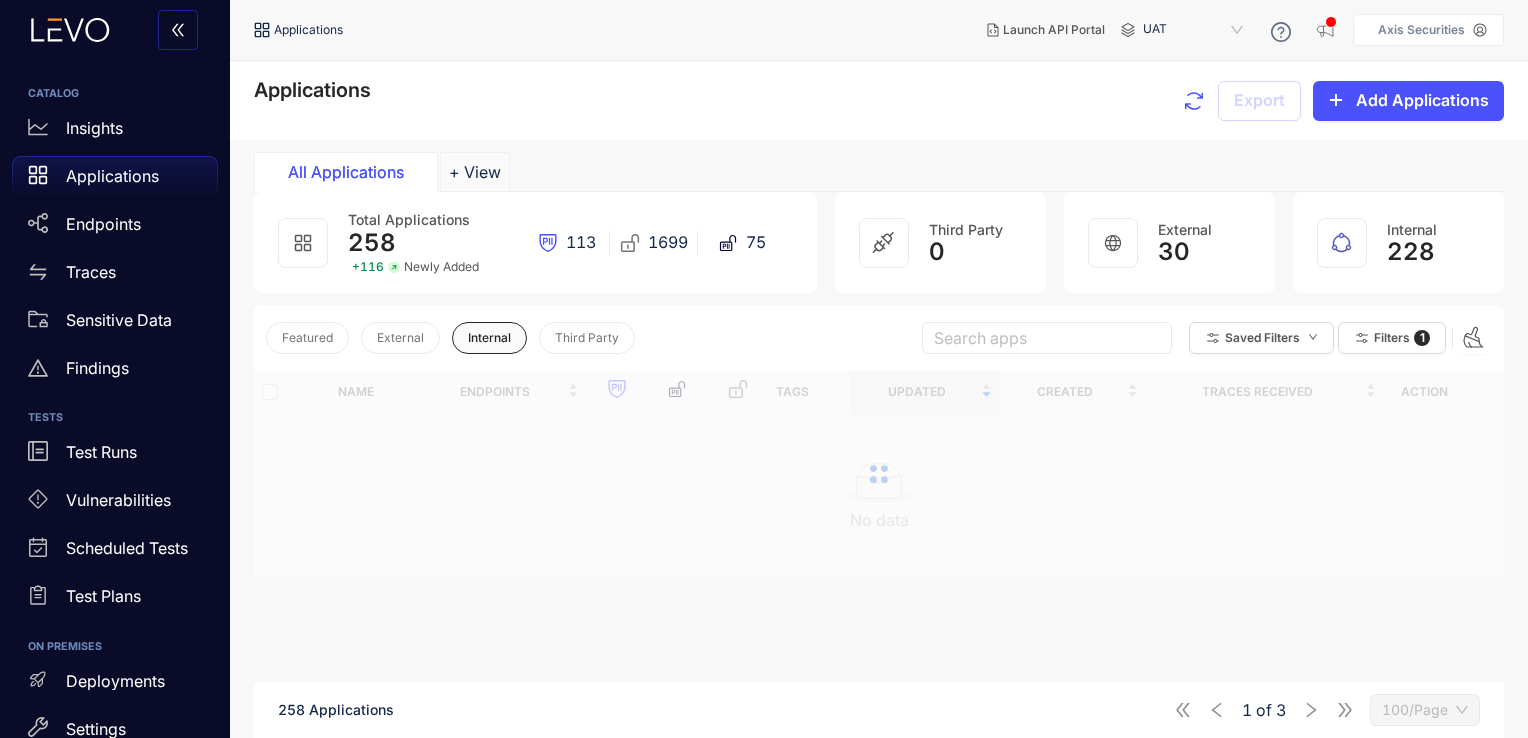 click on "Internal" at bounding box center [489, 338] 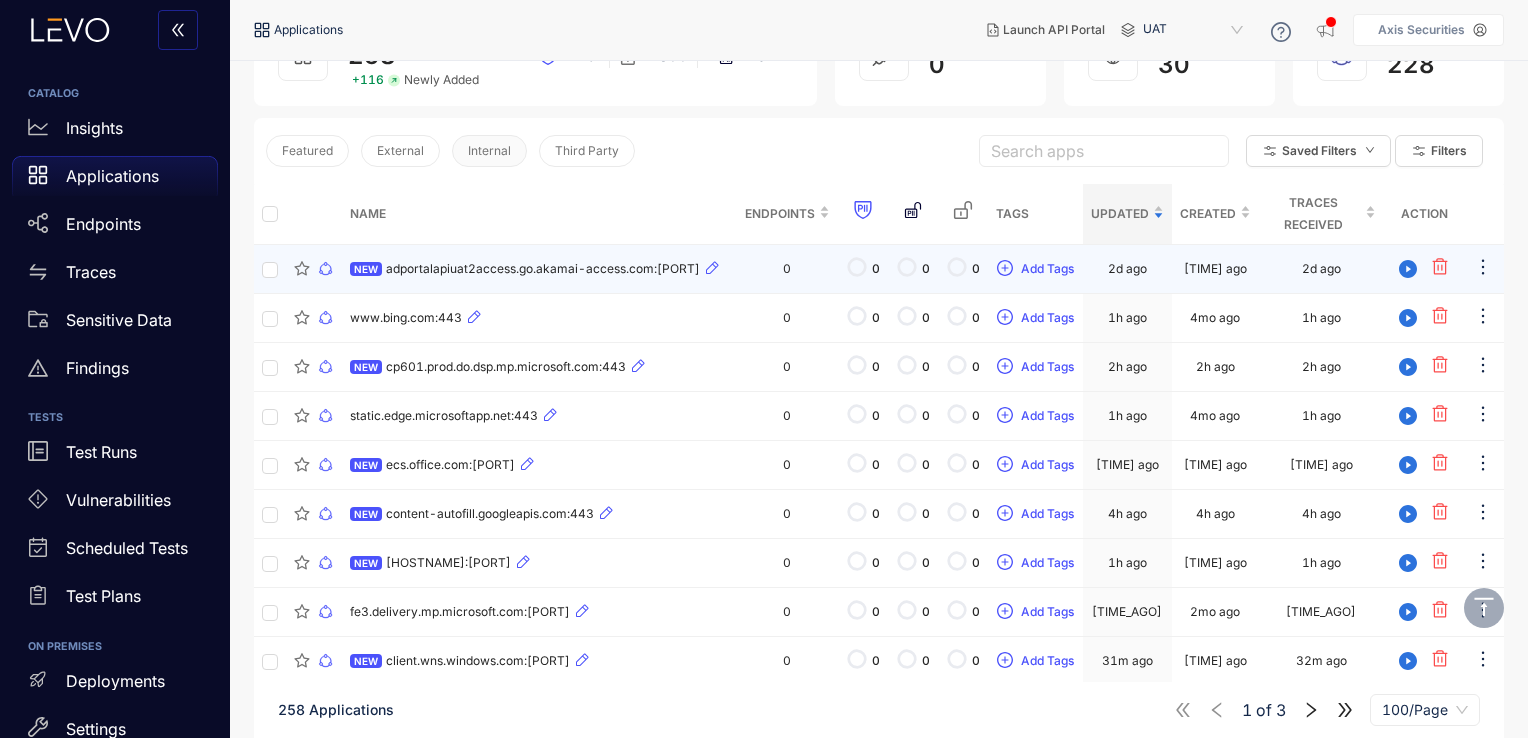 scroll, scrollTop: 0, scrollLeft: 0, axis: both 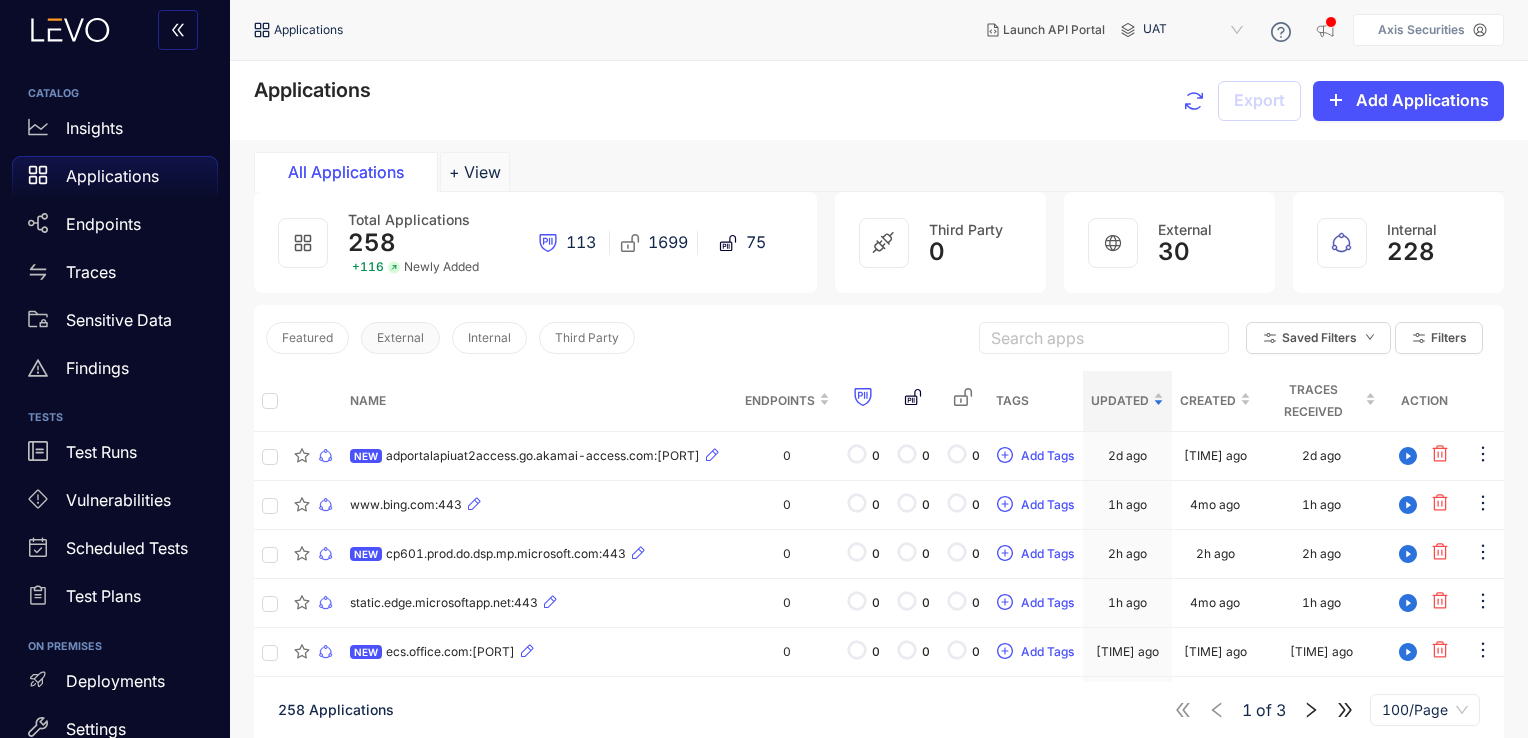 click on "External" at bounding box center (400, 338) 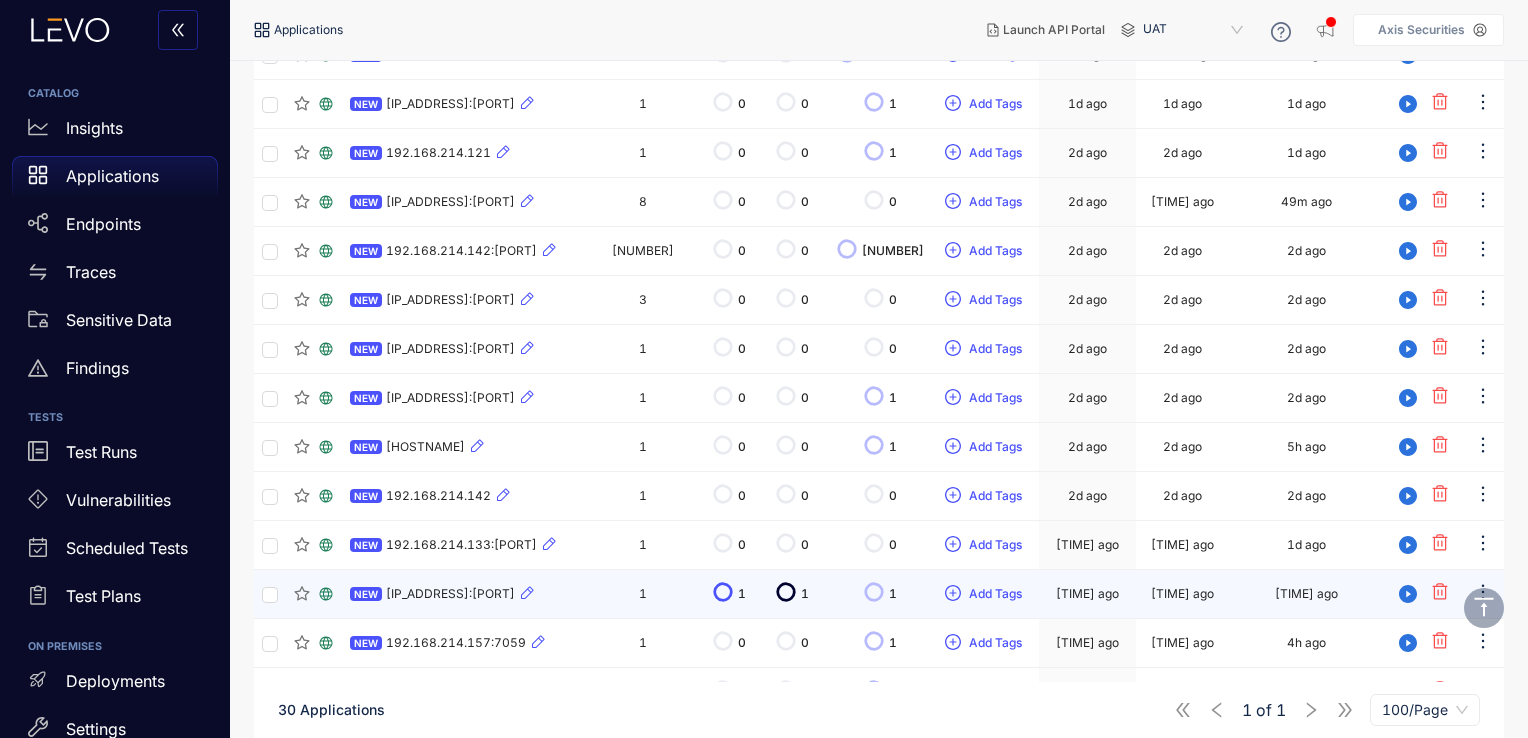 scroll, scrollTop: 1219, scrollLeft: 0, axis: vertical 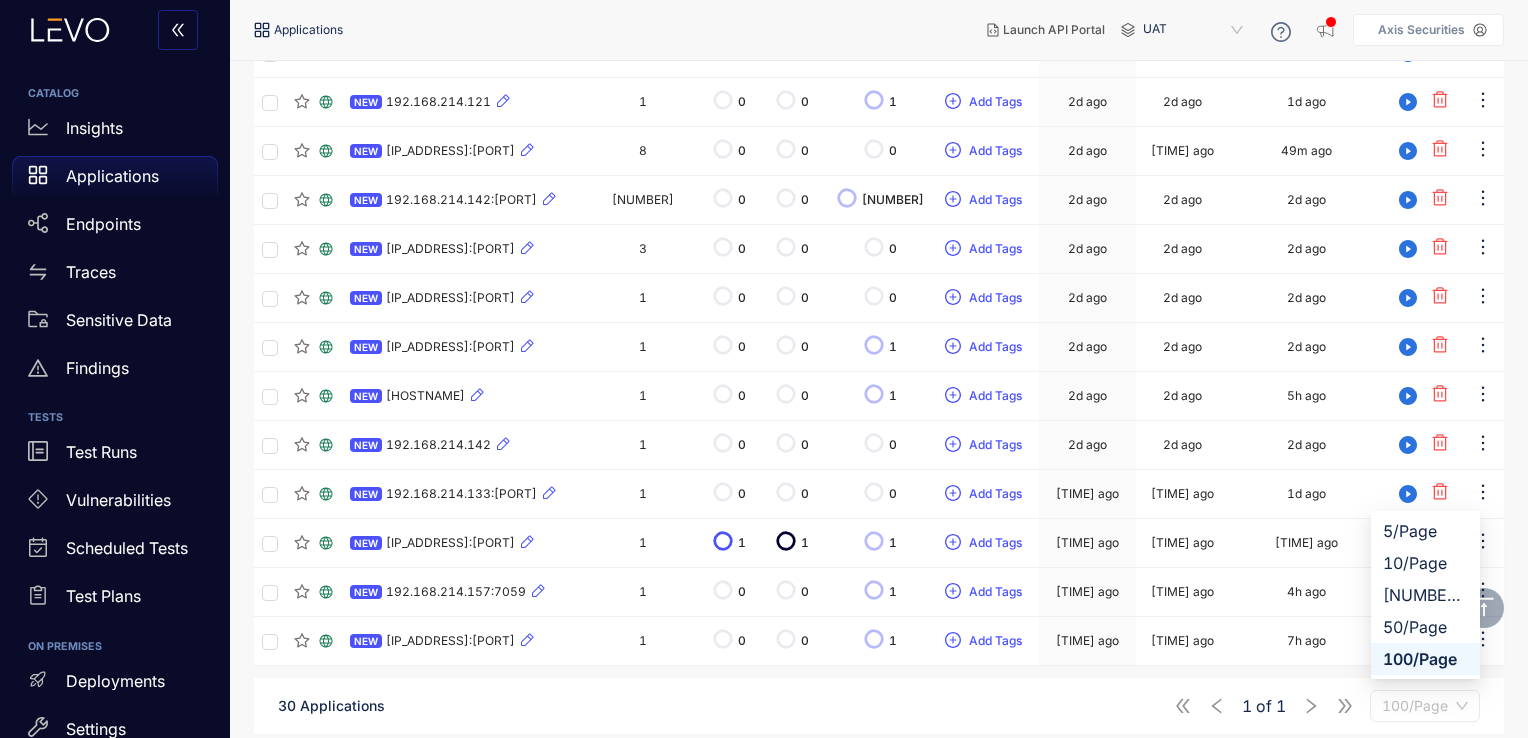 click on "100/Page" at bounding box center (1425, 706) 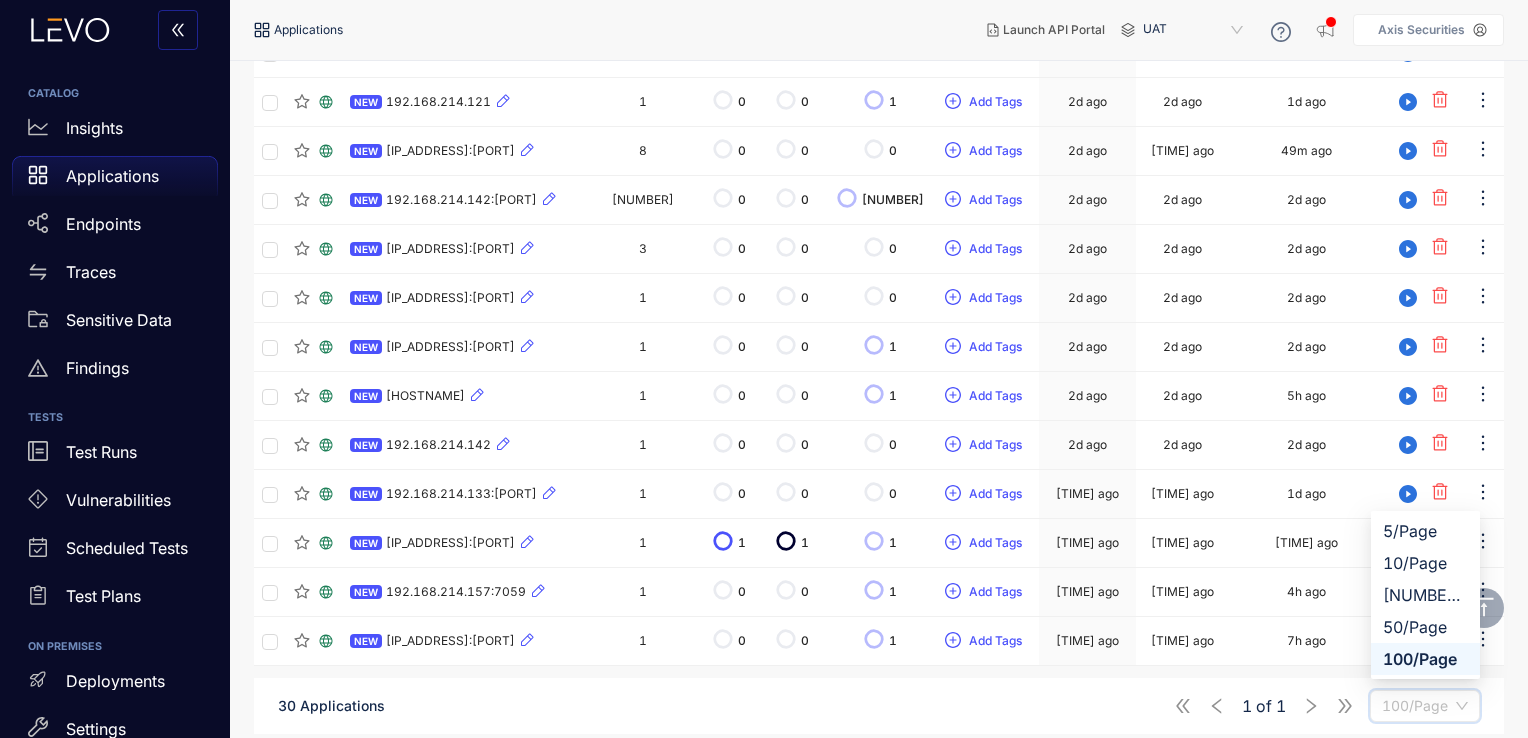 click on "100/Page" at bounding box center [1425, 659] 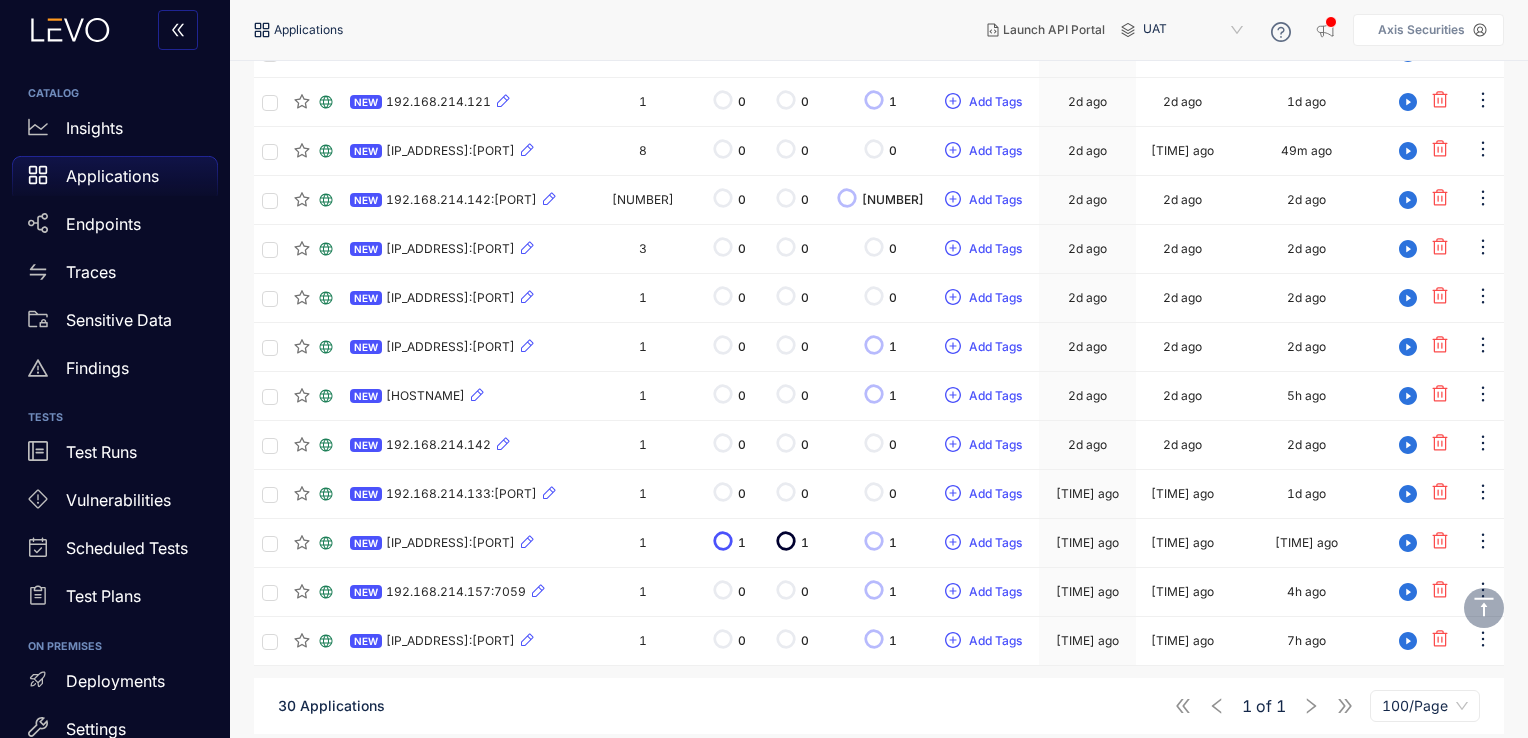click on "1  of  1 100/Page" at bounding box center (1327, 706) 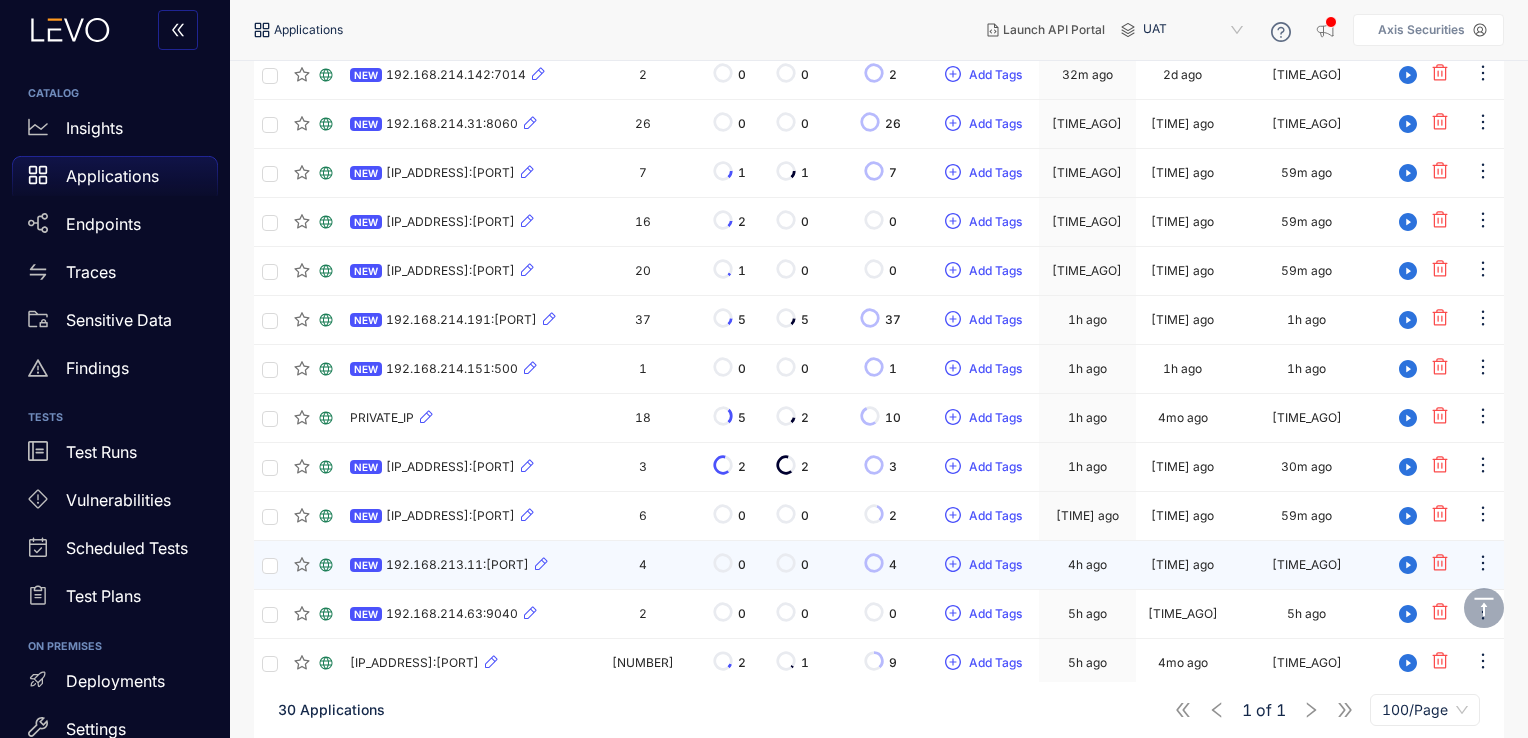 scroll, scrollTop: 0, scrollLeft: 0, axis: both 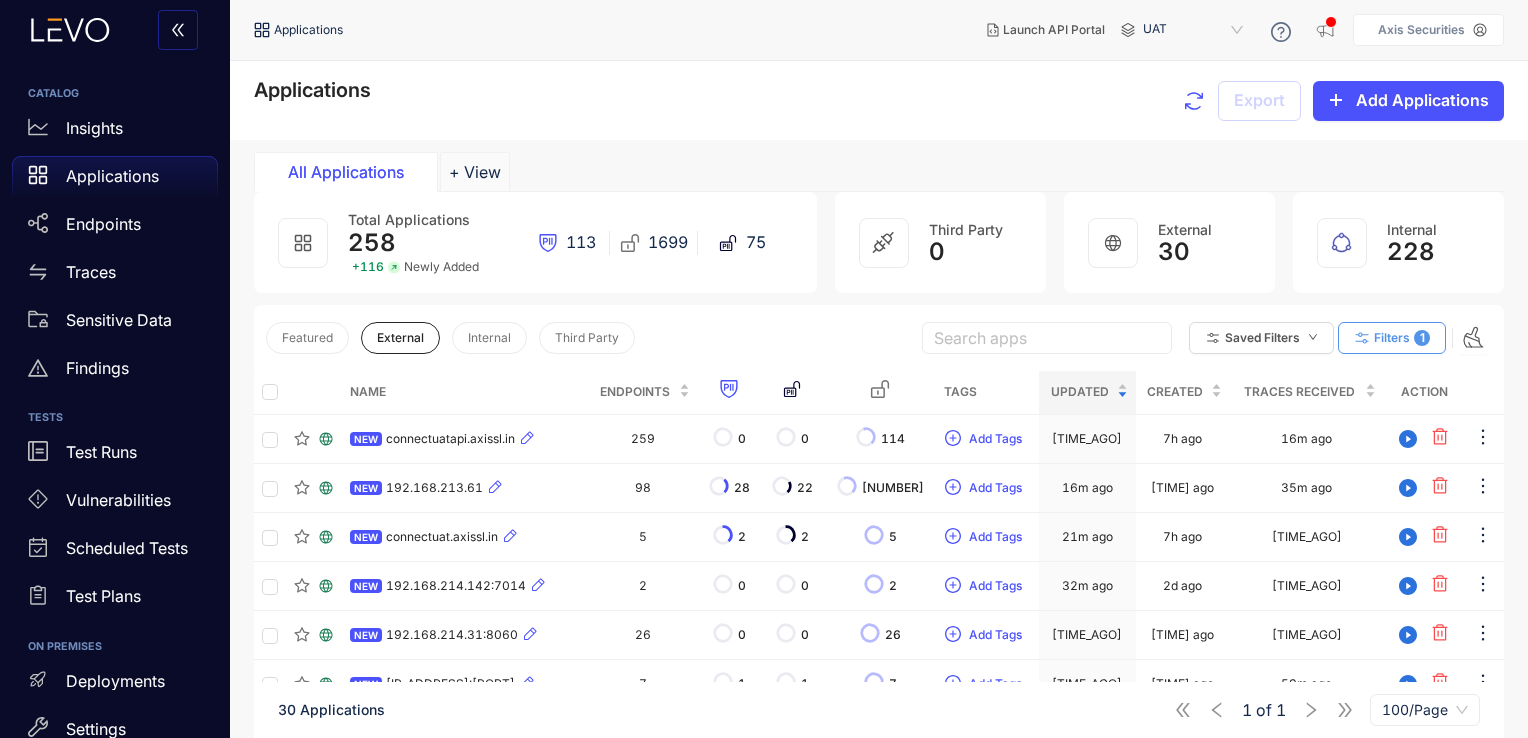 click on "Filters" at bounding box center [1392, 338] 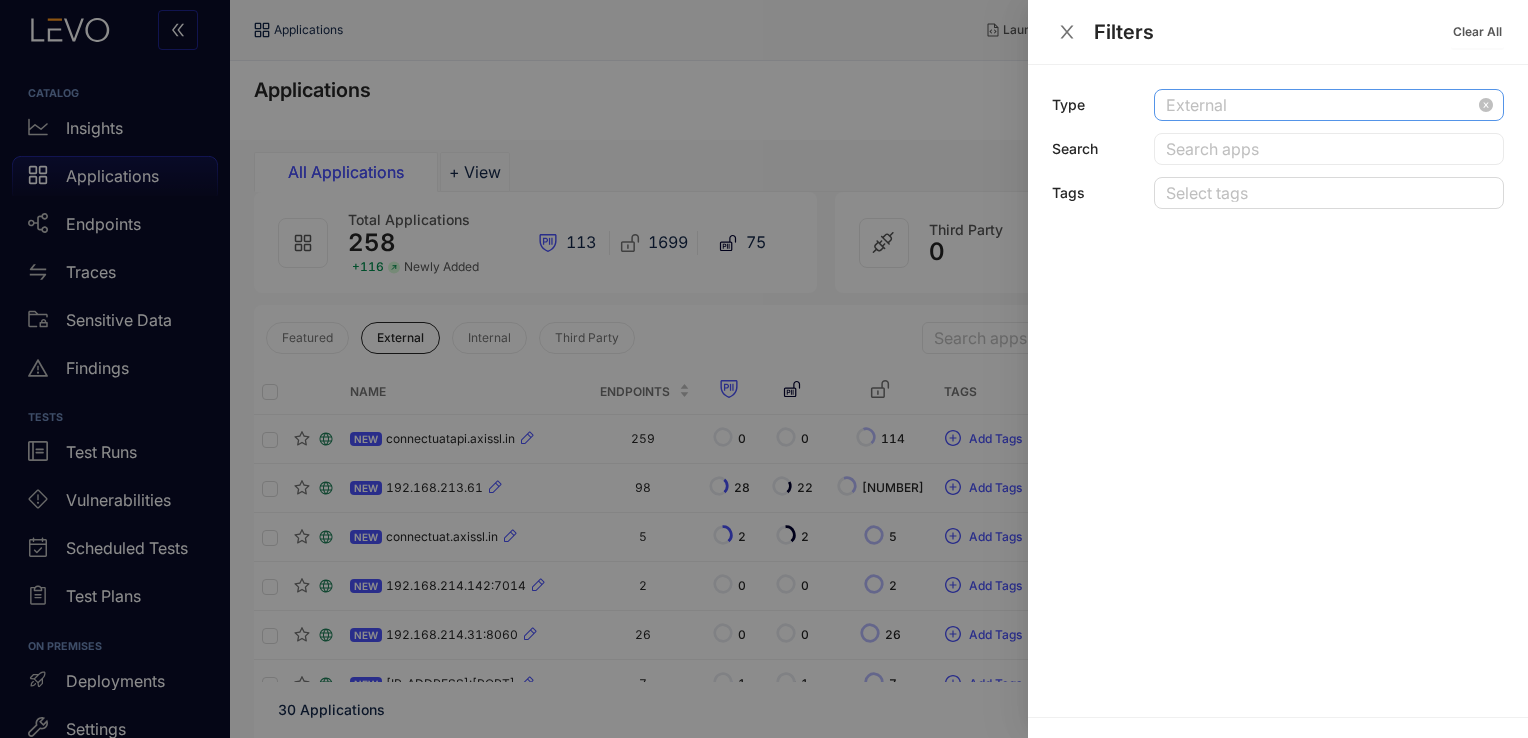 click on "External" at bounding box center (1329, 105) 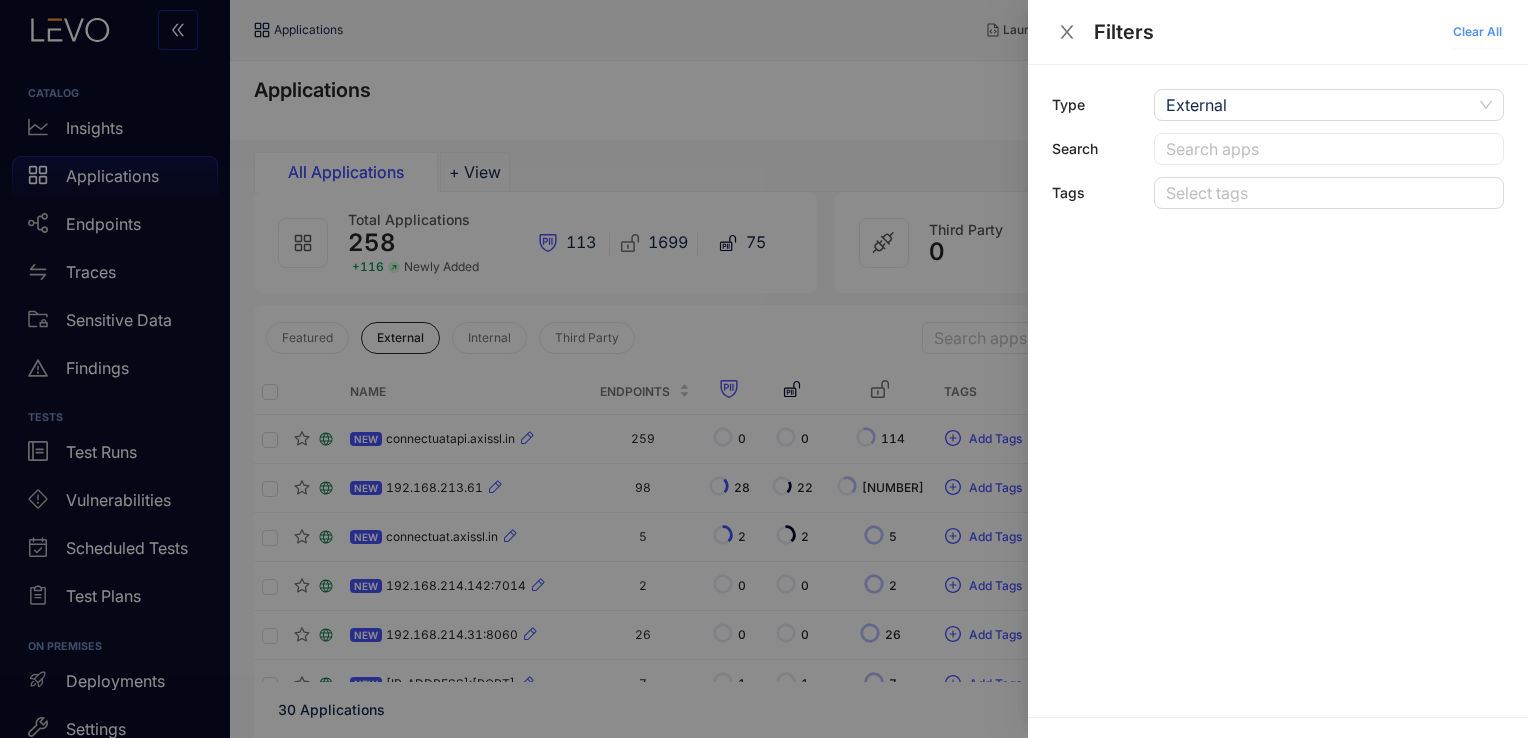 click on "Clear All" at bounding box center (1477, 32) 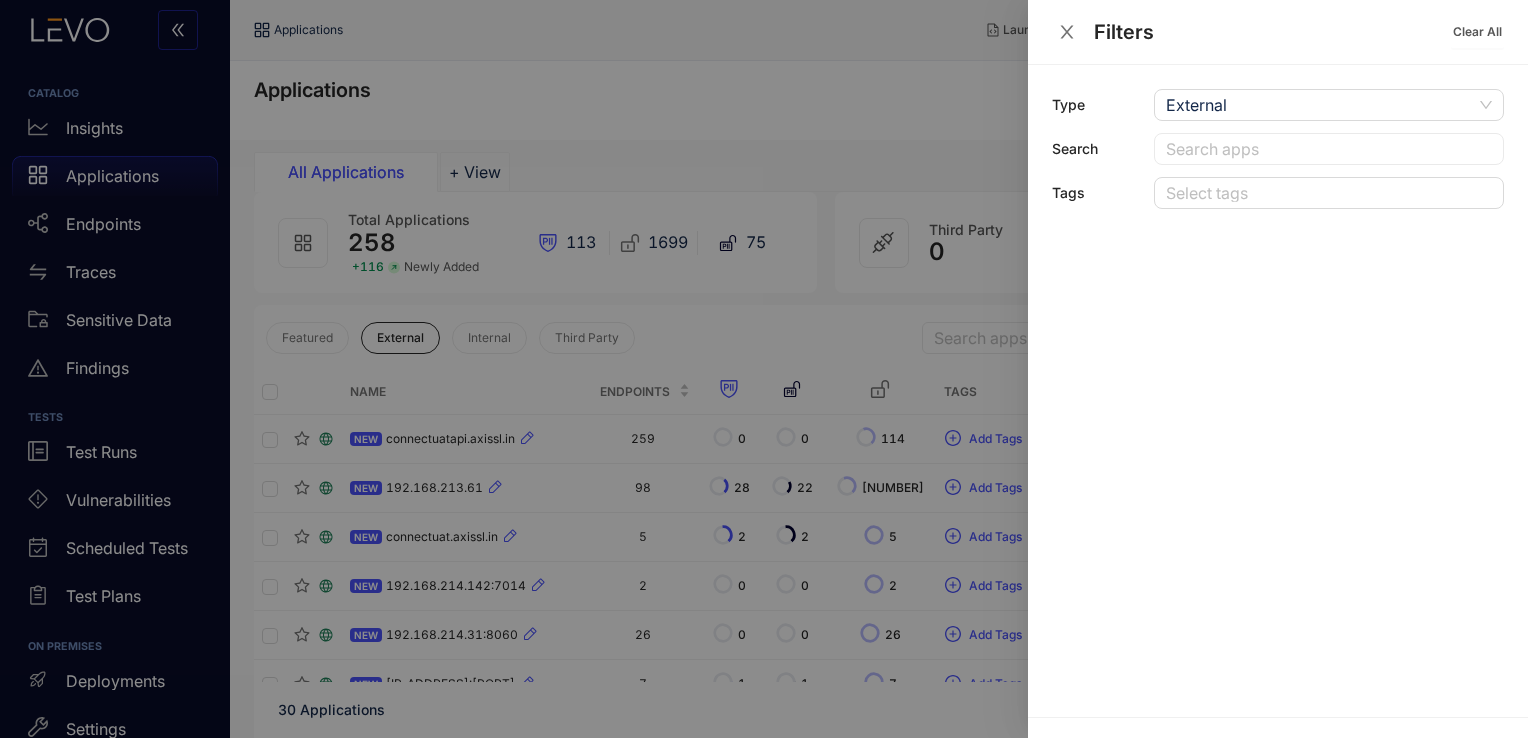 click on "Filters Clear All" at bounding box center [1278, 32] 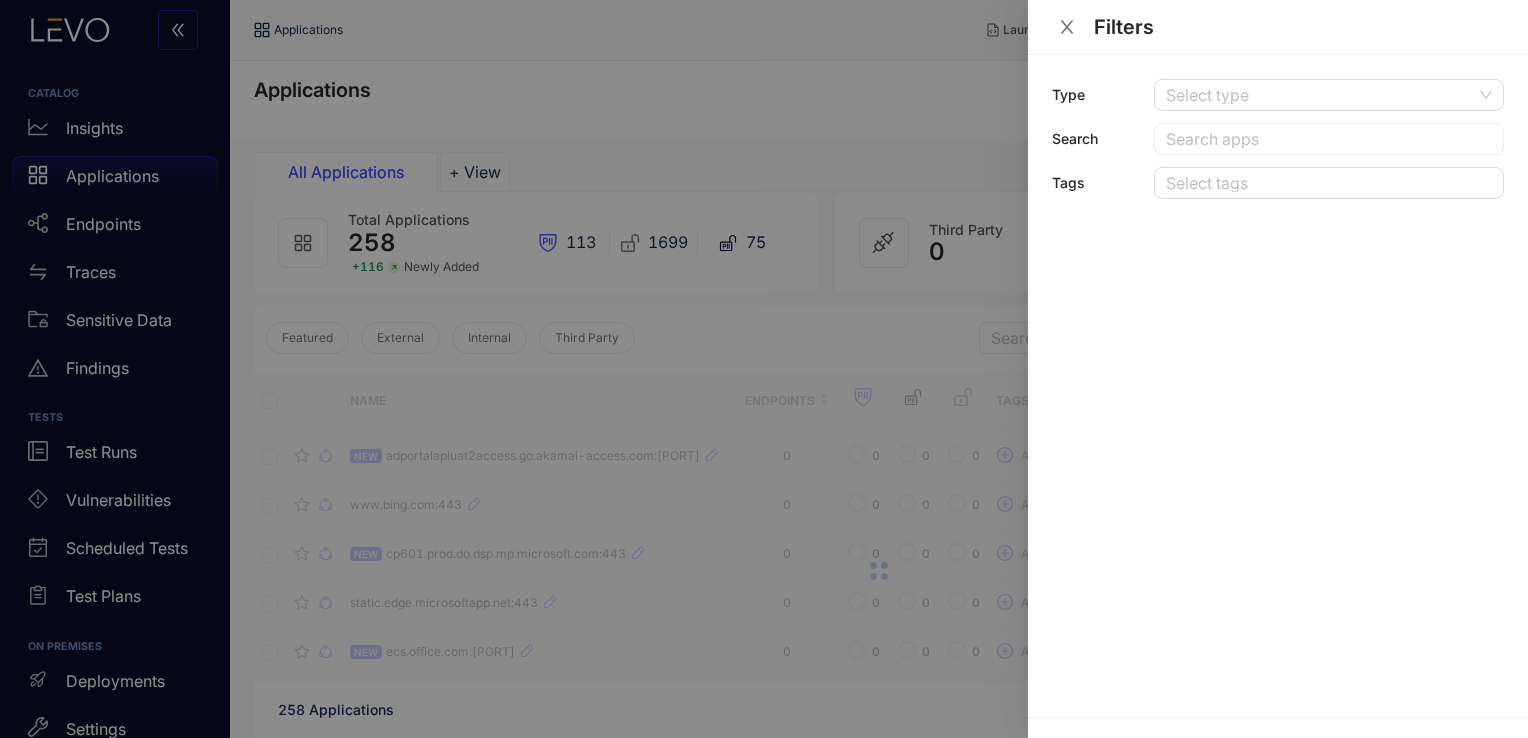 click 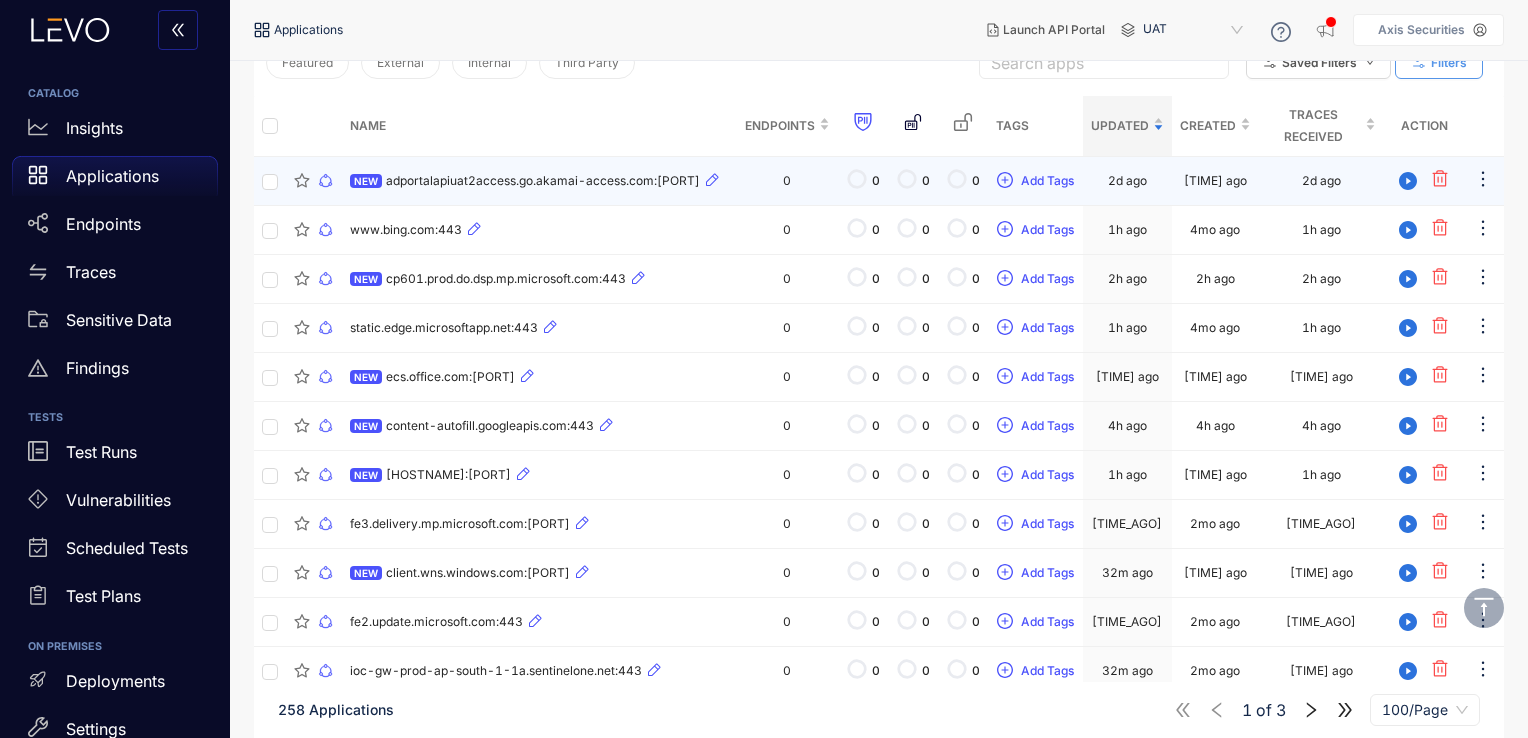 scroll, scrollTop: 0, scrollLeft: 0, axis: both 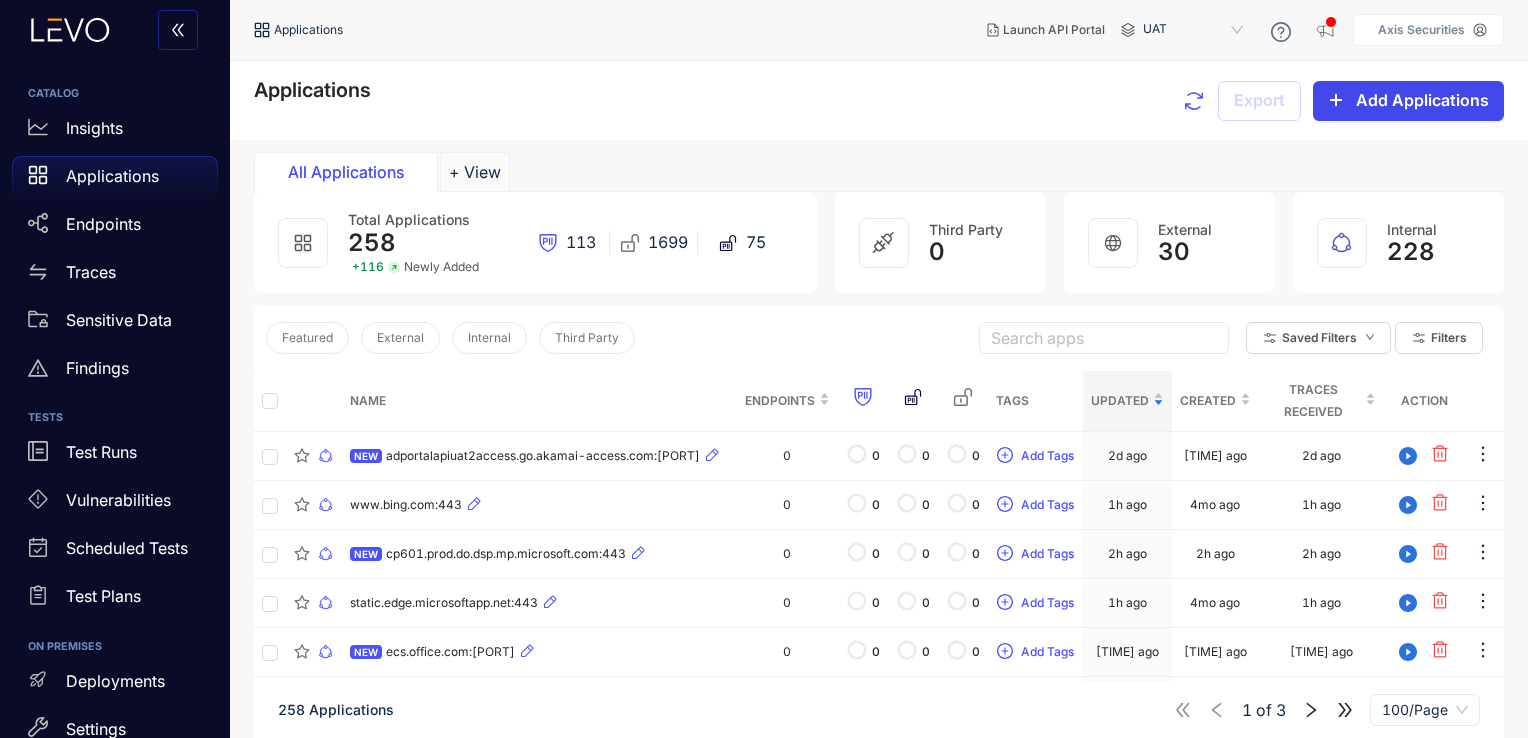 click on "Add Applications" at bounding box center [1422, 100] 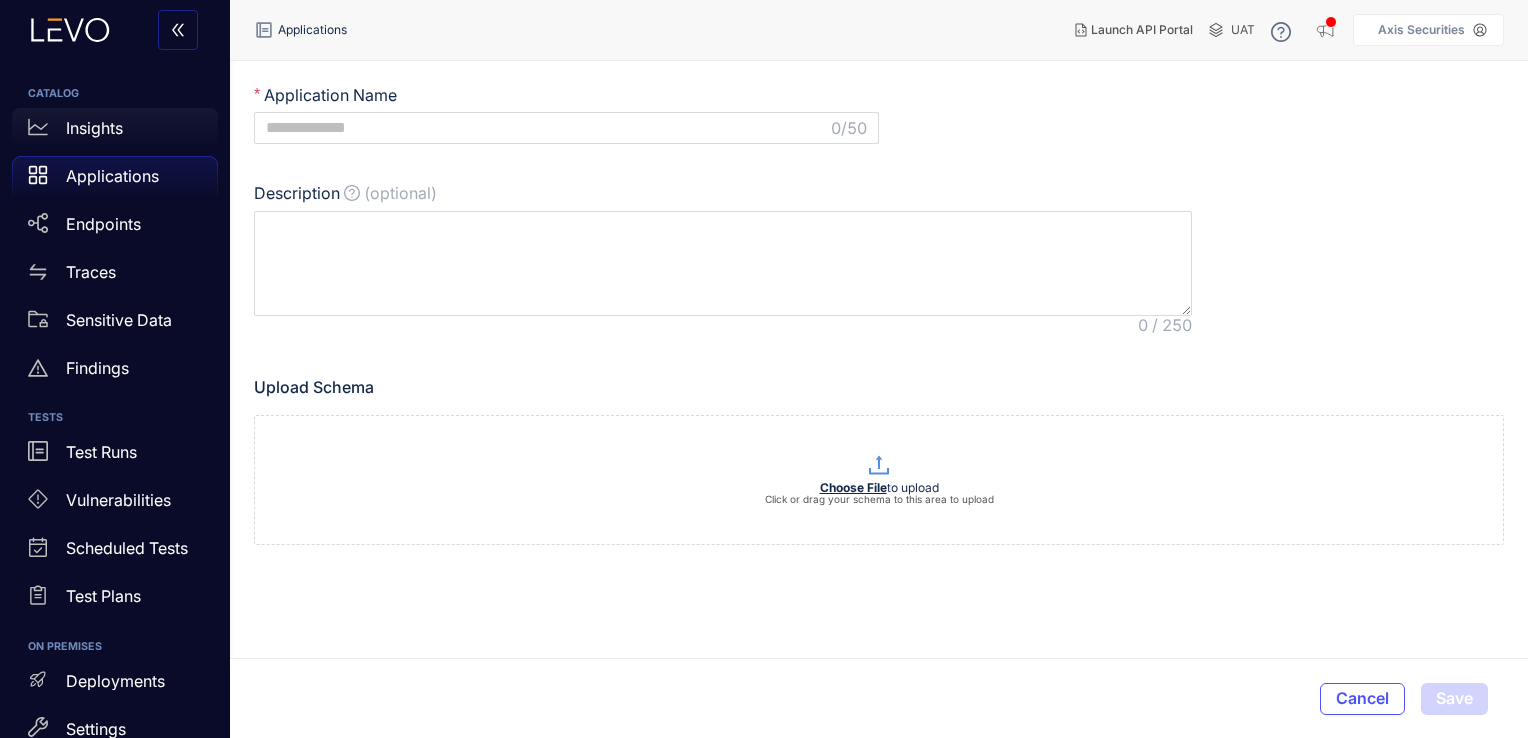 click on "Insights" at bounding box center (115, 128) 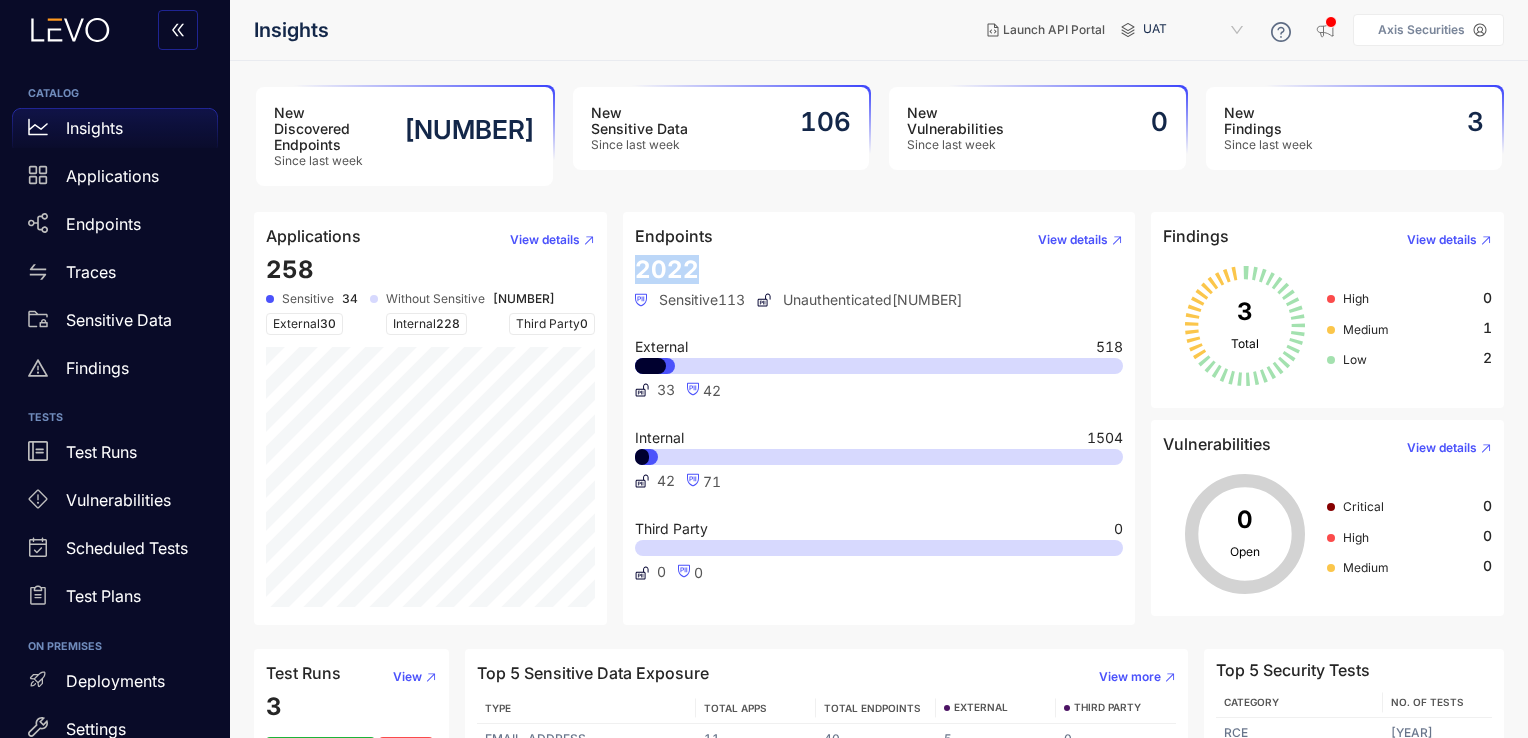drag, startPoint x: 703, startPoint y: 258, endPoint x: 636, endPoint y: 253, distance: 67.18631 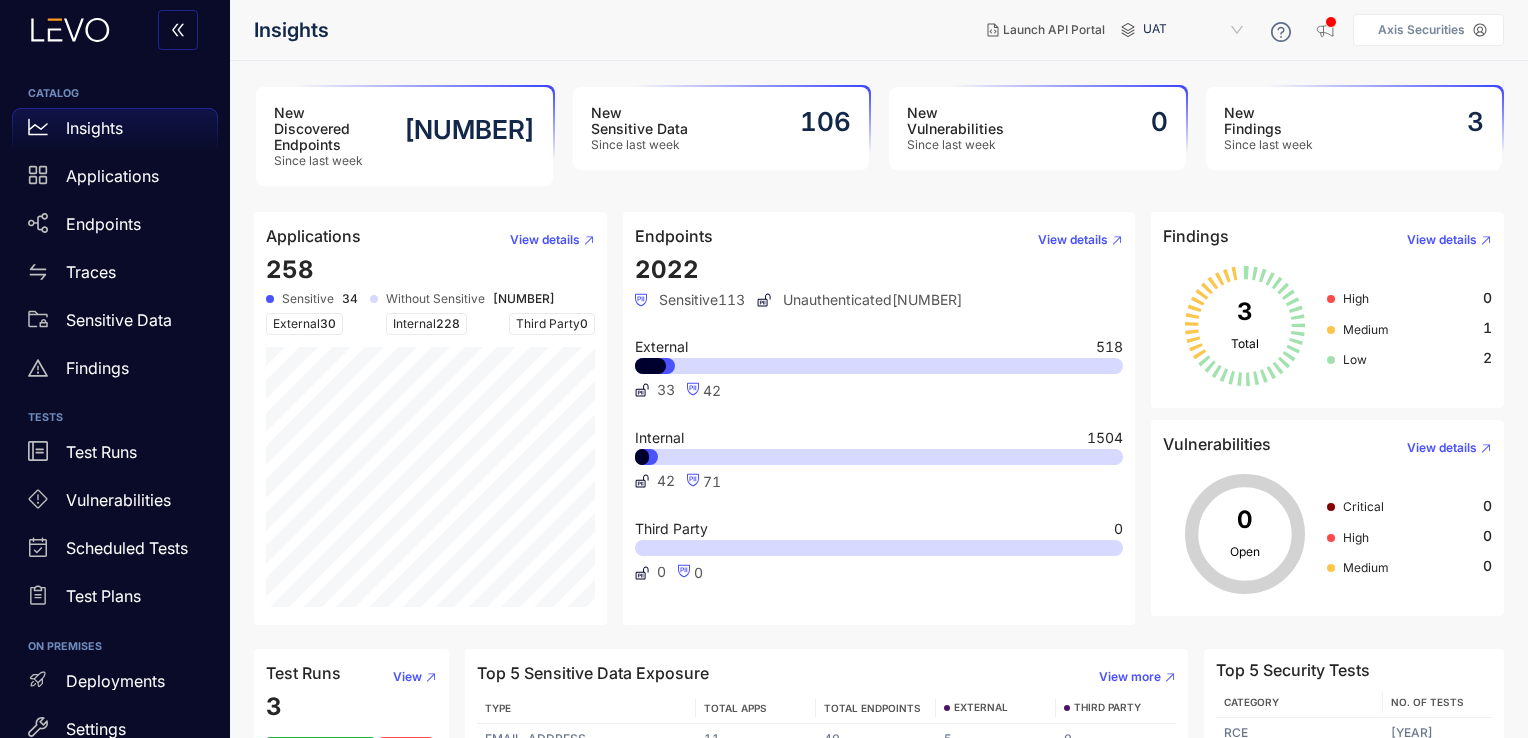 drag, startPoint x: 636, startPoint y: 253, endPoint x: 804, endPoint y: 229, distance: 169.70563 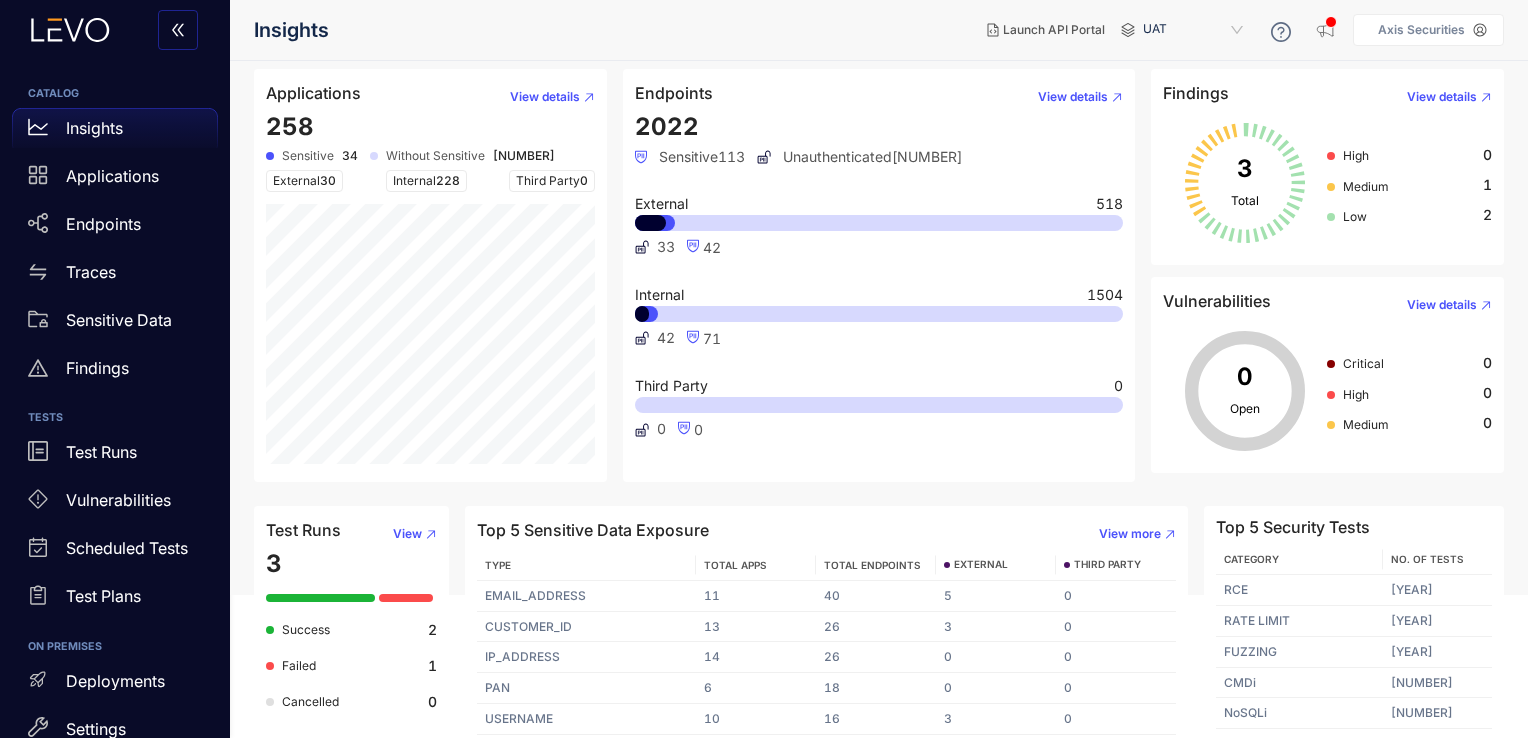 scroll, scrollTop: 0, scrollLeft: 0, axis: both 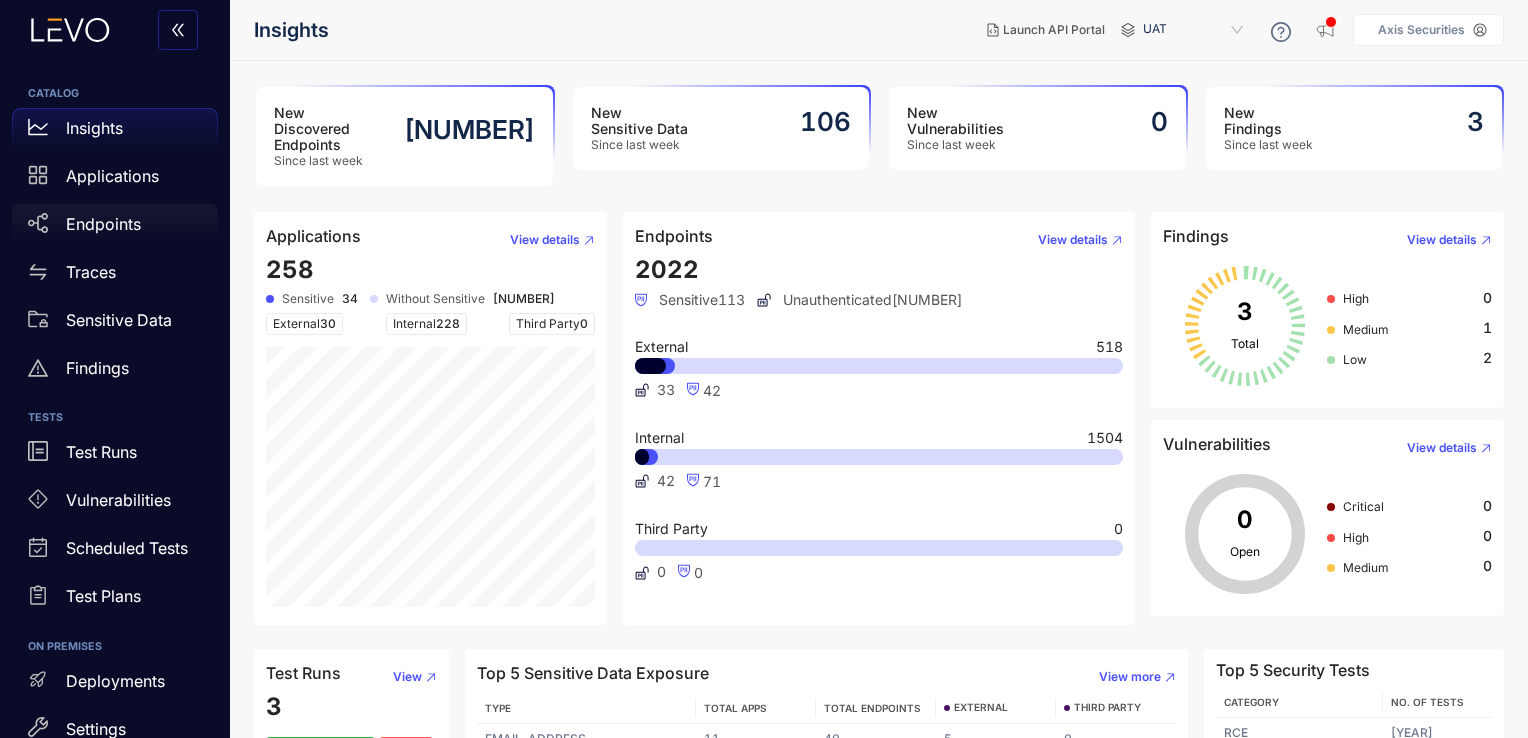 click on "Endpoints" at bounding box center (103, 224) 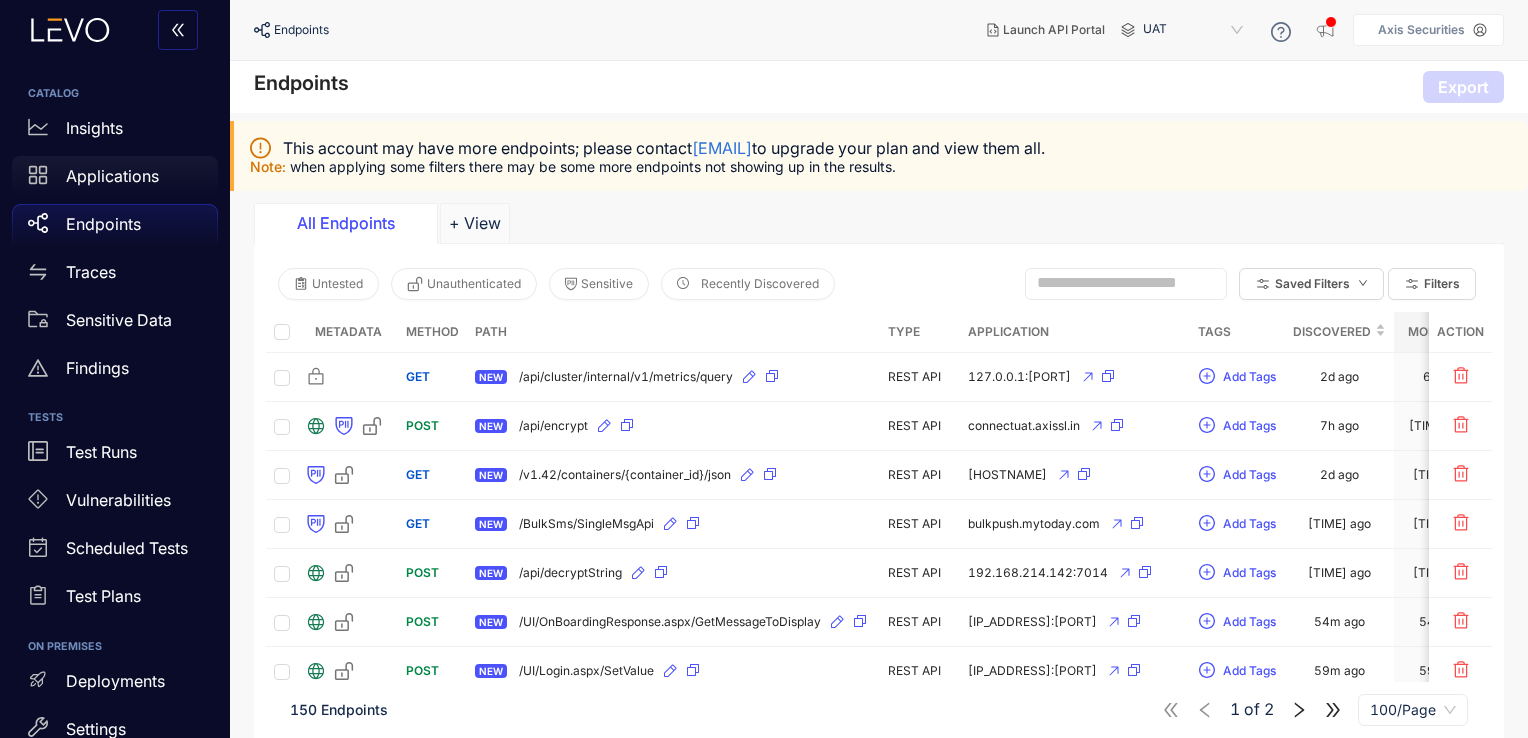 click on "Applications" at bounding box center (112, 176) 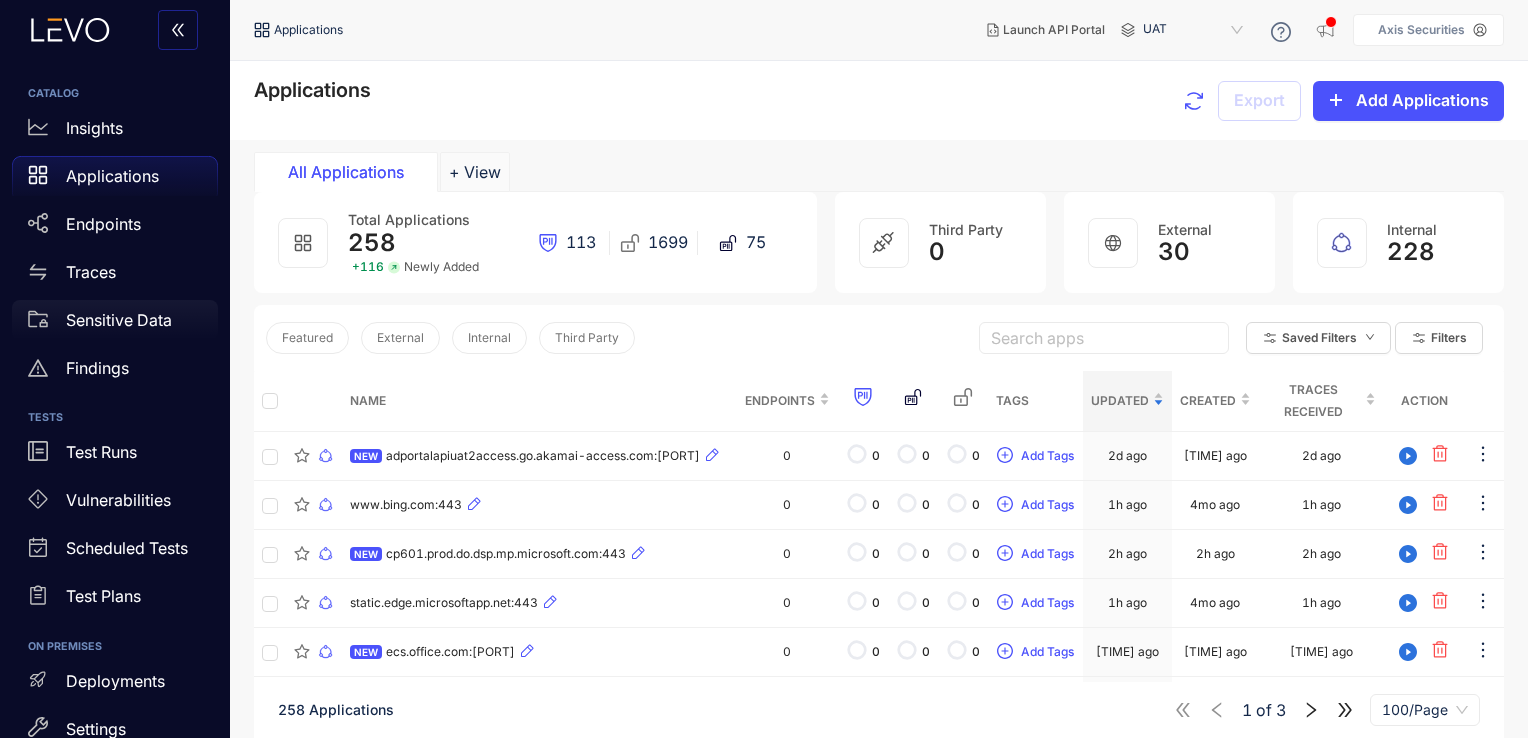 click on "Sensitive Data" at bounding box center (115, 320) 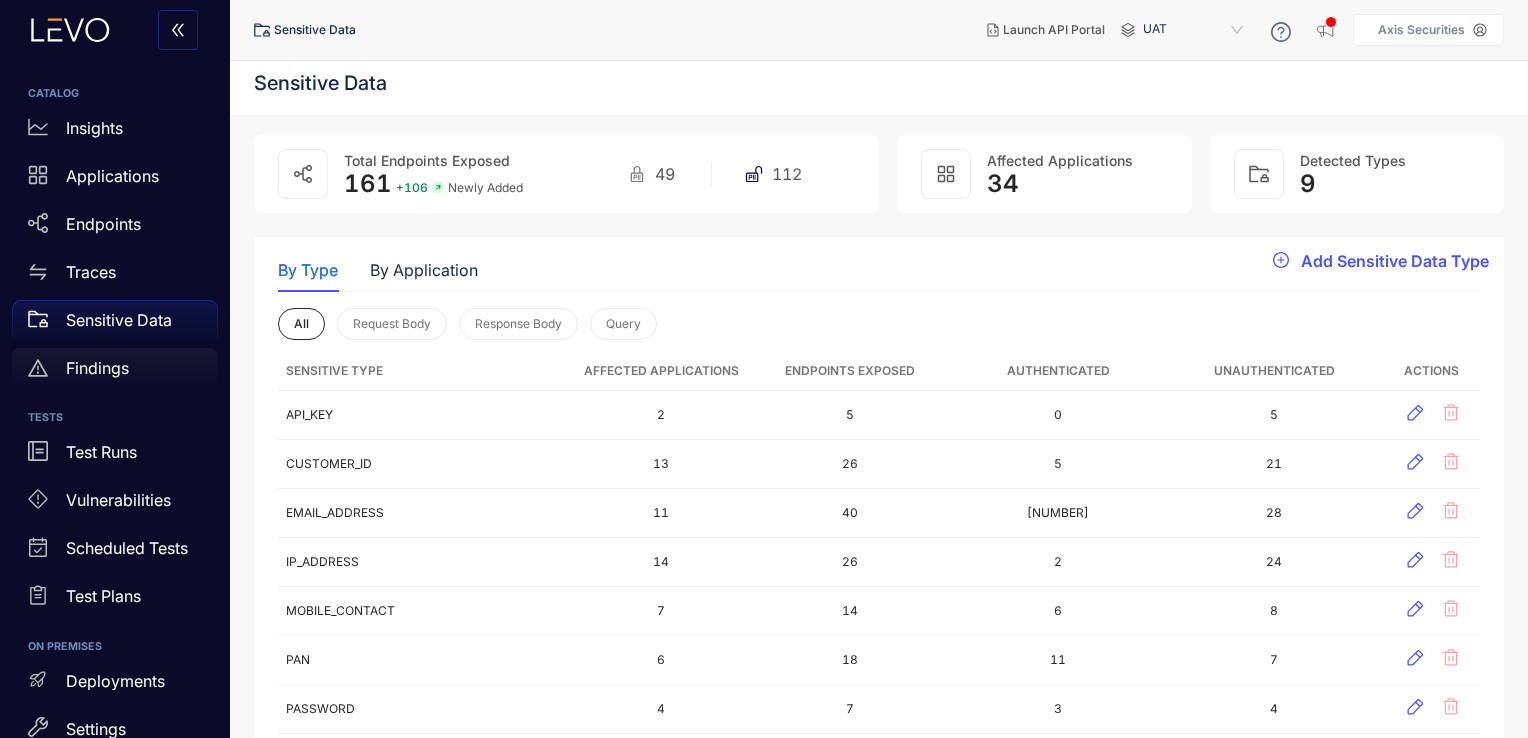 click on "Findings" at bounding box center [97, 368] 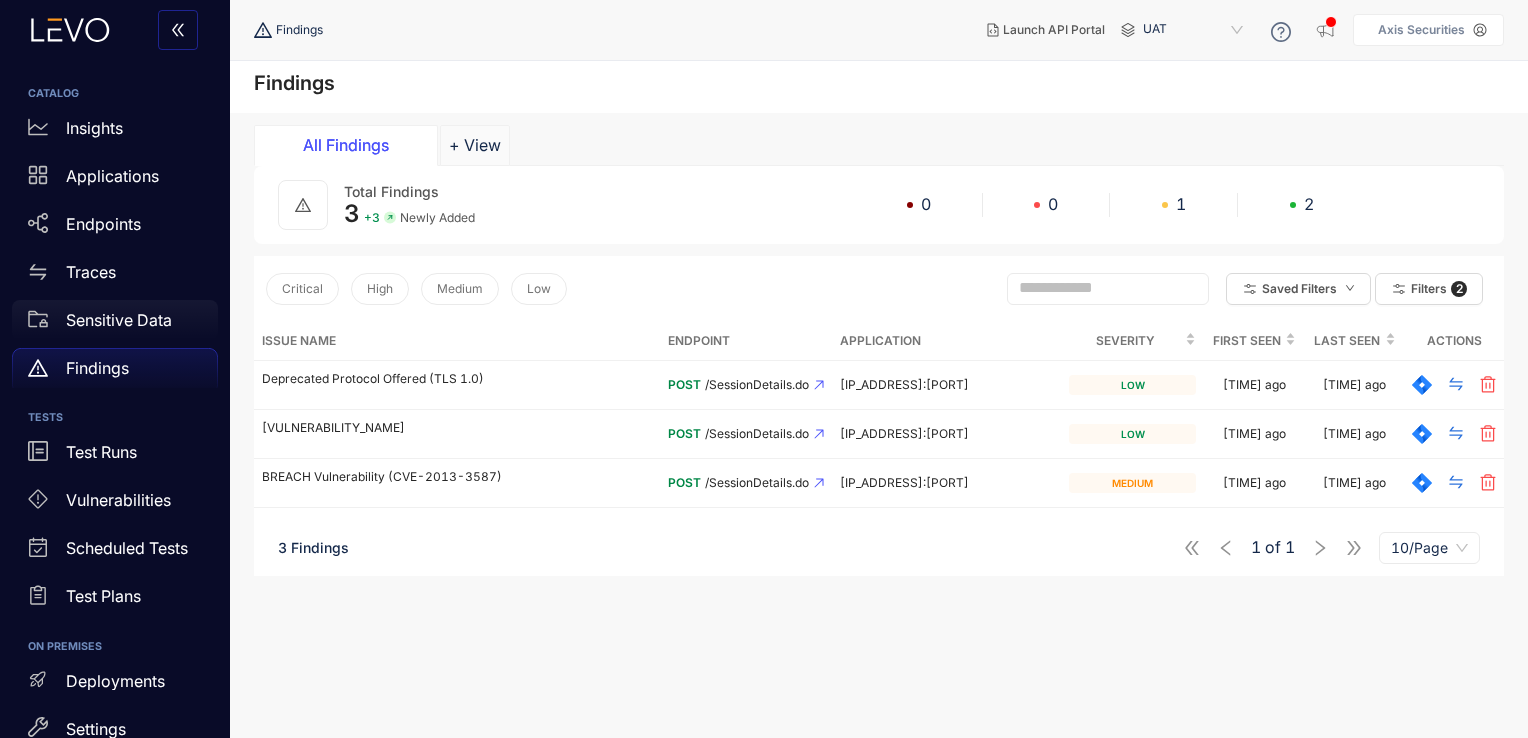 click on "Sensitive Data" at bounding box center (119, 320) 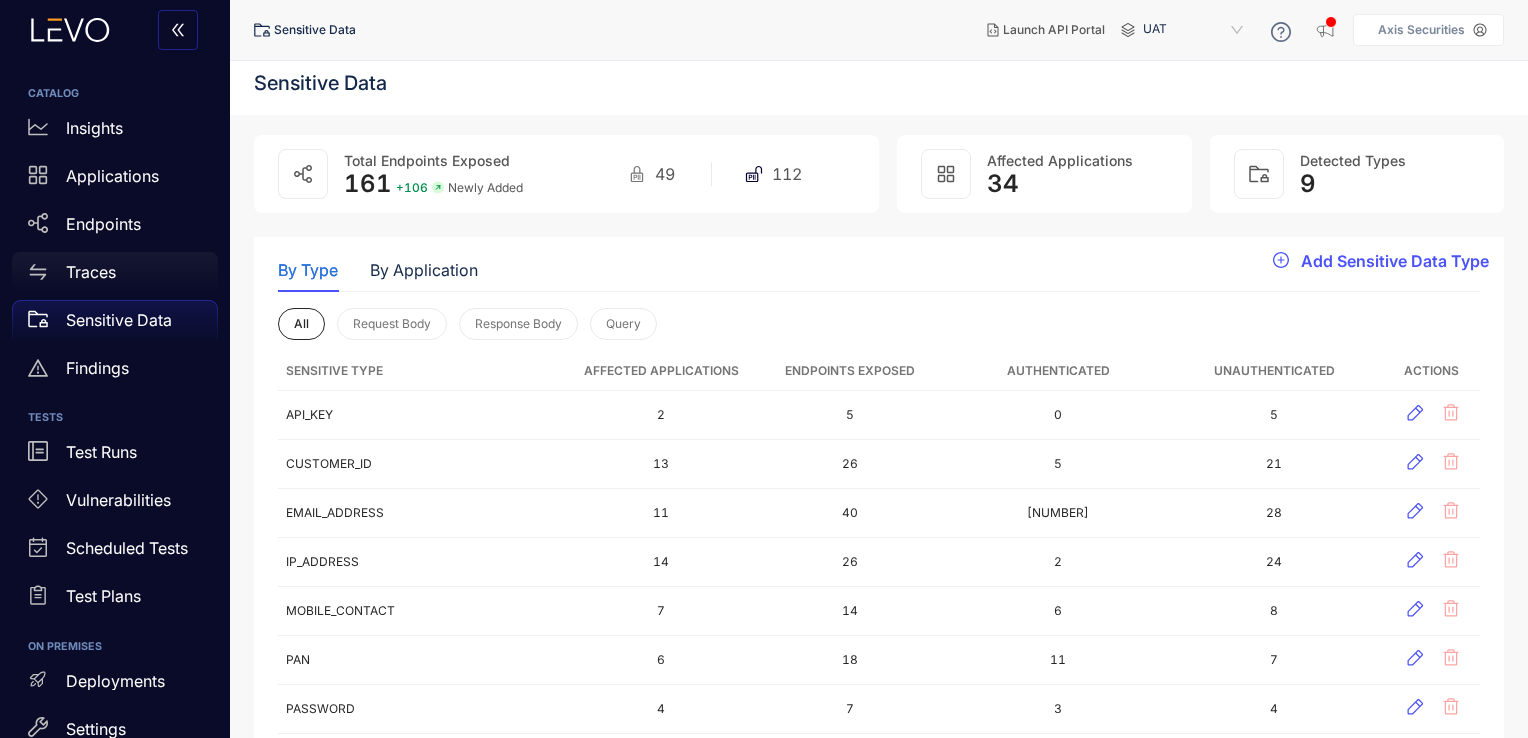 click on "Traces" at bounding box center [115, 272] 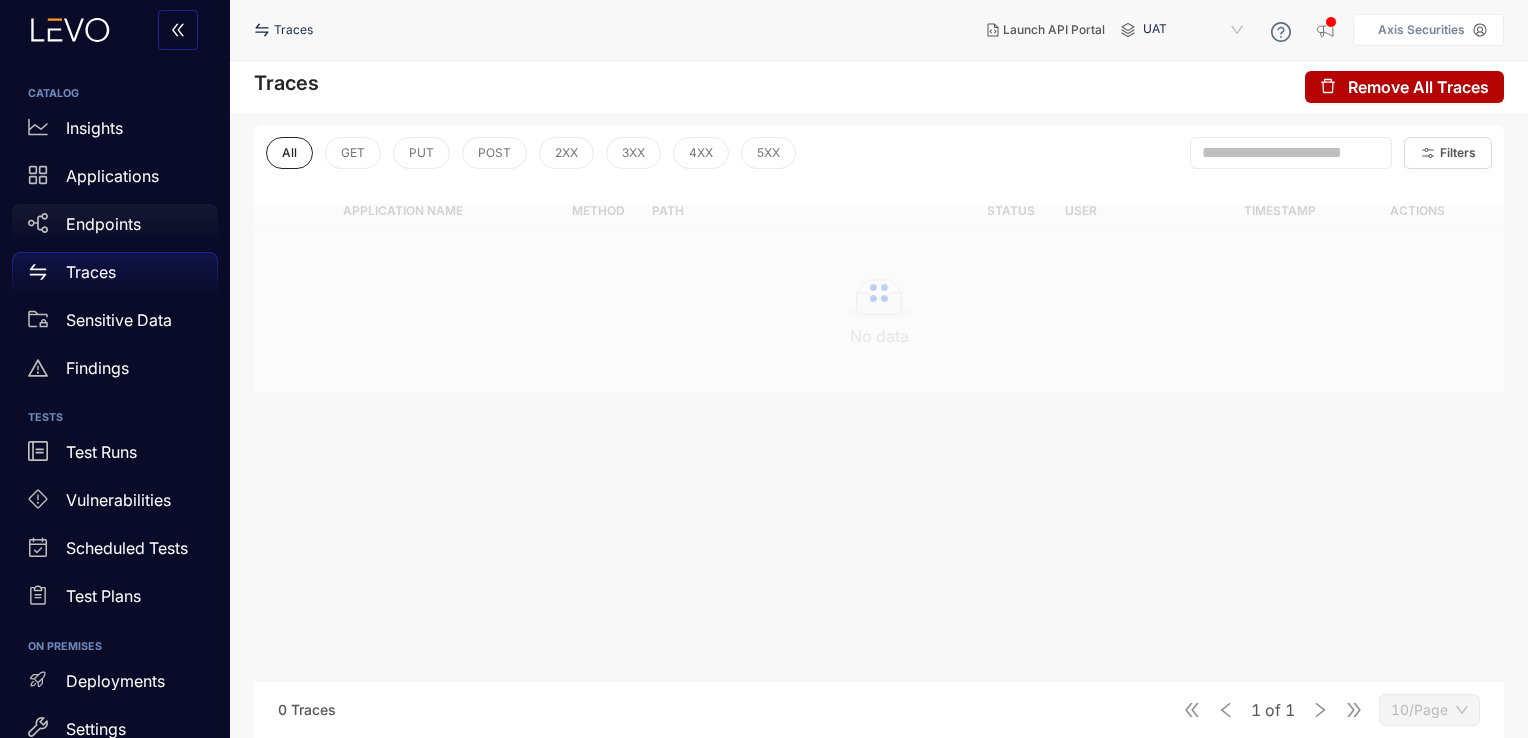 click on "Endpoints" at bounding box center [115, 224] 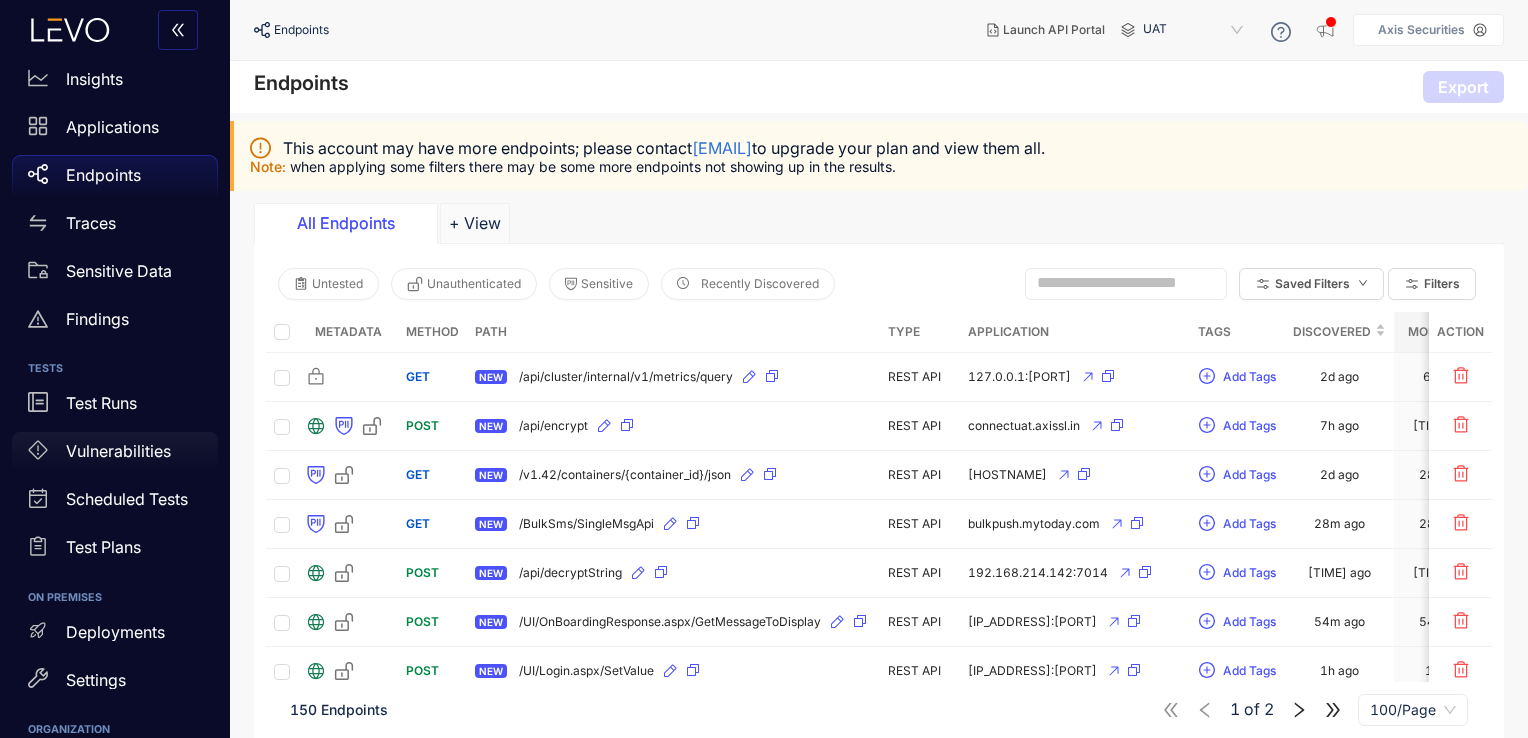 scroll, scrollTop: 0, scrollLeft: 0, axis: both 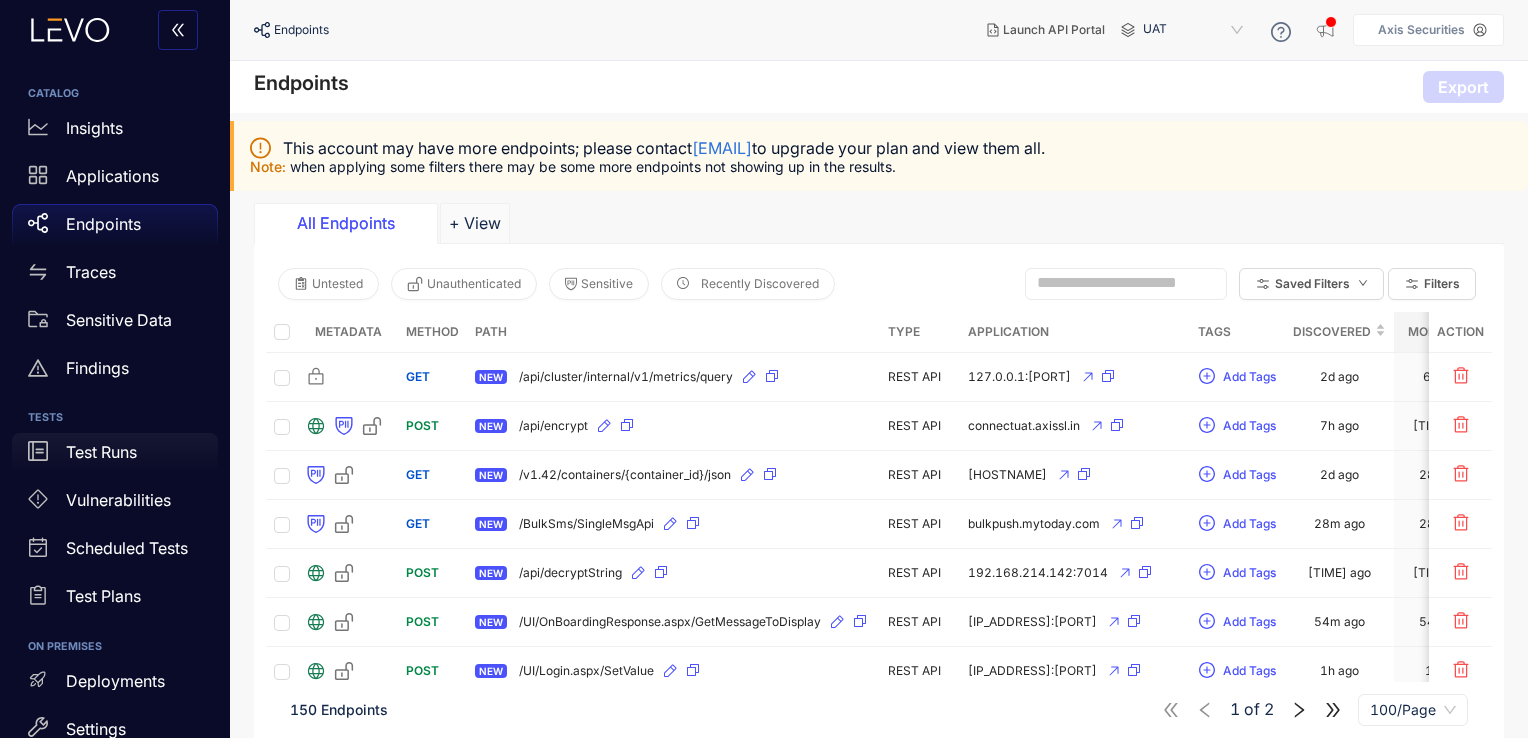 click on "Test Runs" at bounding box center [101, 452] 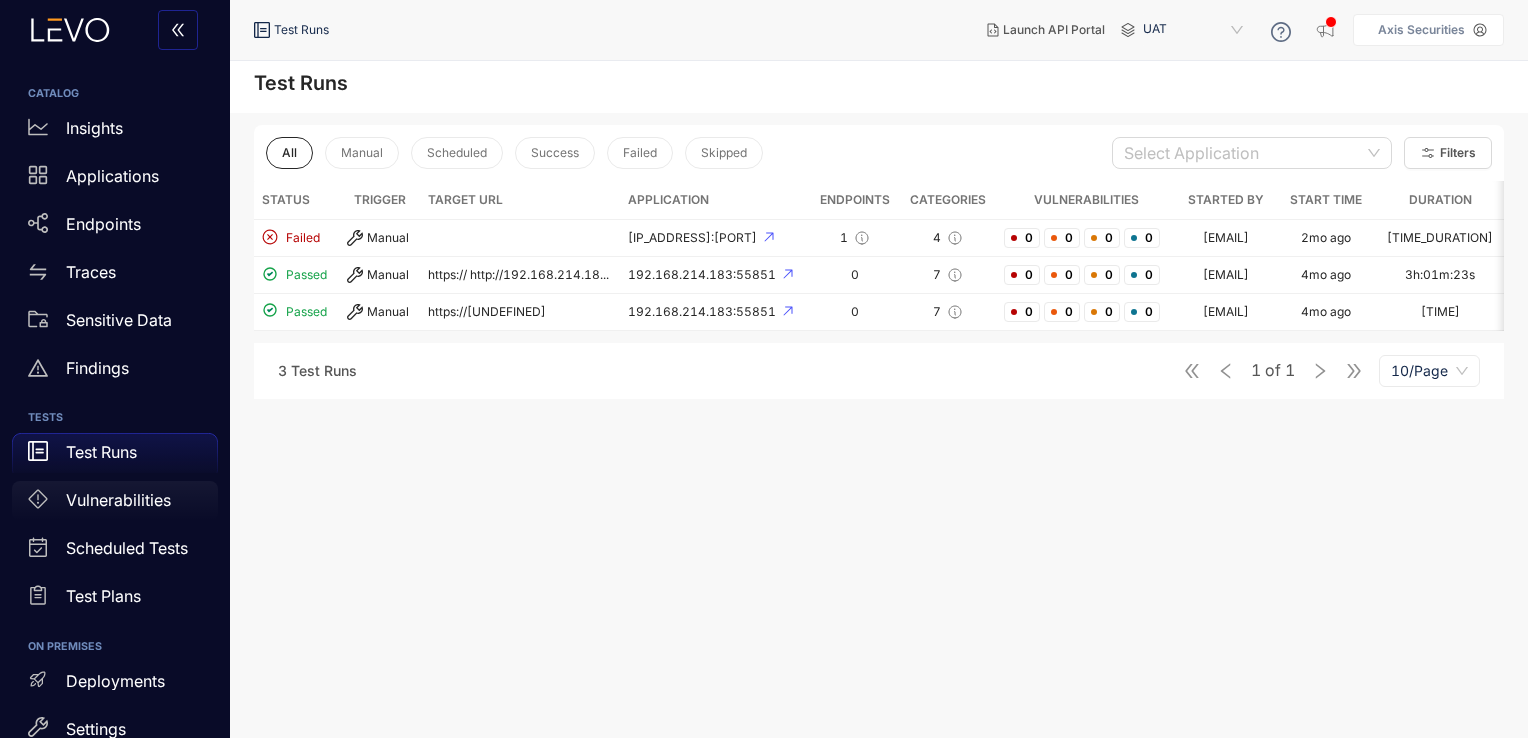 click on "Vulnerabilities" at bounding box center [115, 501] 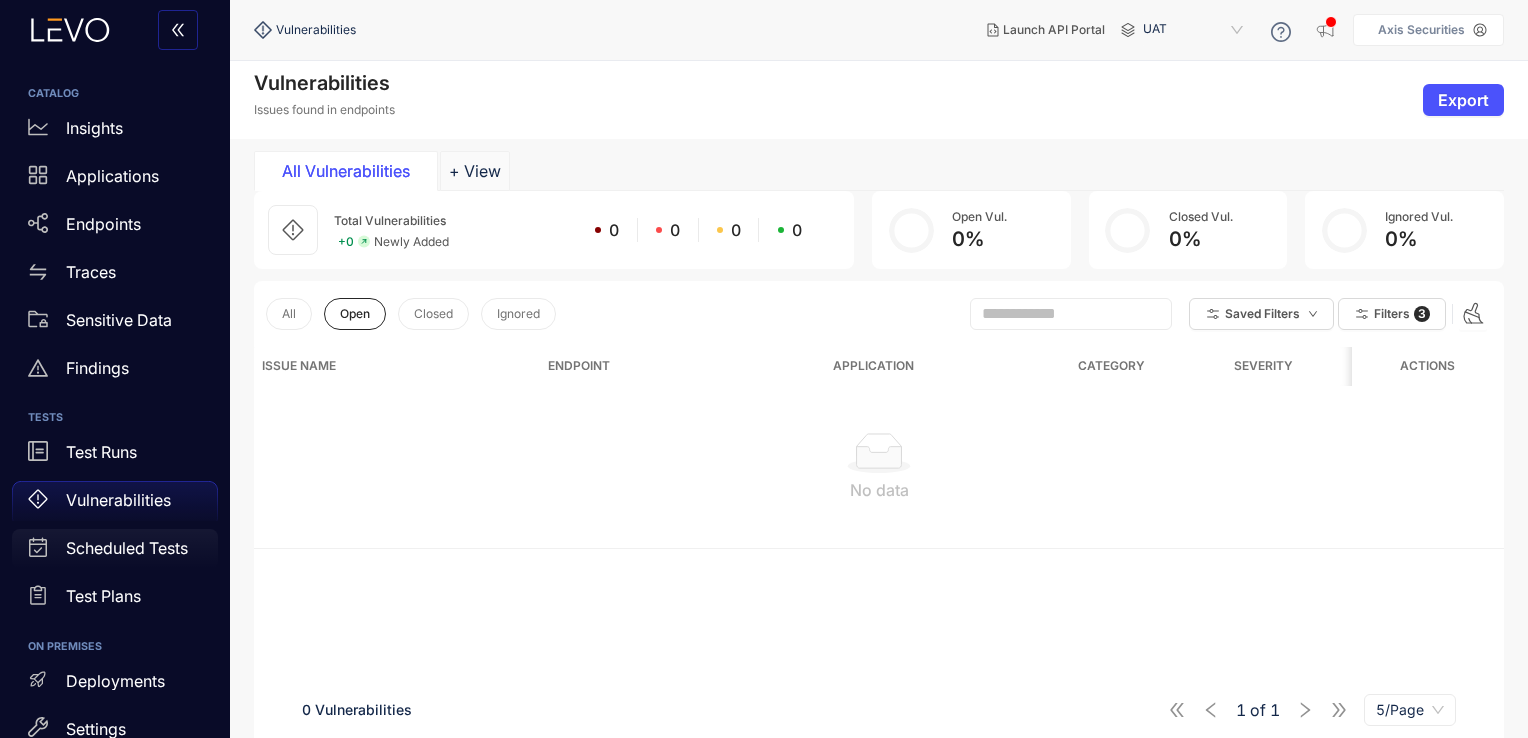 click on "Scheduled Tests" at bounding box center (127, 548) 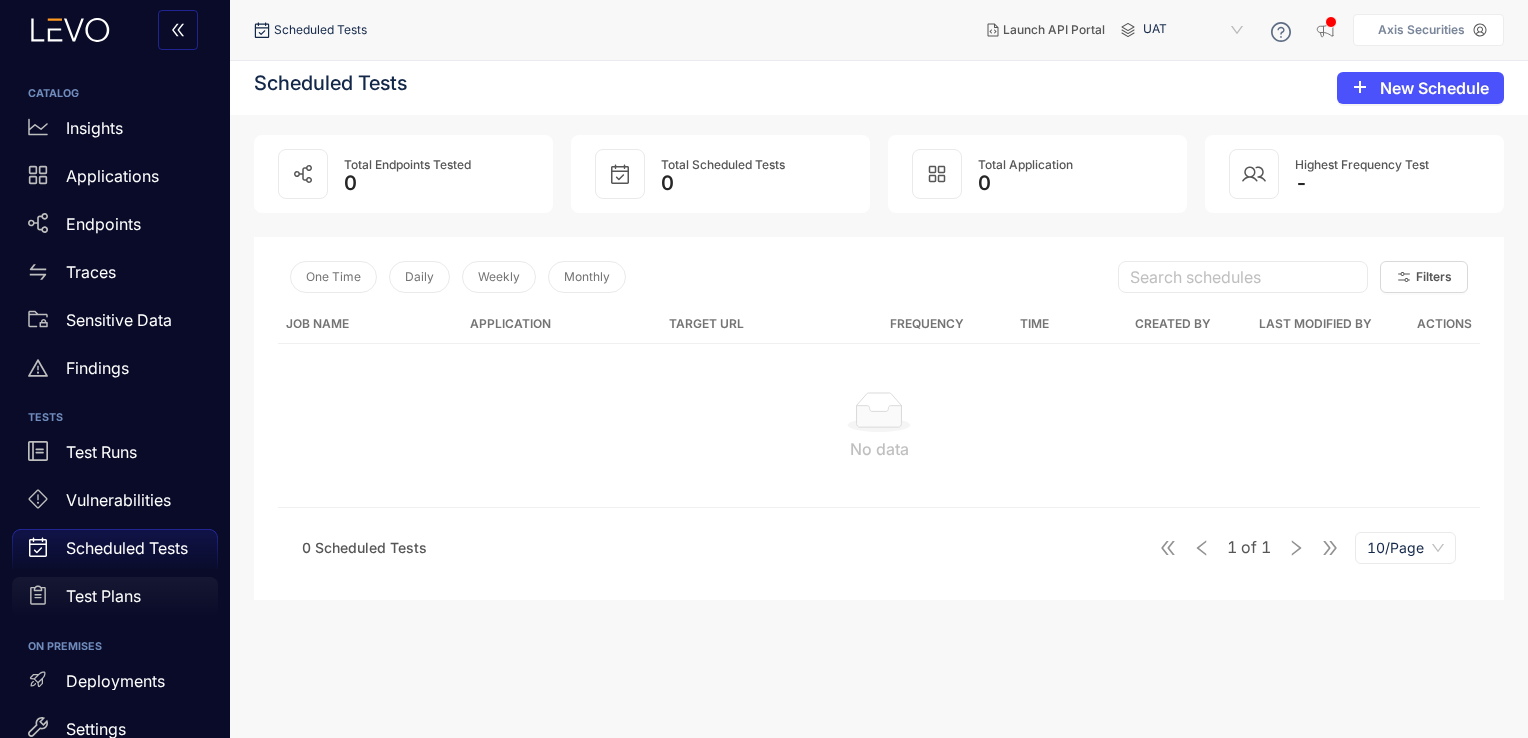 click on "Test Plans" at bounding box center (103, 596) 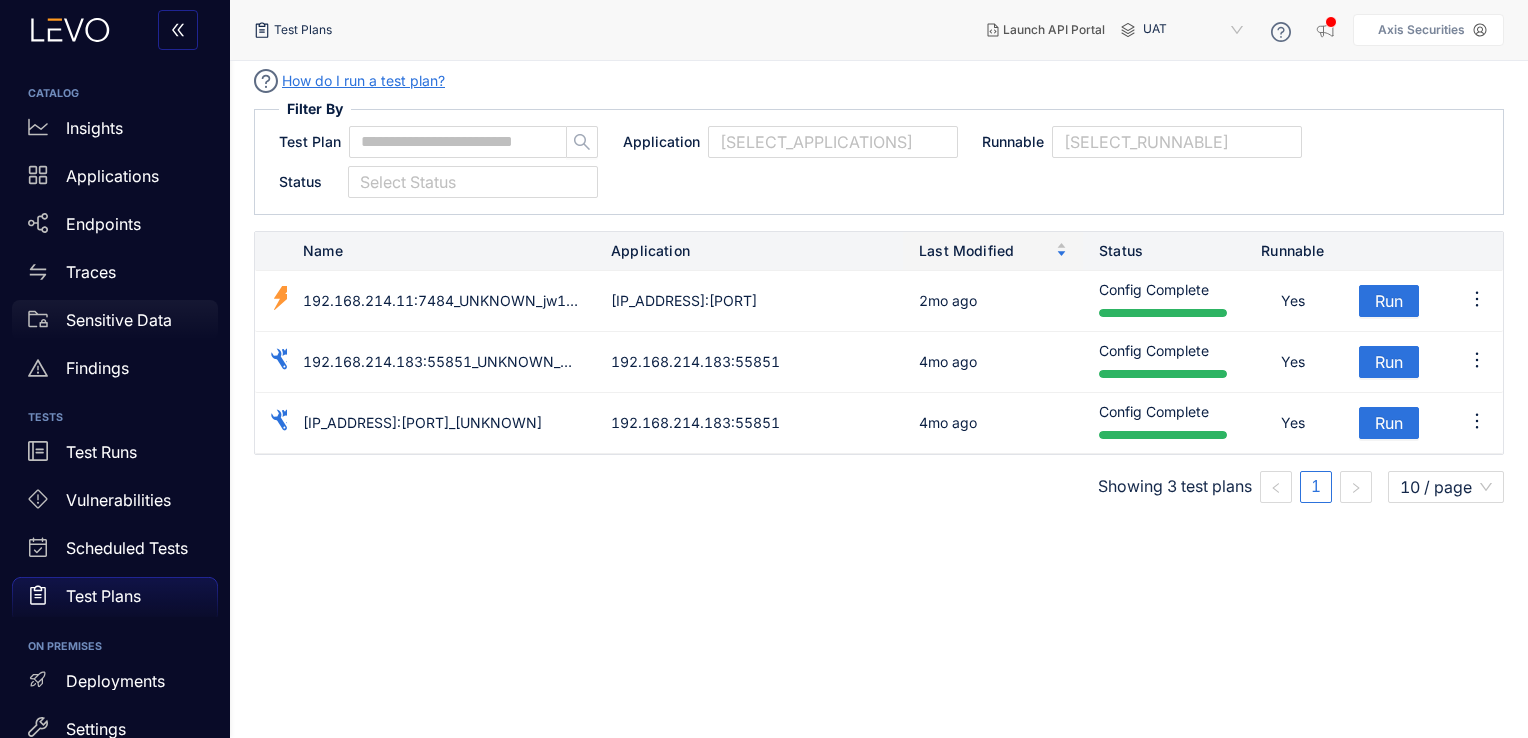 click on "Sensitive Data" at bounding box center (119, 320) 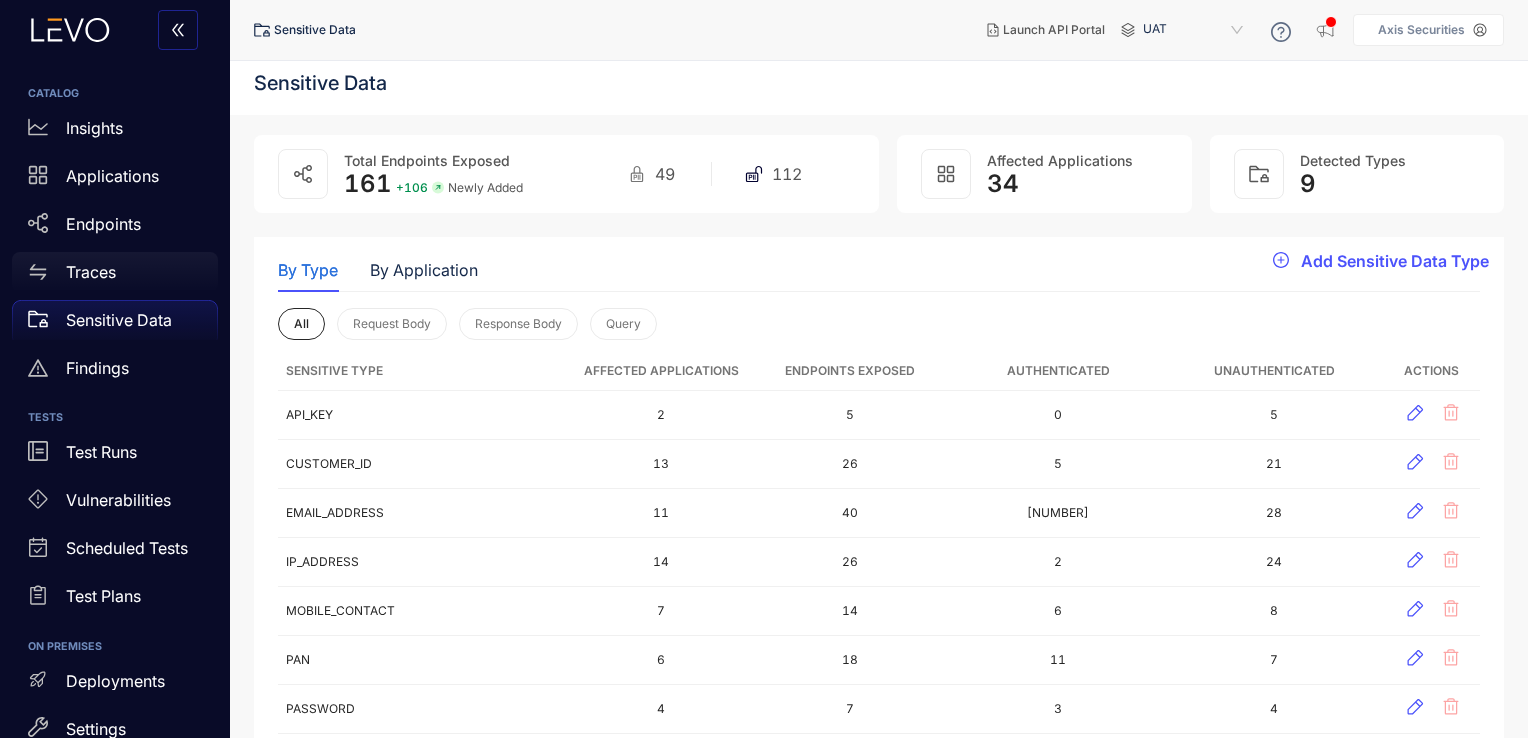 click on "Traces" at bounding box center (115, 272) 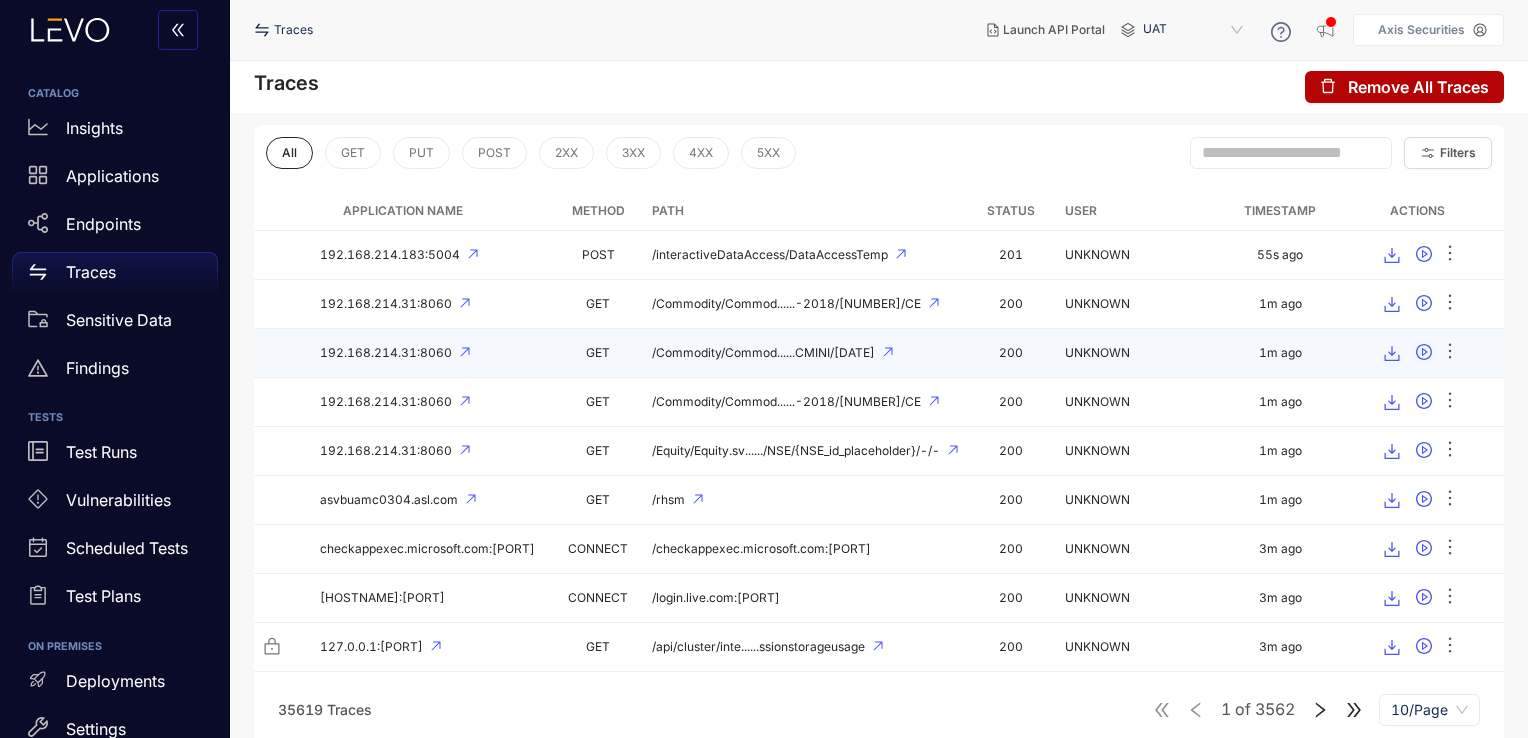 scroll, scrollTop: 48, scrollLeft: 0, axis: vertical 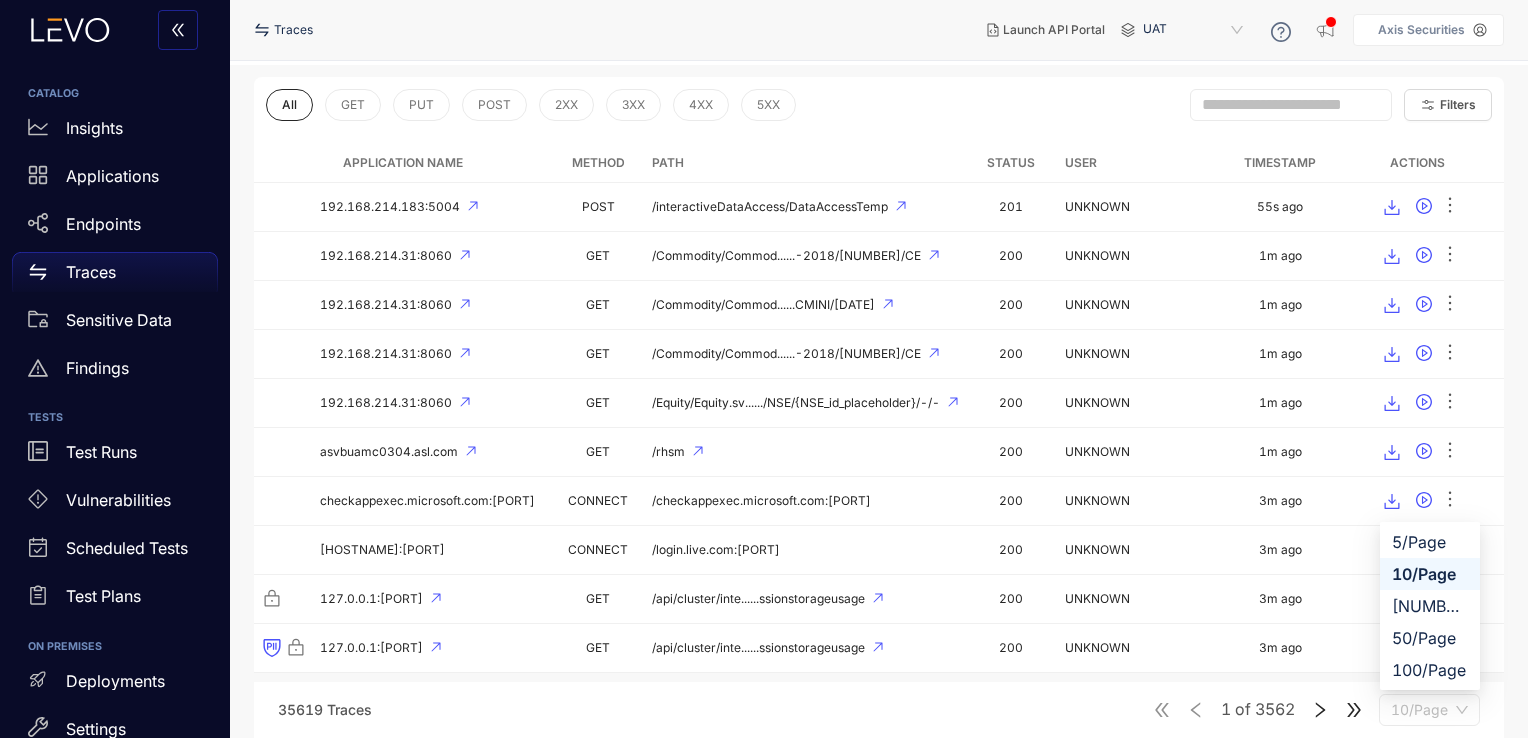 click on "10/Page" at bounding box center (1429, 710) 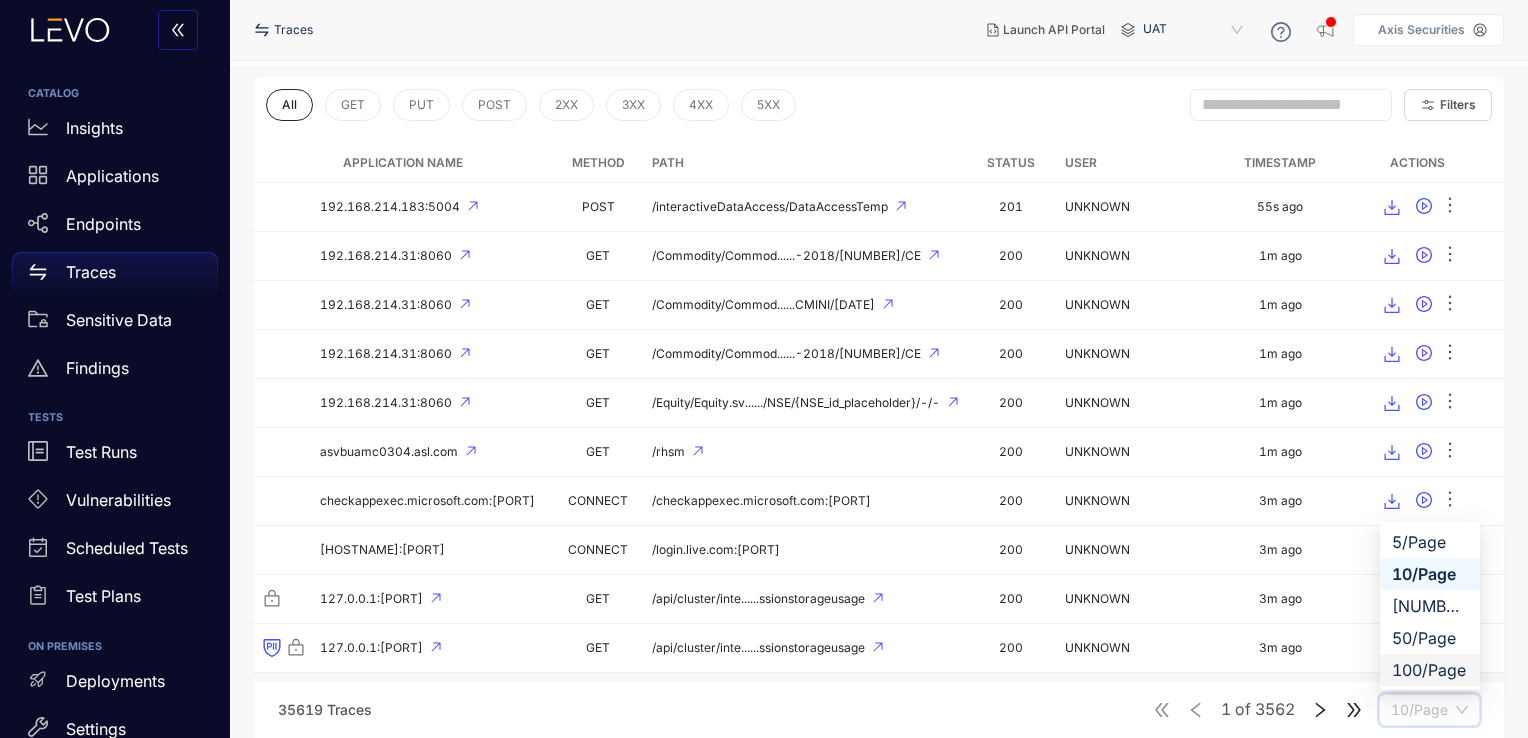 click on "100/Page" at bounding box center (1430, 670) 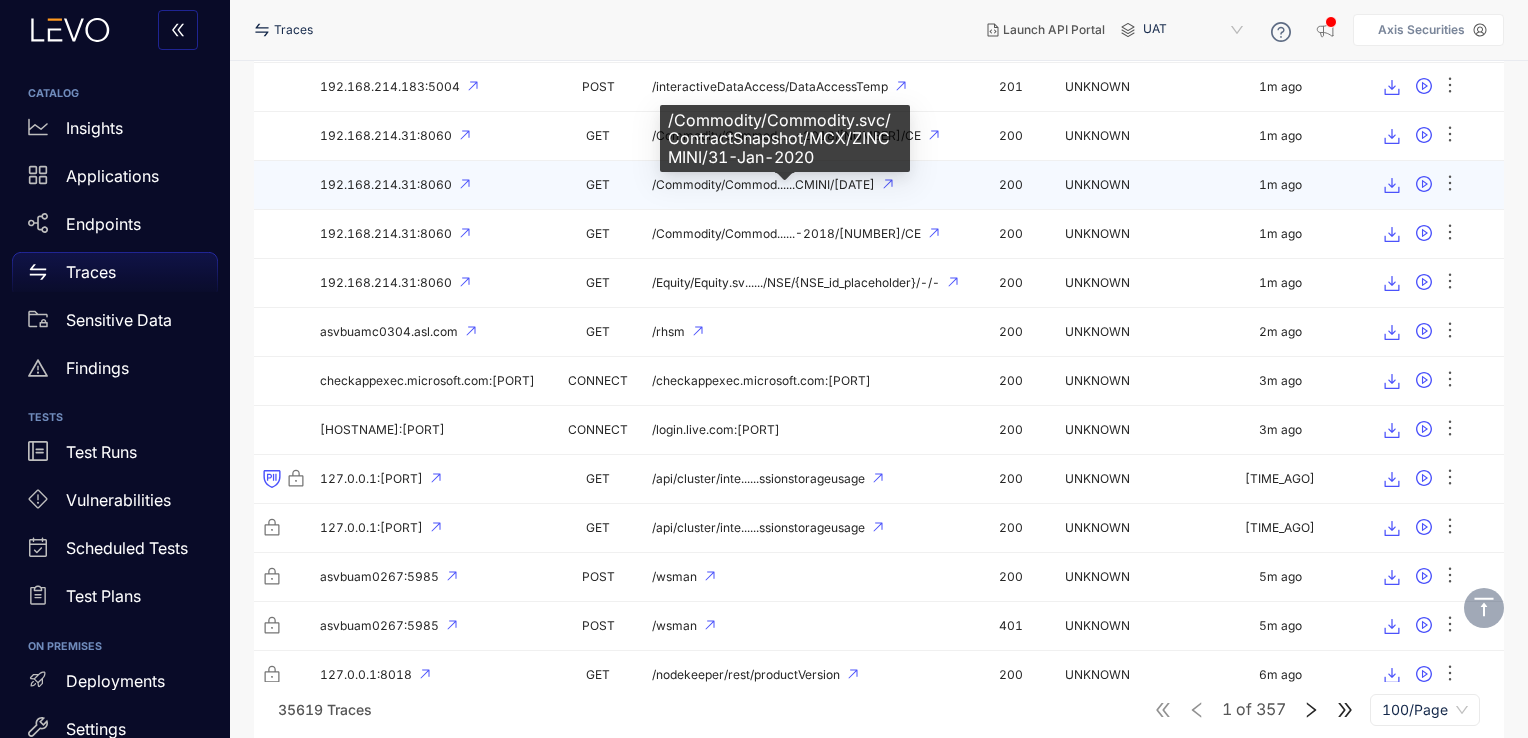 scroll, scrollTop: 170, scrollLeft: 0, axis: vertical 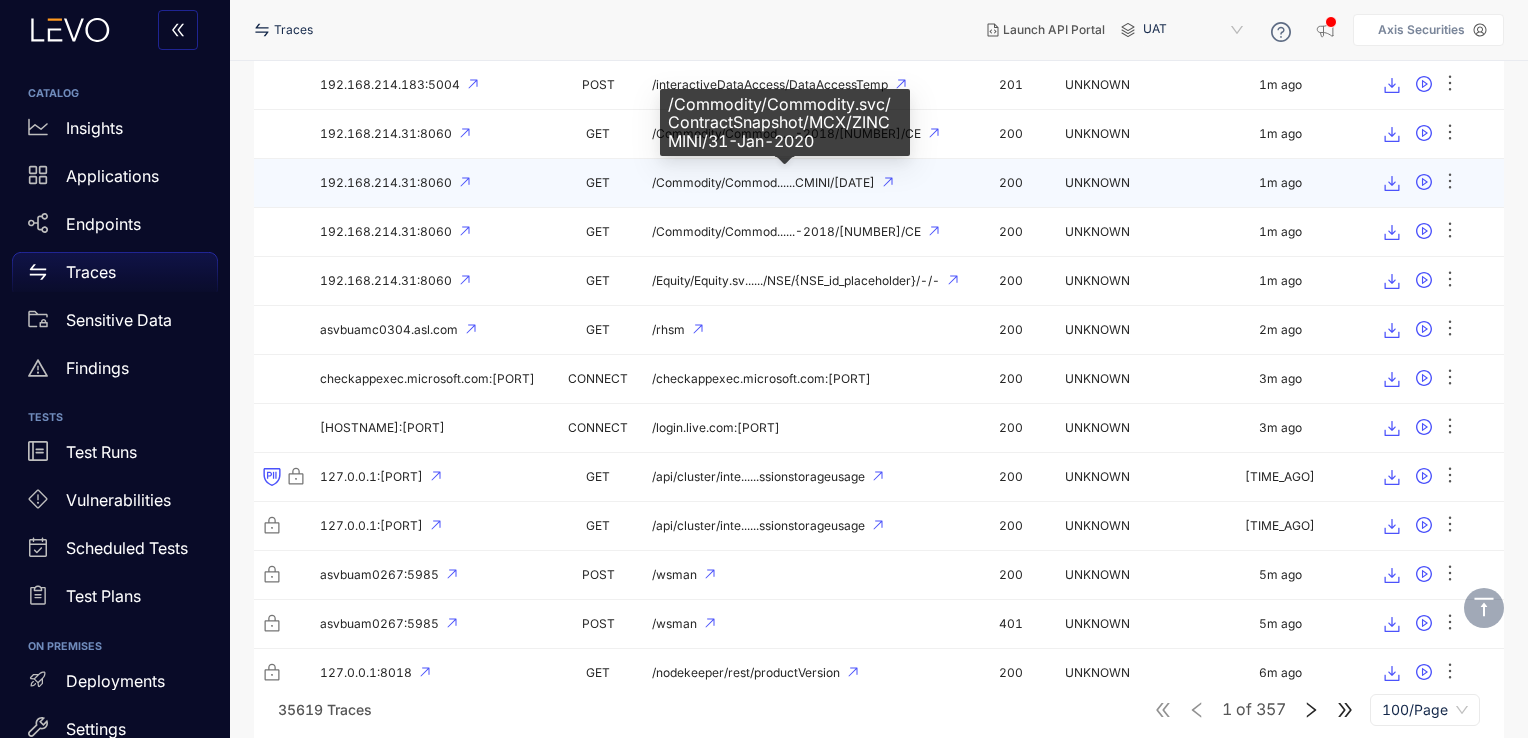 click on "/Commodity/Commod......CMINI/[DATE]" at bounding box center [763, 183] 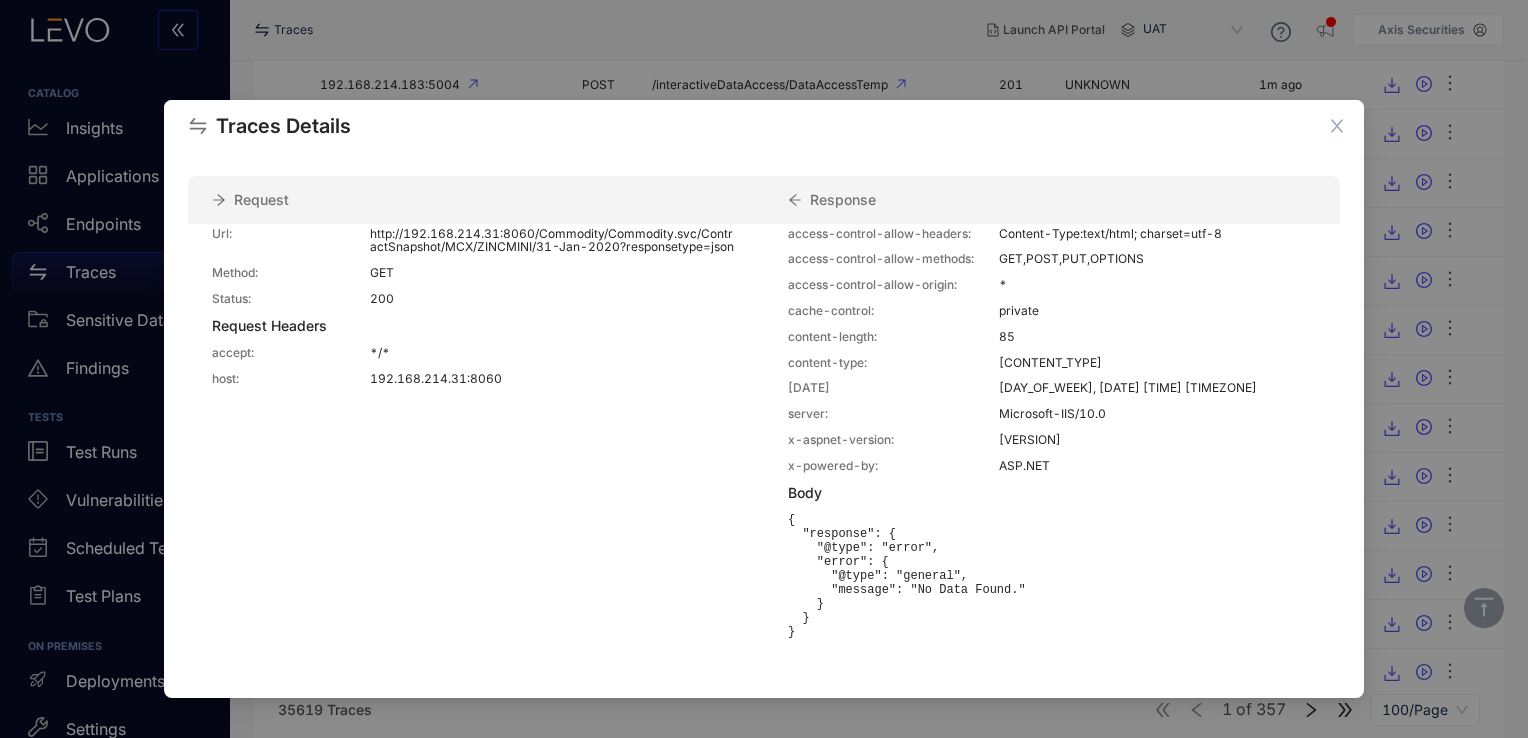 scroll, scrollTop: 0, scrollLeft: 0, axis: both 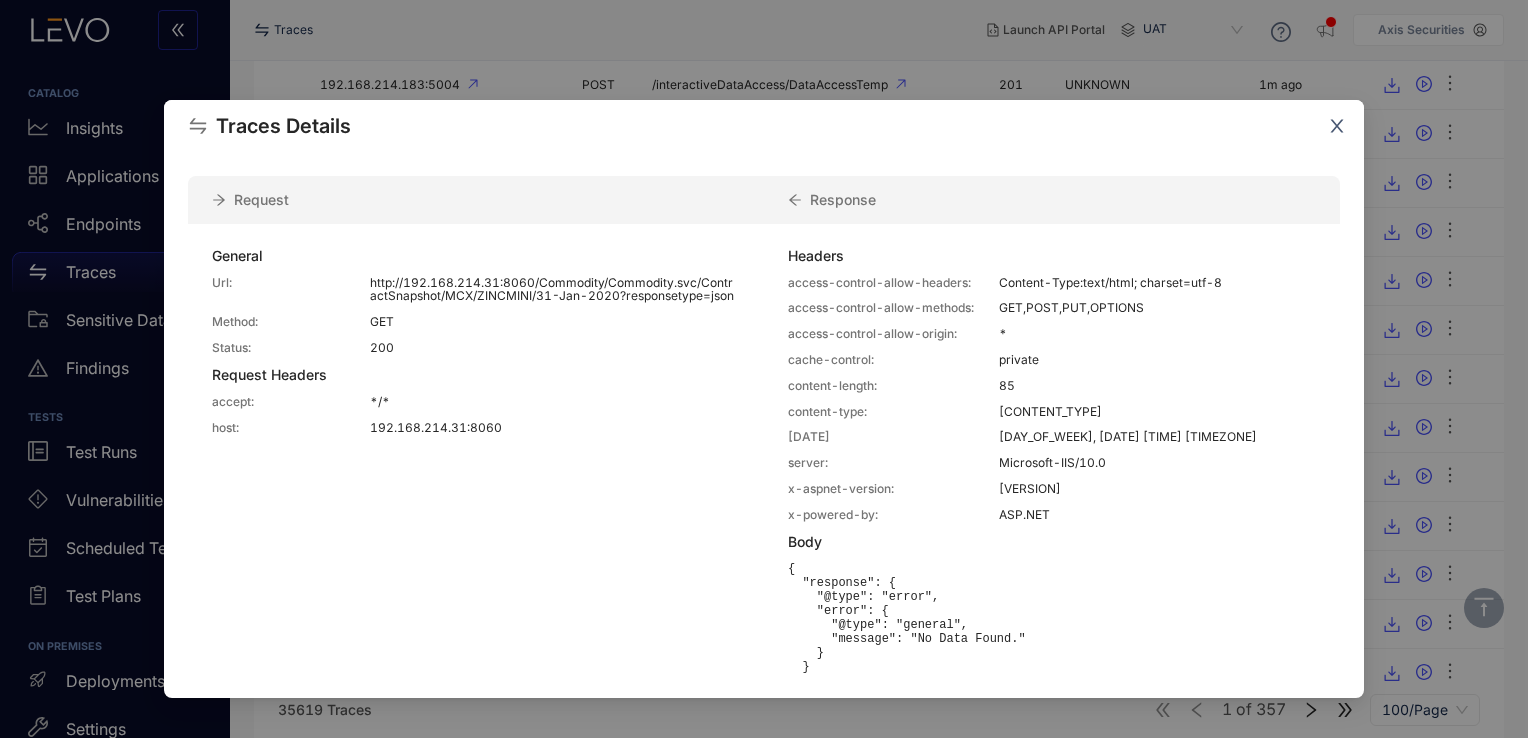 click 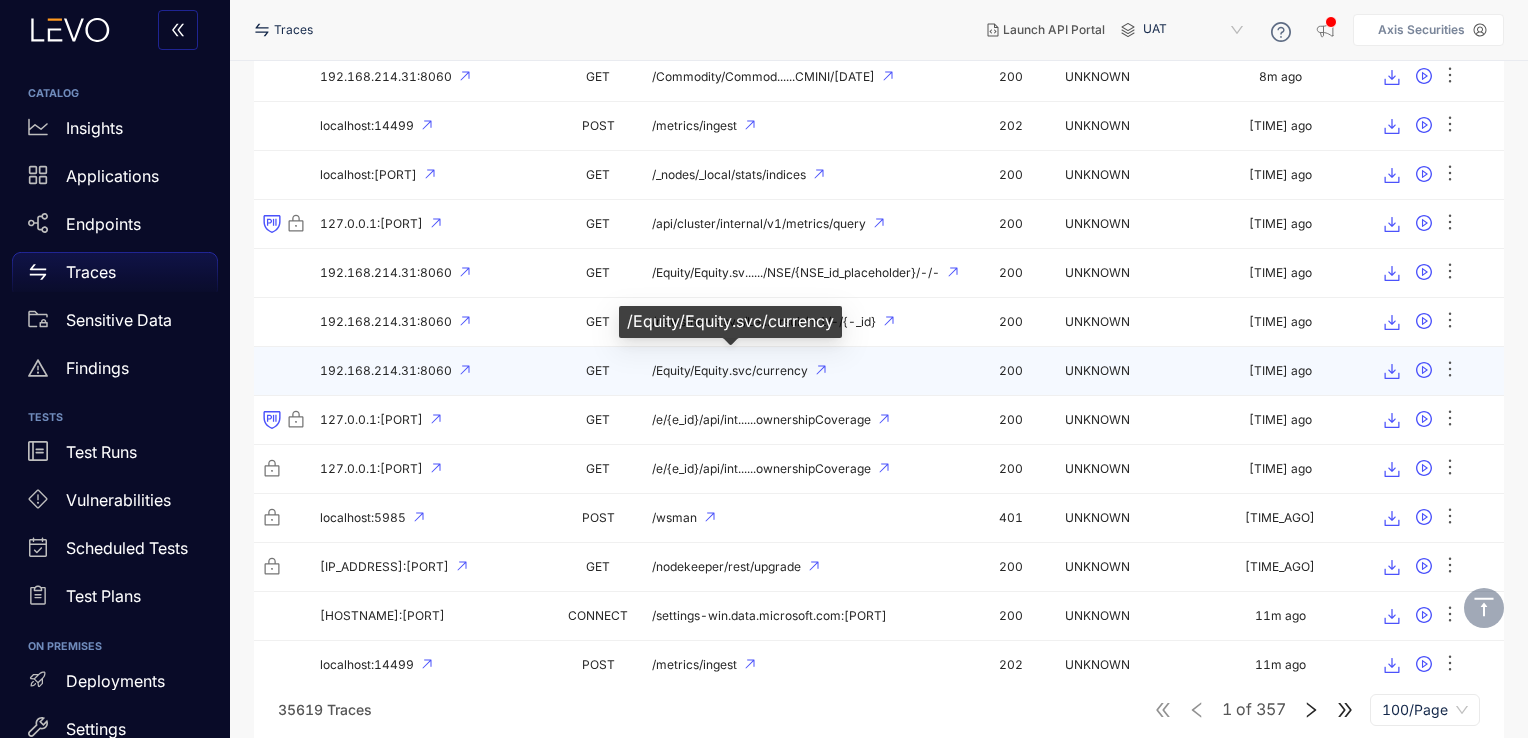 scroll, scrollTop: 1611, scrollLeft: 0, axis: vertical 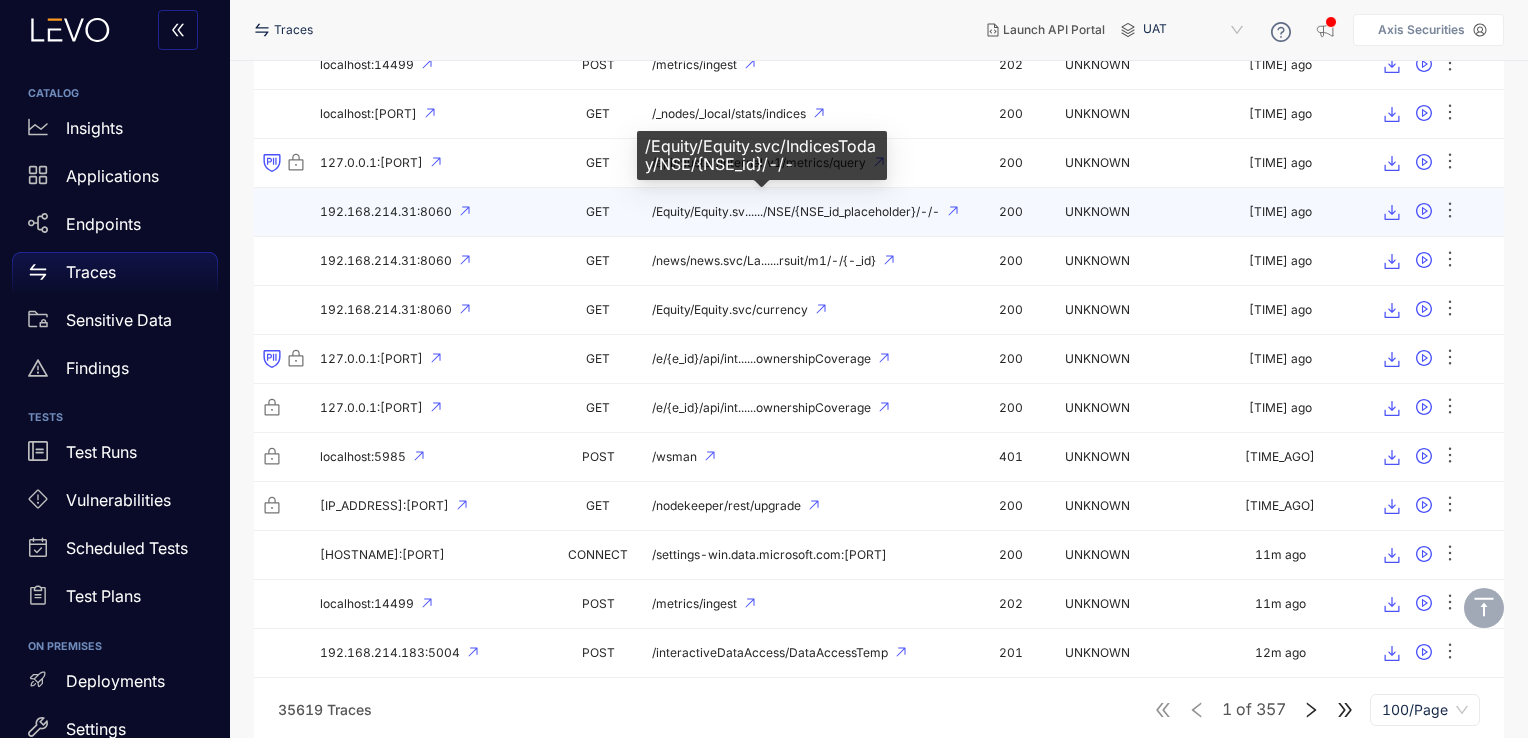 click on "/Equity/Equity.sv....../NSE/{NSE_id_placeholder}/-/-" at bounding box center (796, 212) 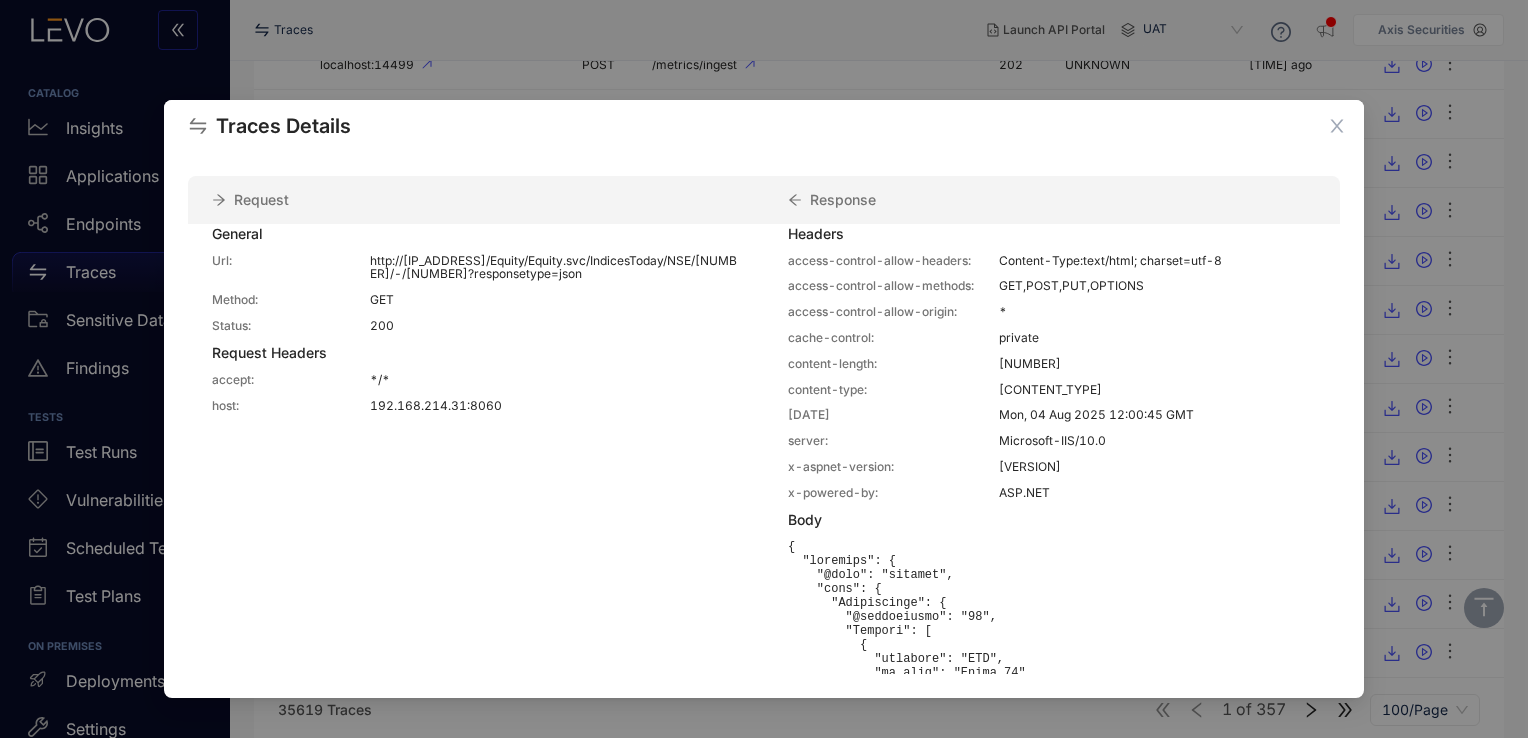 scroll, scrollTop: 0, scrollLeft: 0, axis: both 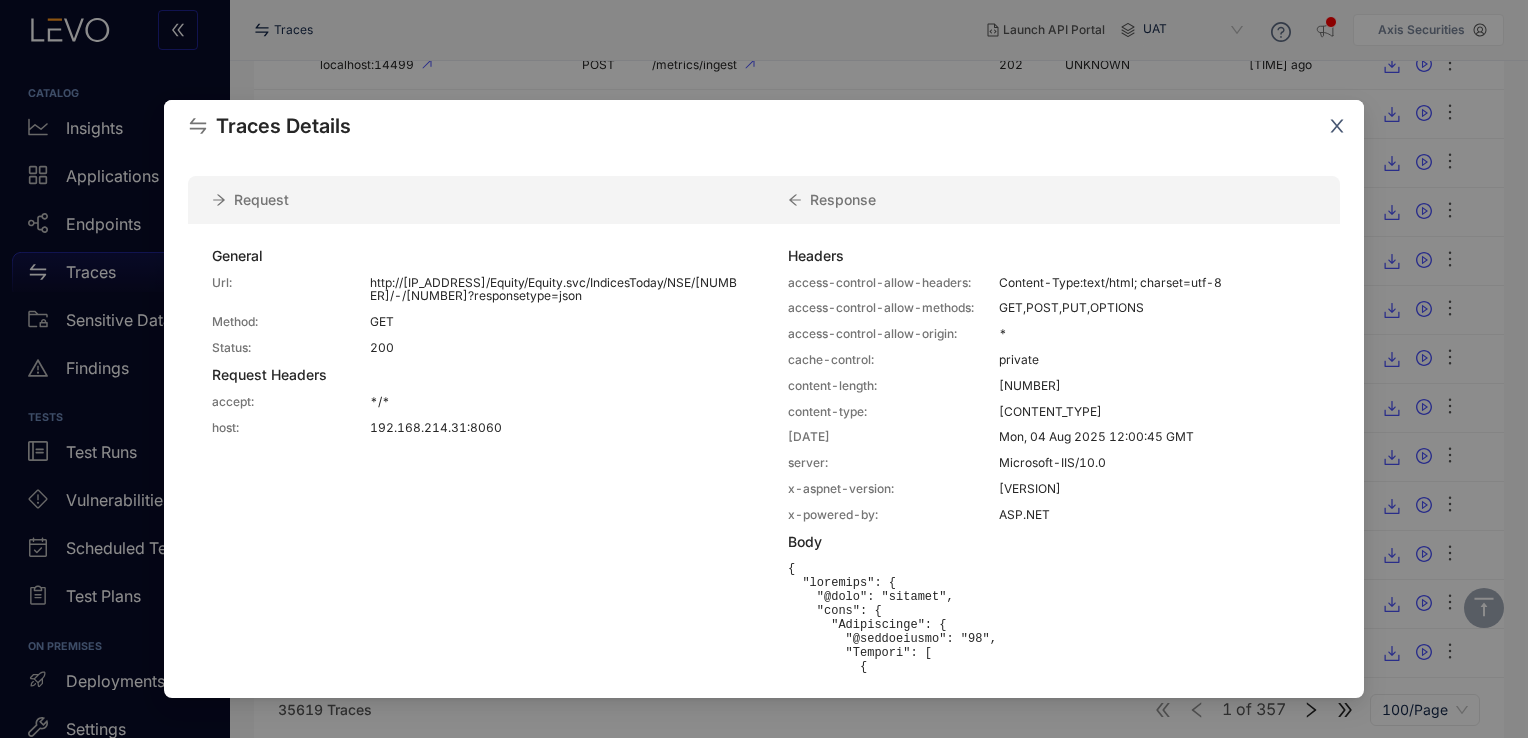click 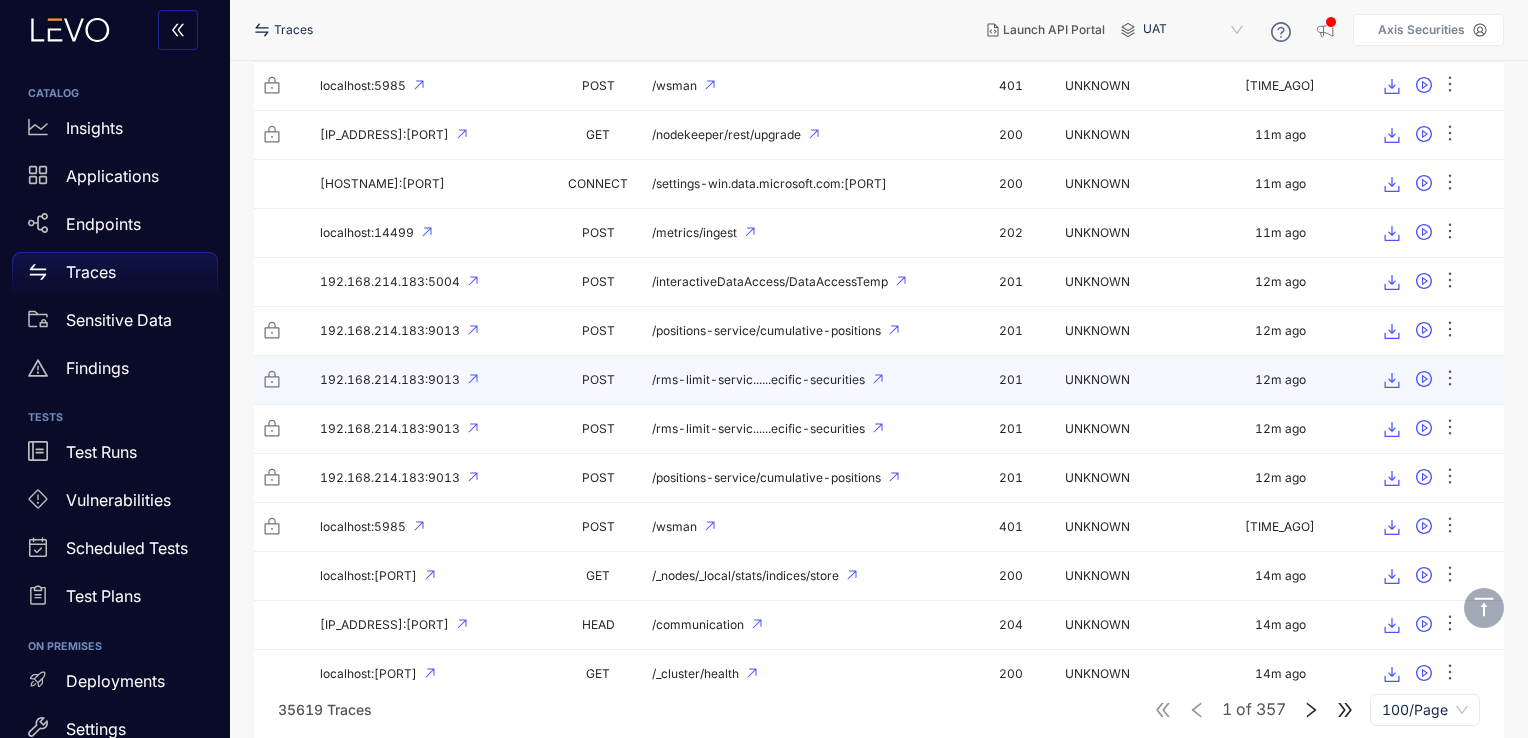 scroll, scrollTop: 1983, scrollLeft: 0, axis: vertical 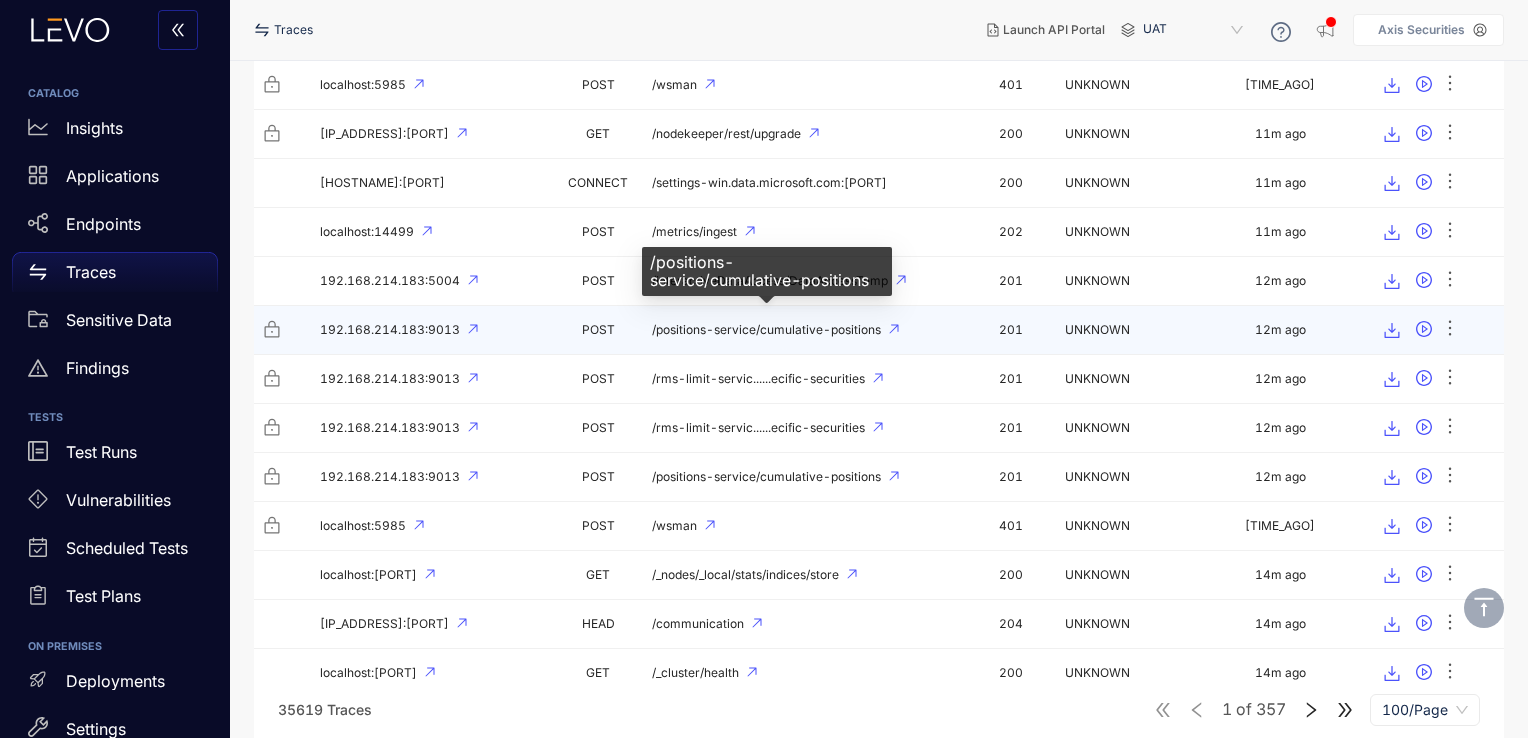 click on "/positions-service/cumulative-positions" at bounding box center [766, 330] 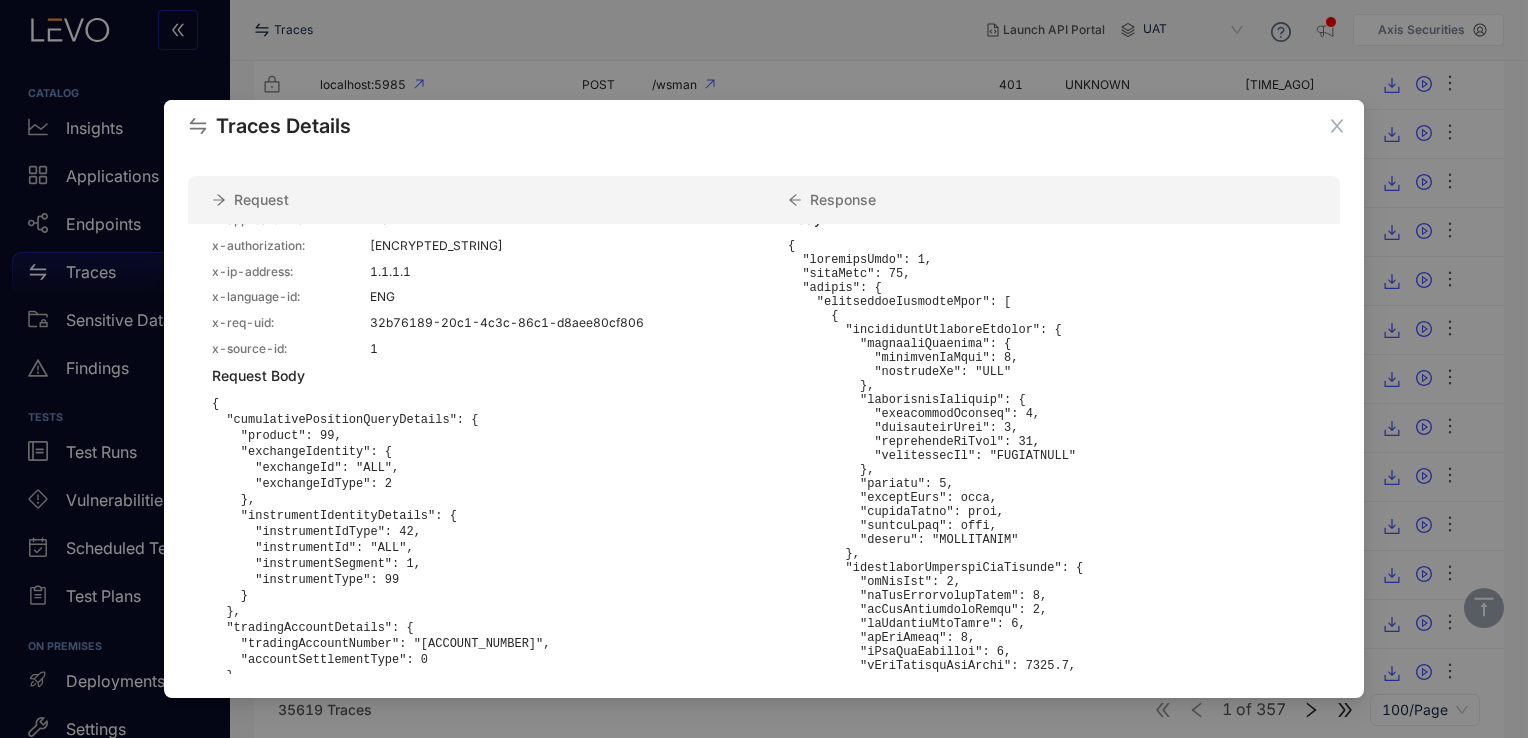 scroll, scrollTop: 0, scrollLeft: 0, axis: both 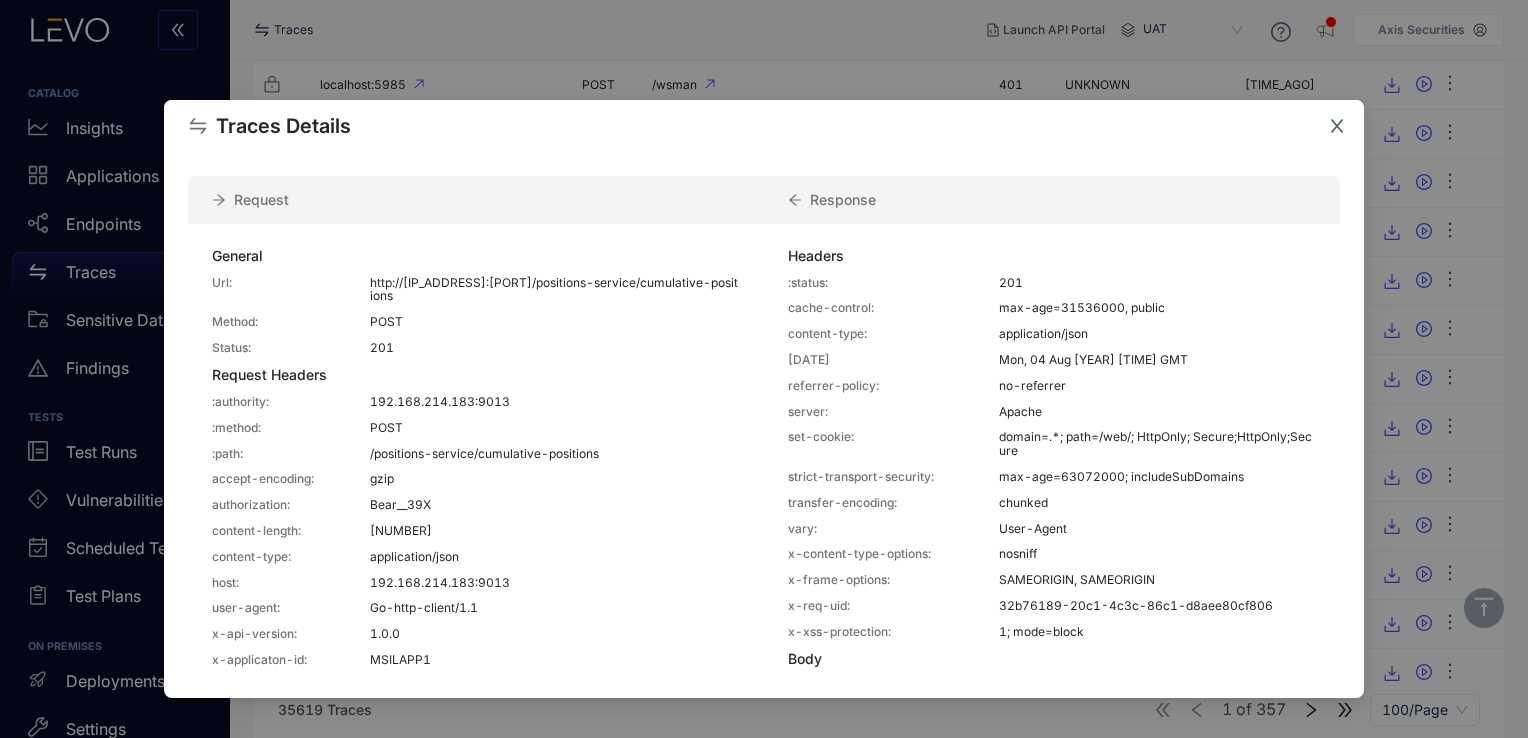 click 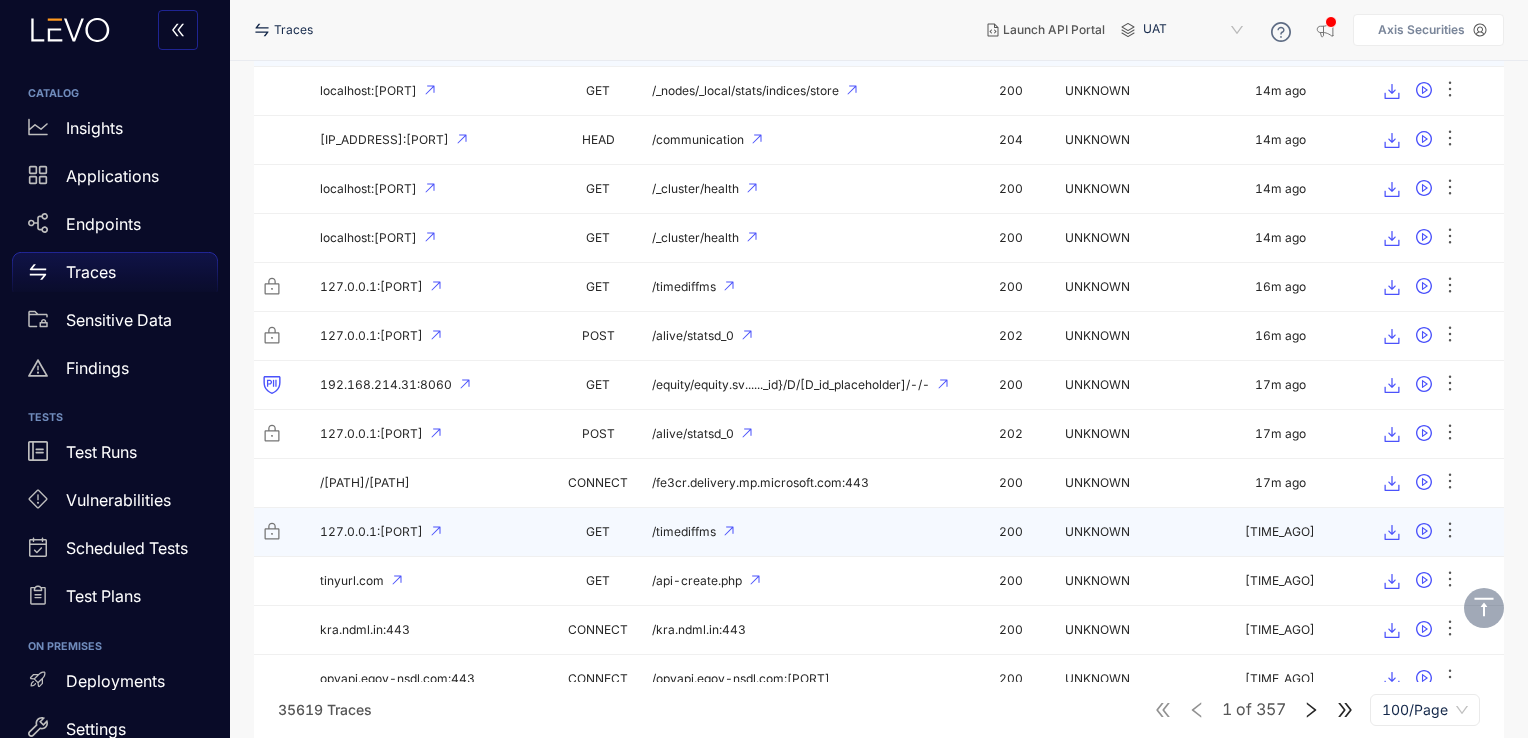 scroll, scrollTop: 2534, scrollLeft: 0, axis: vertical 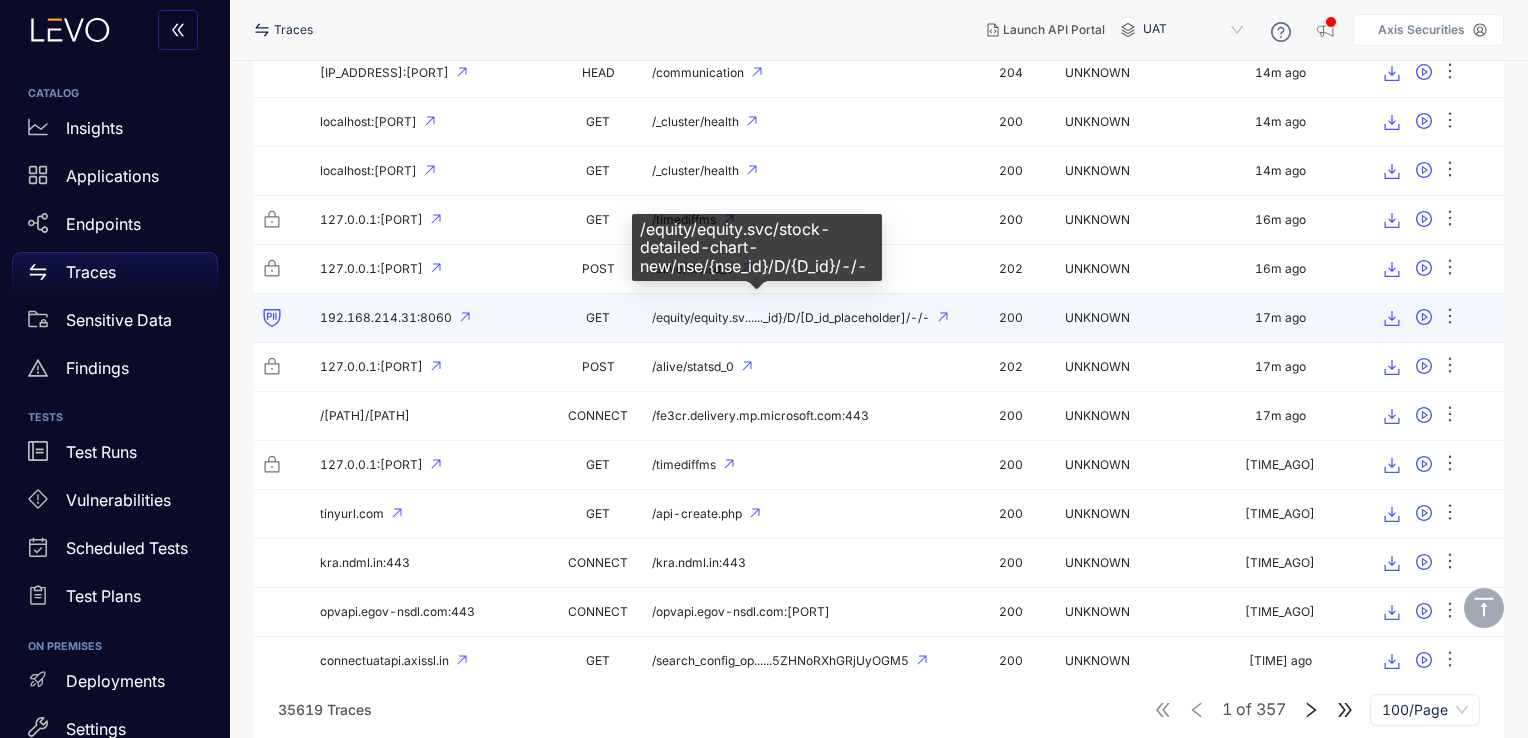 click on "/equity/equity.sv......_id}/D/[D_id_placeholder]/-/-" at bounding box center [791, 318] 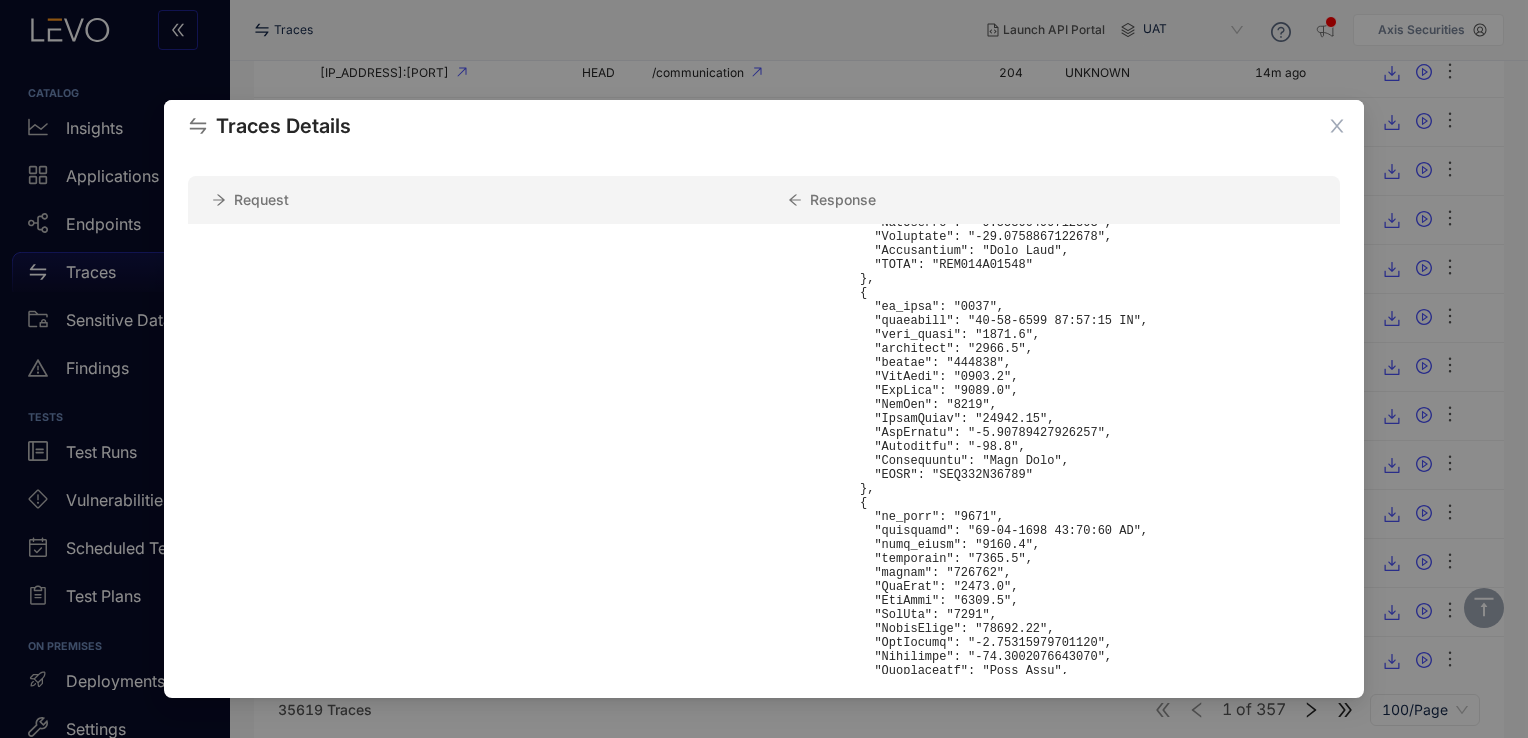 scroll, scrollTop: 795, scrollLeft: 0, axis: vertical 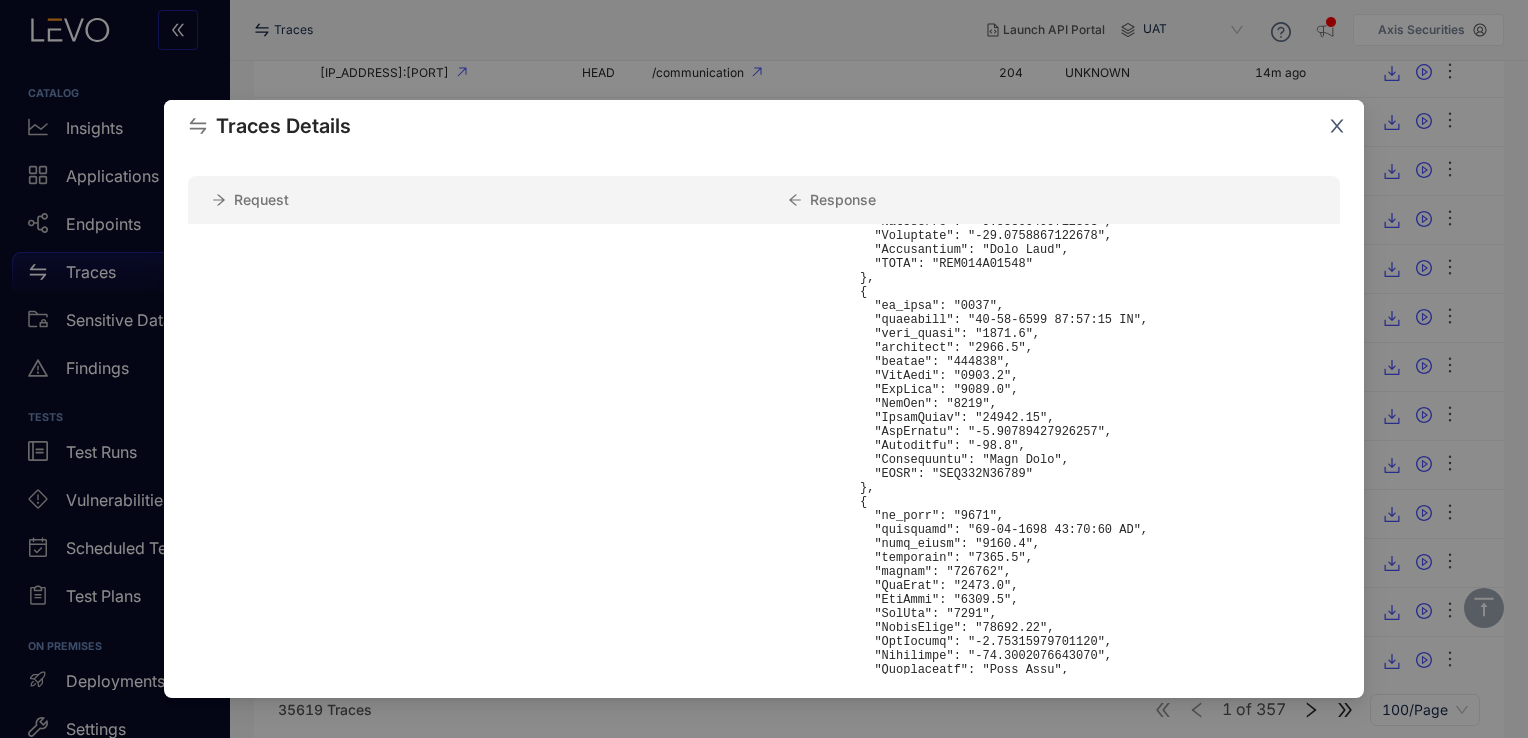 click 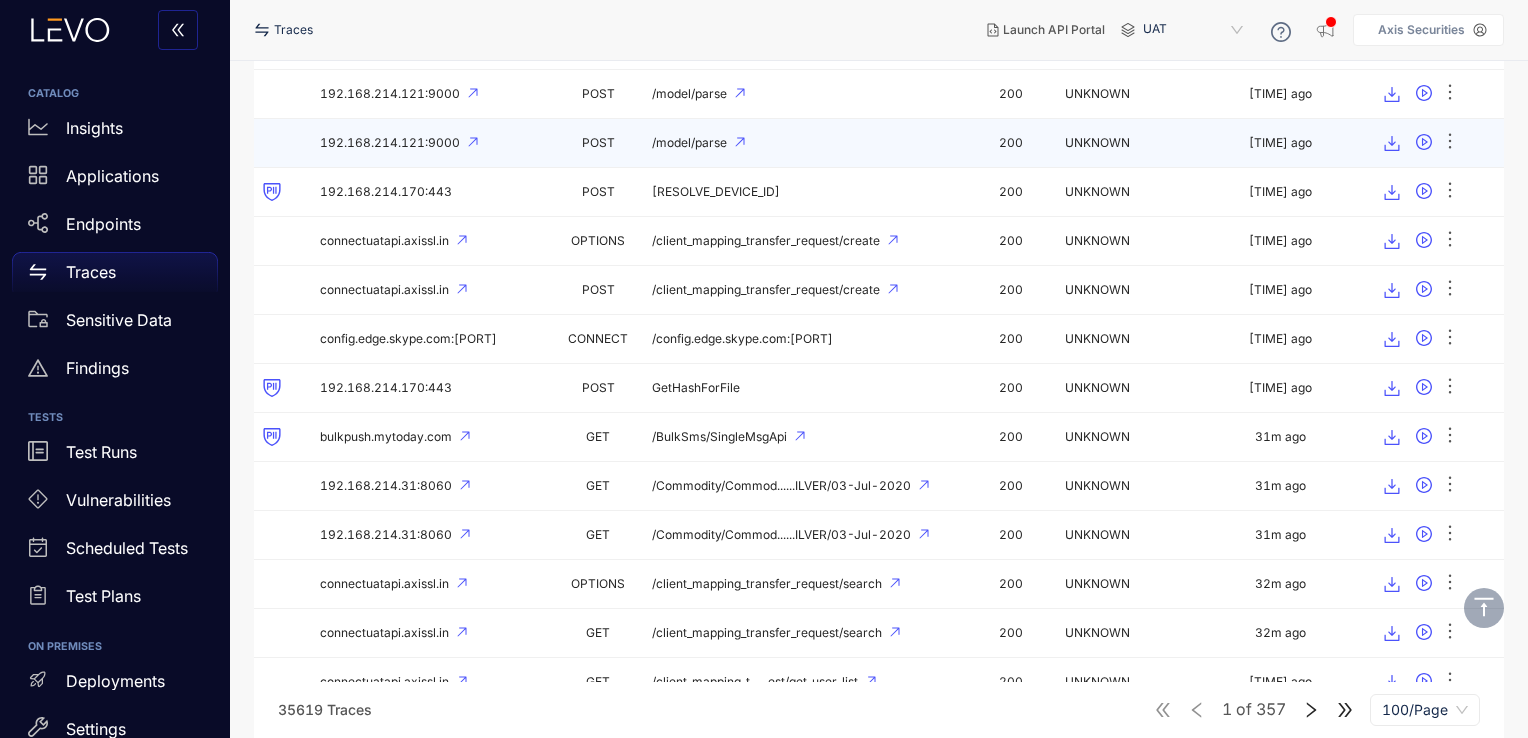 scroll, scrollTop: 4440, scrollLeft: 0, axis: vertical 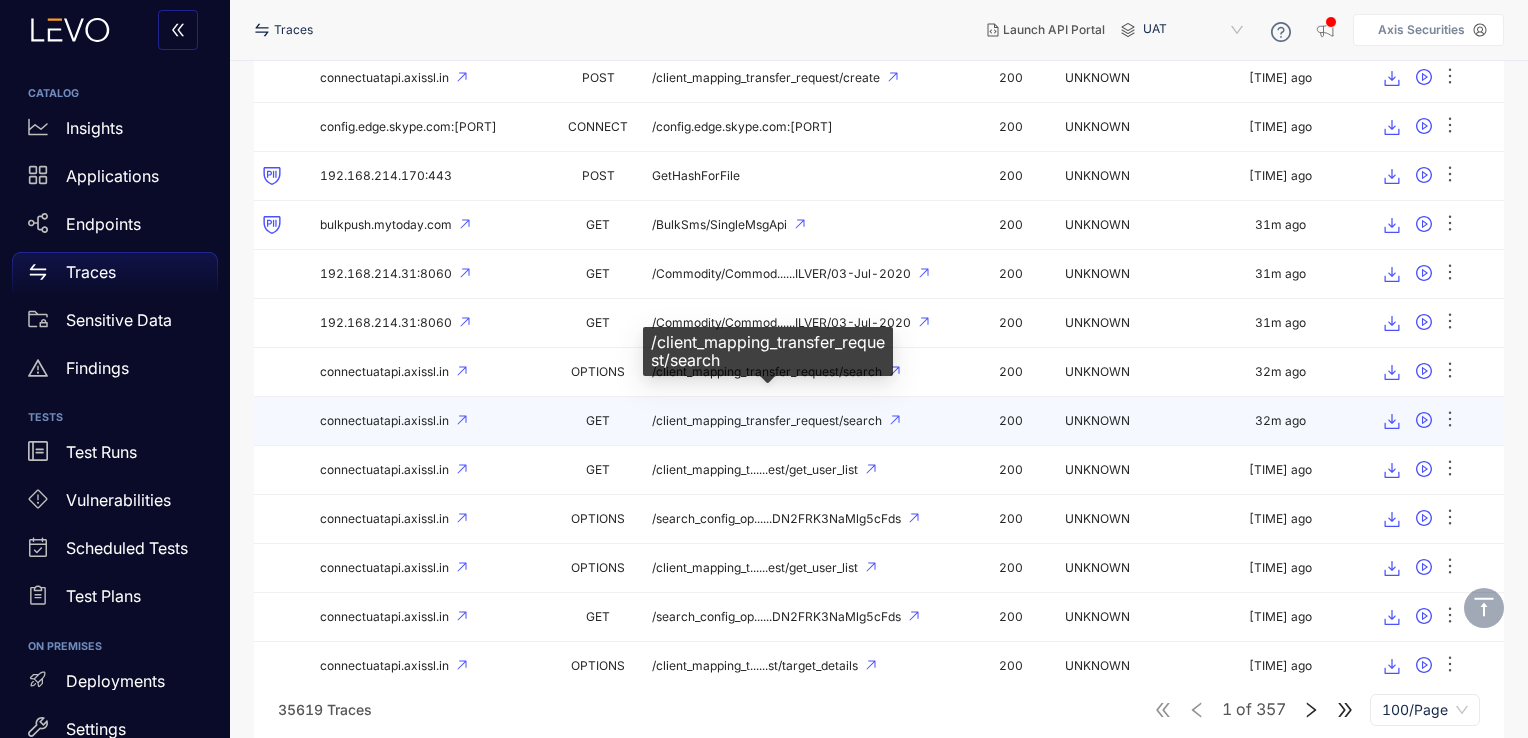 click on "/client_mapping_transfer_request/search" at bounding box center [767, 421] 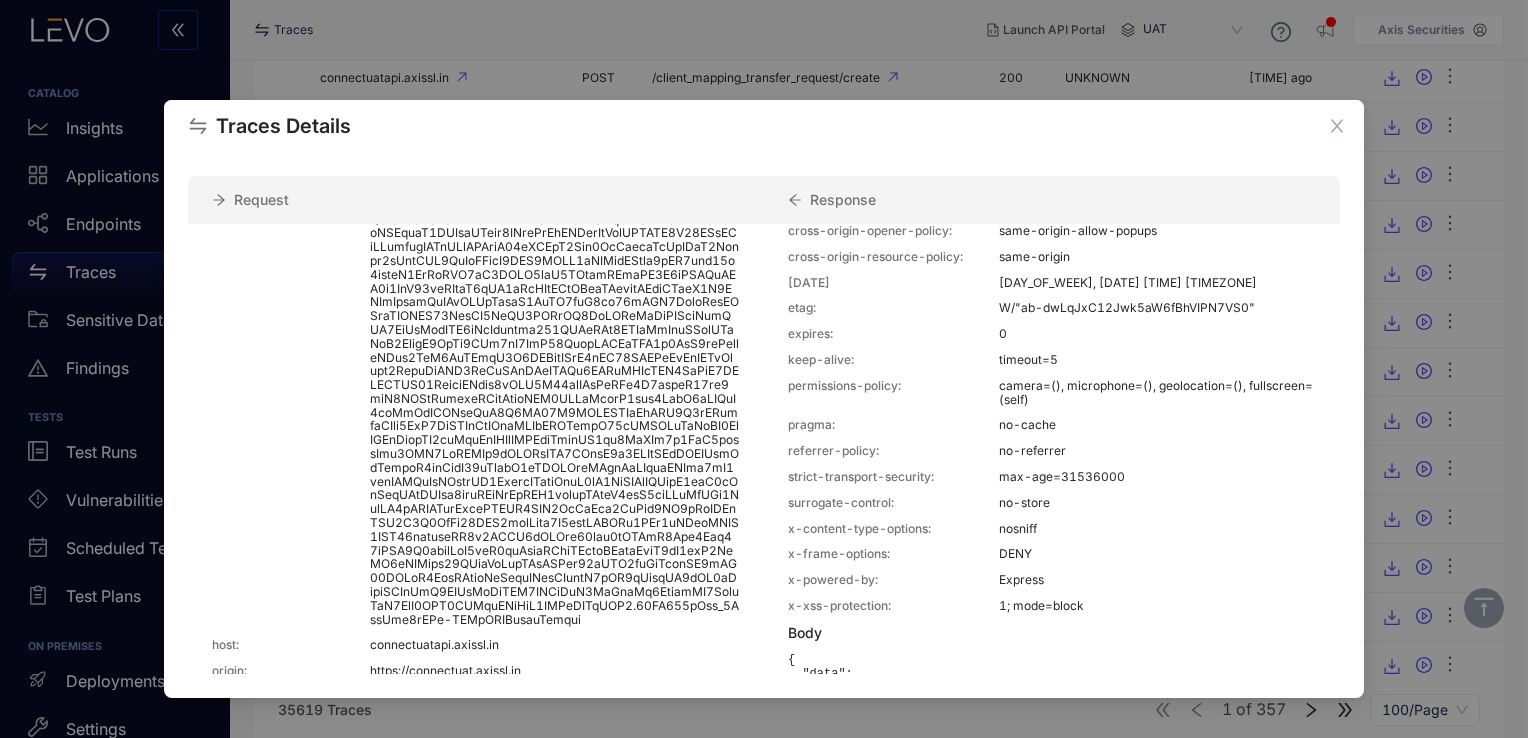 scroll, scrollTop: 0, scrollLeft: 0, axis: both 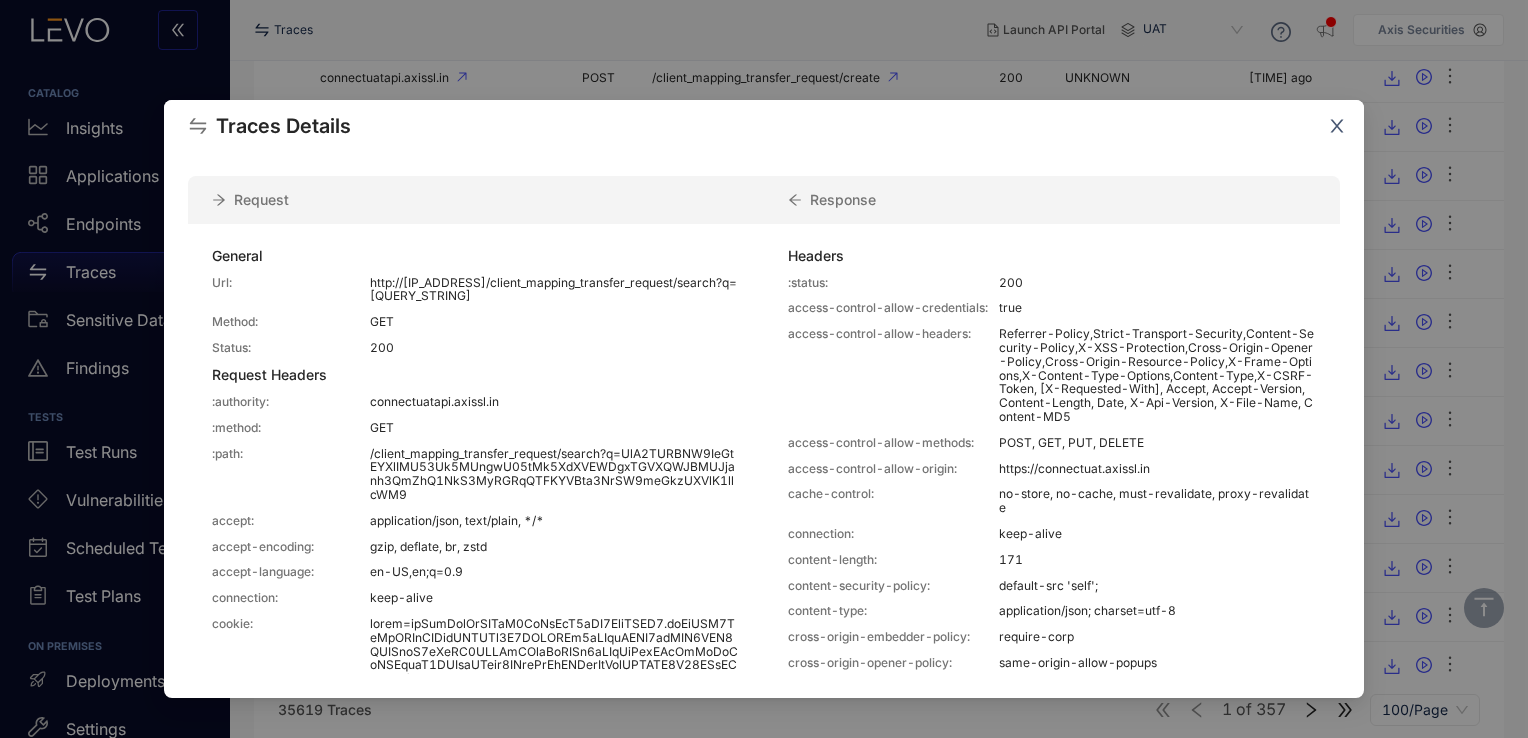 click 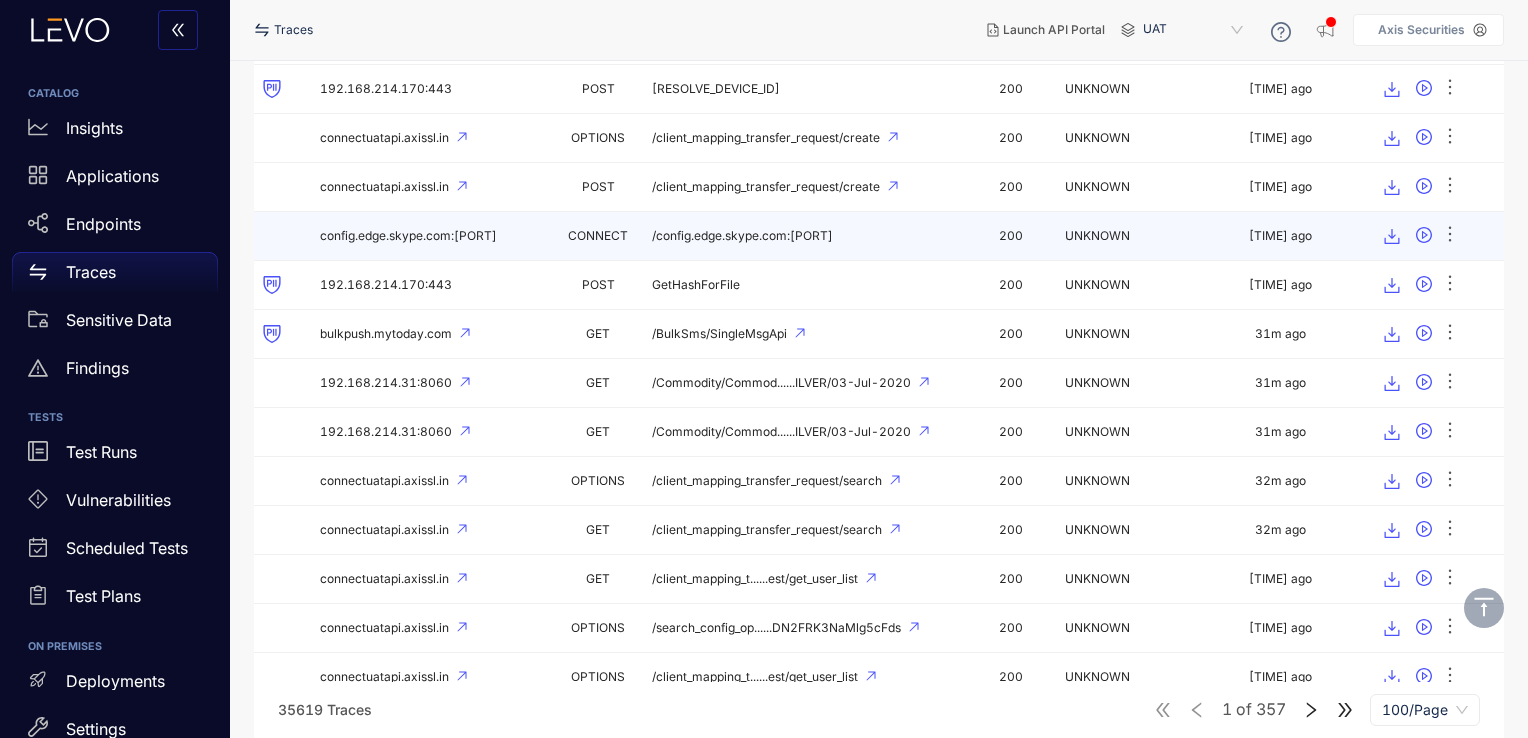 scroll, scrollTop: 4440, scrollLeft: 0, axis: vertical 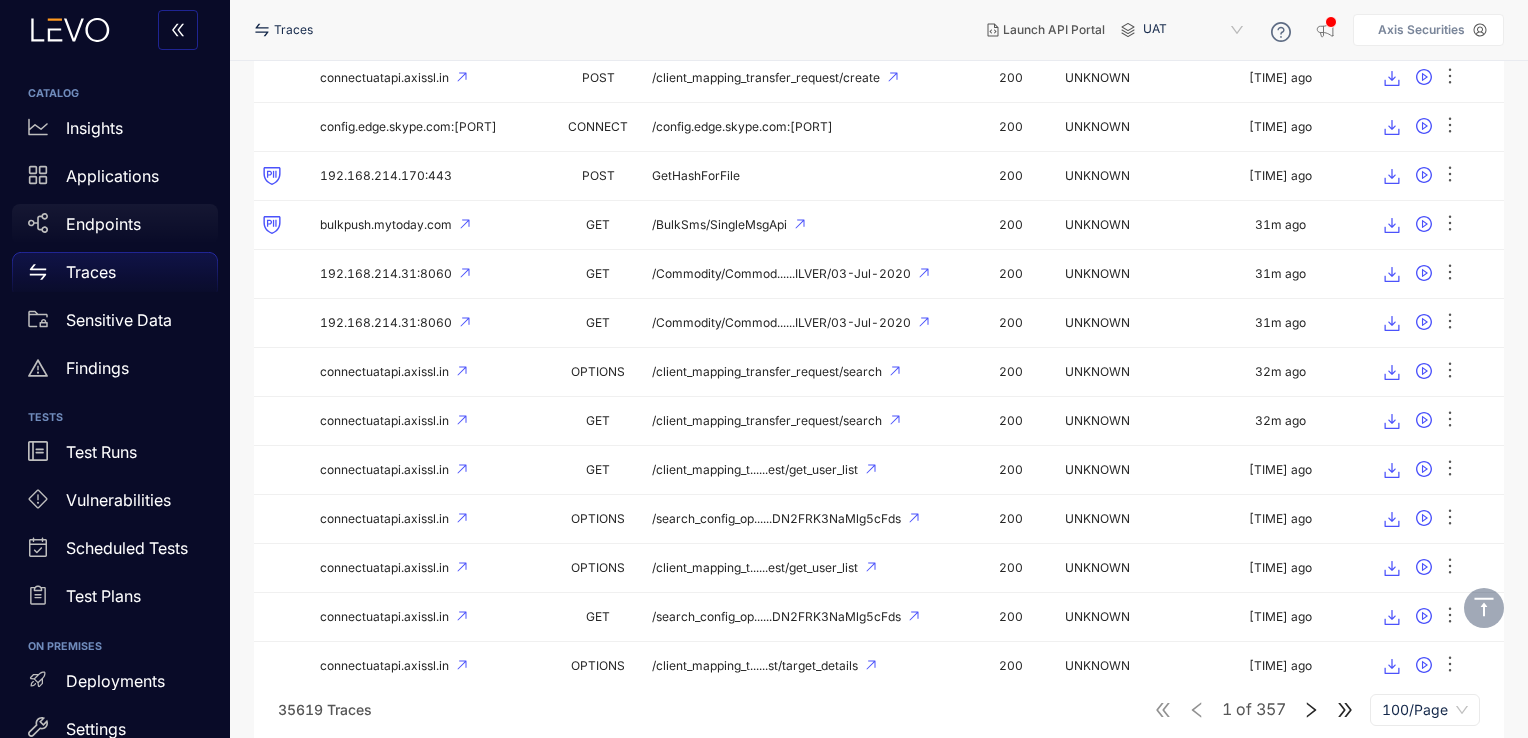 click on "Endpoints" at bounding box center [103, 224] 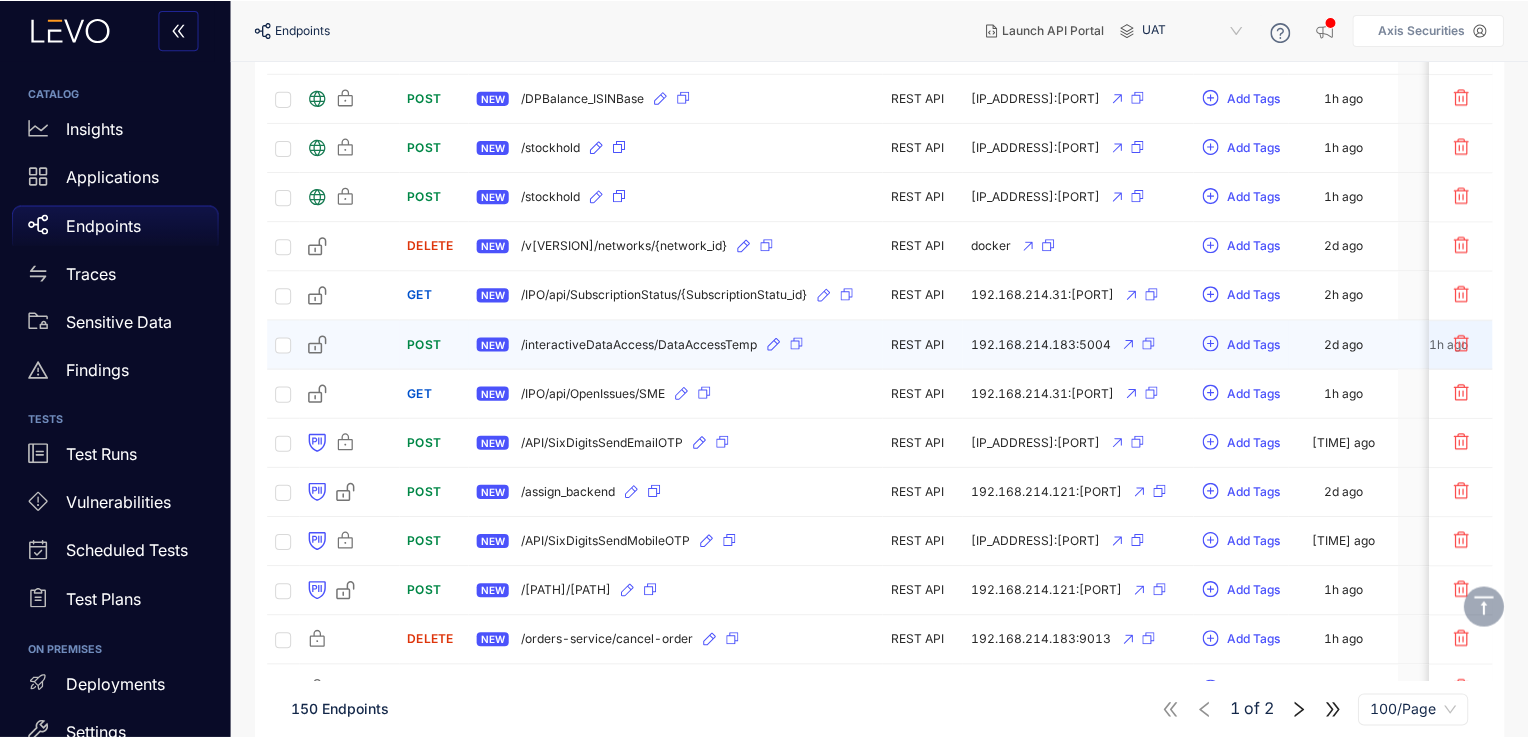 scroll, scrollTop: 0, scrollLeft: 0, axis: both 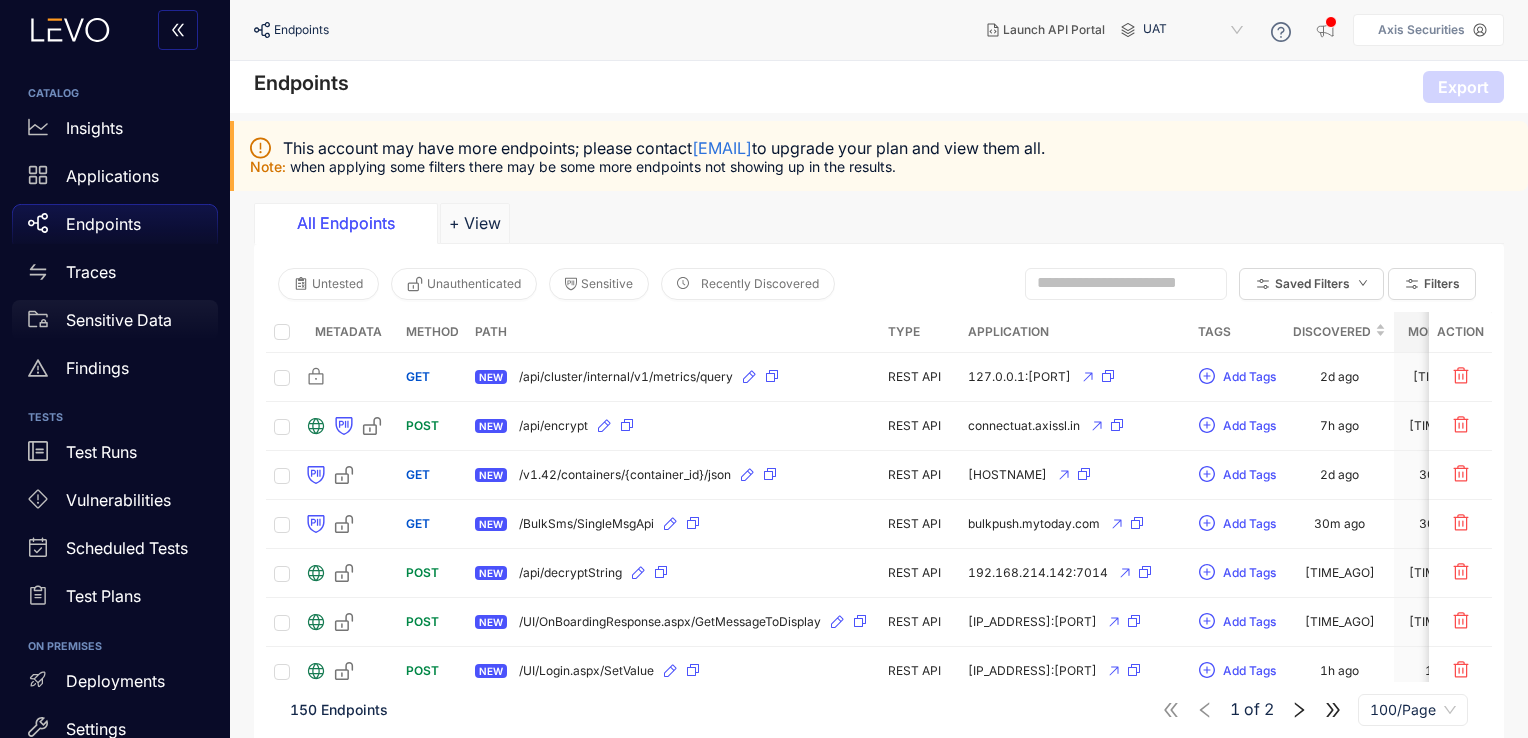 click on "Sensitive Data" at bounding box center (119, 320) 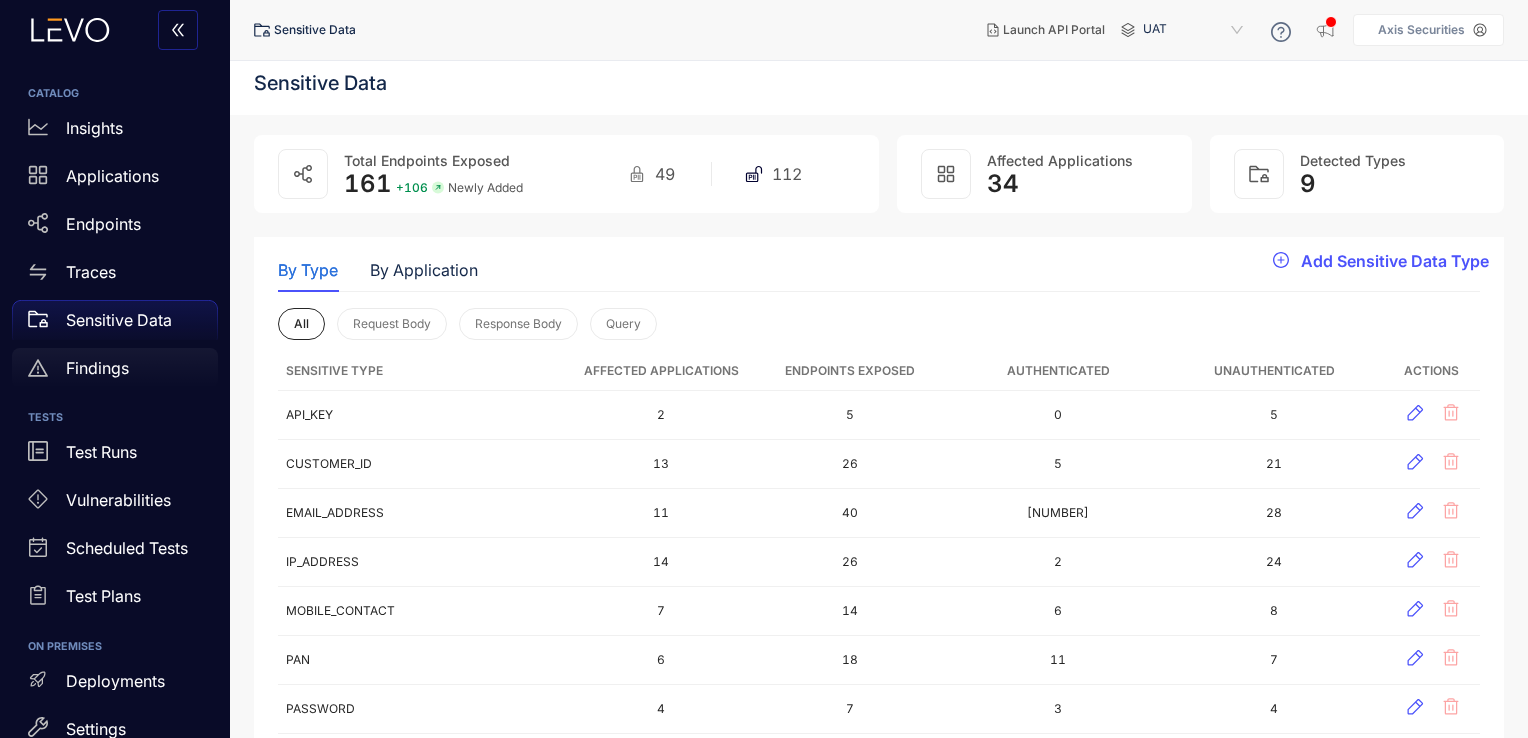 click on "Findings" at bounding box center [97, 368] 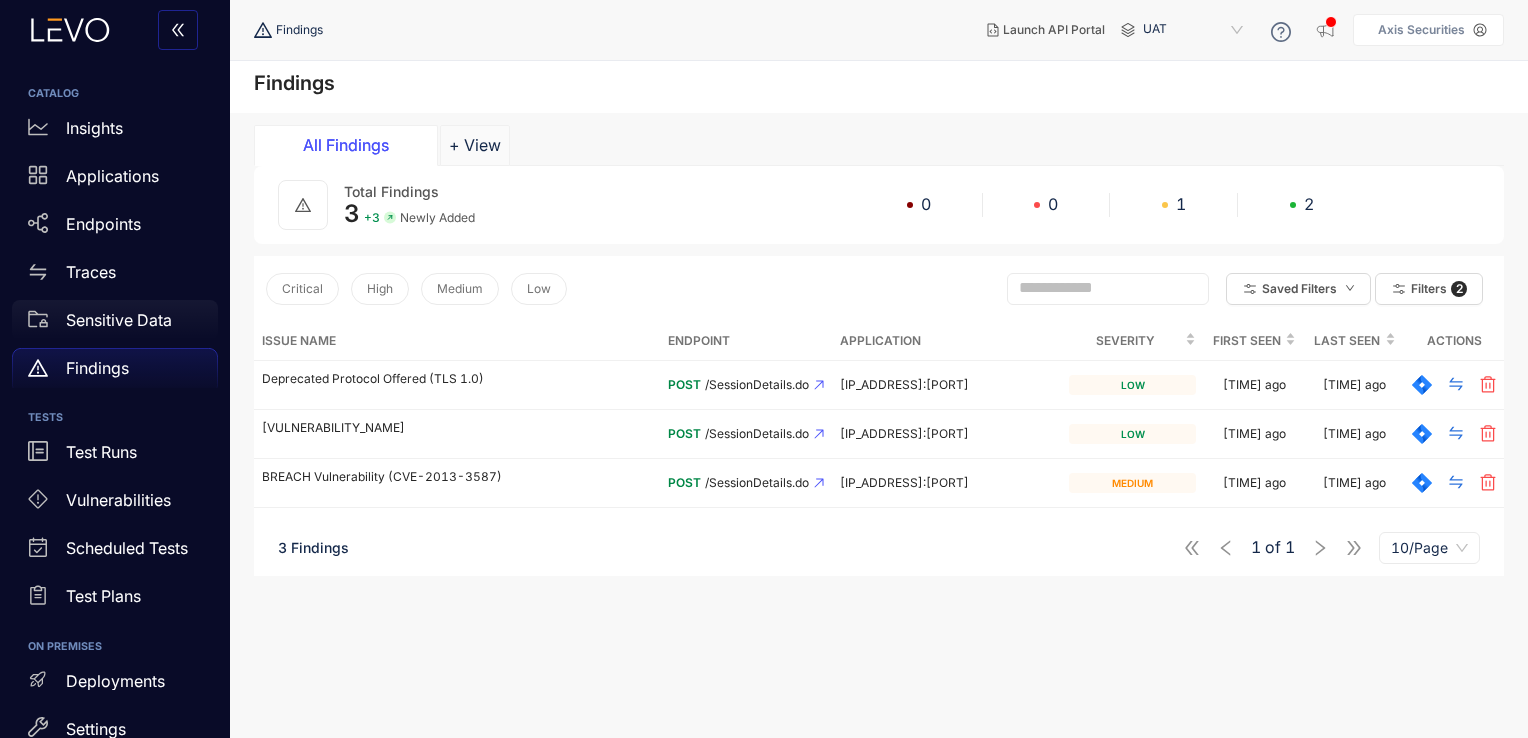 click on "Sensitive Data" at bounding box center [119, 320] 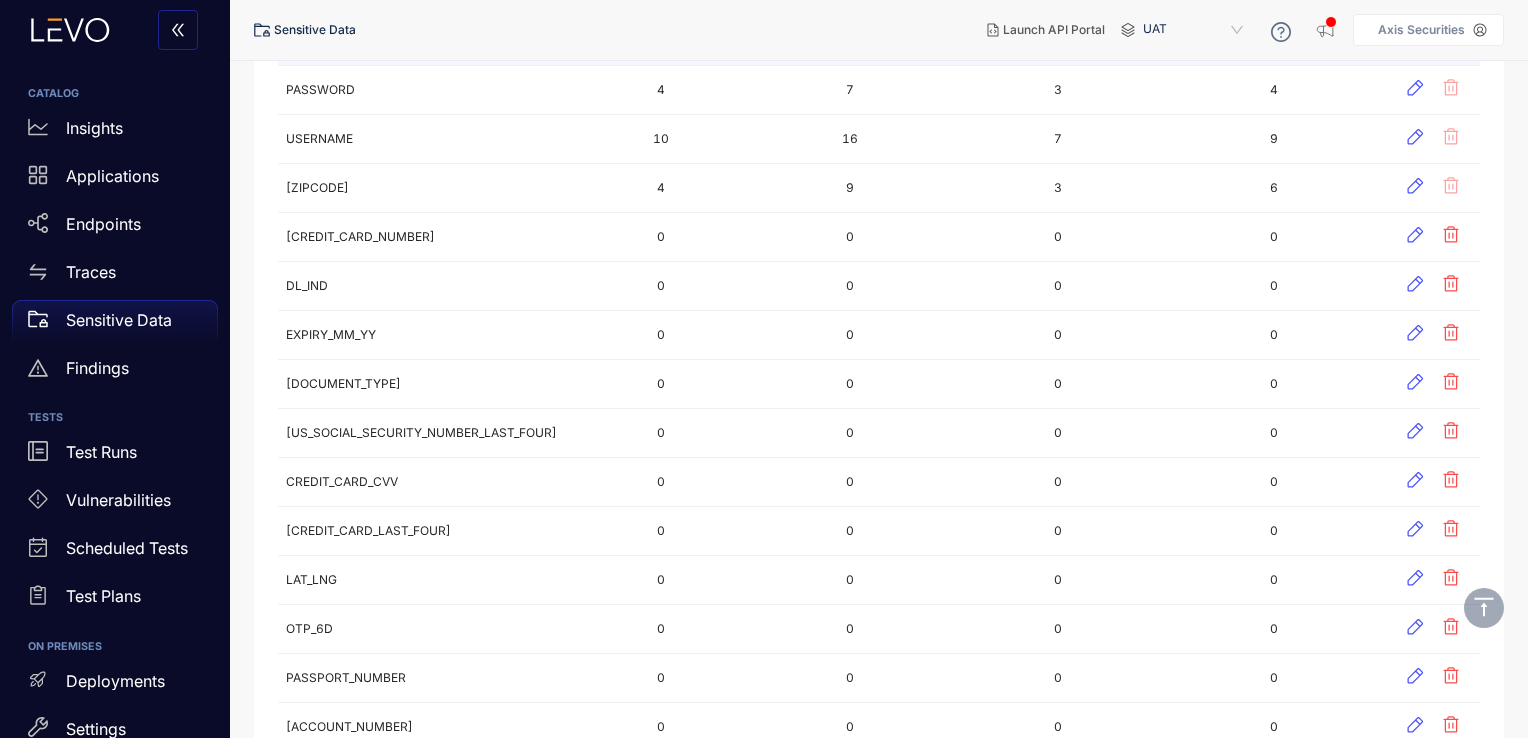 scroll, scrollTop: 0, scrollLeft: 0, axis: both 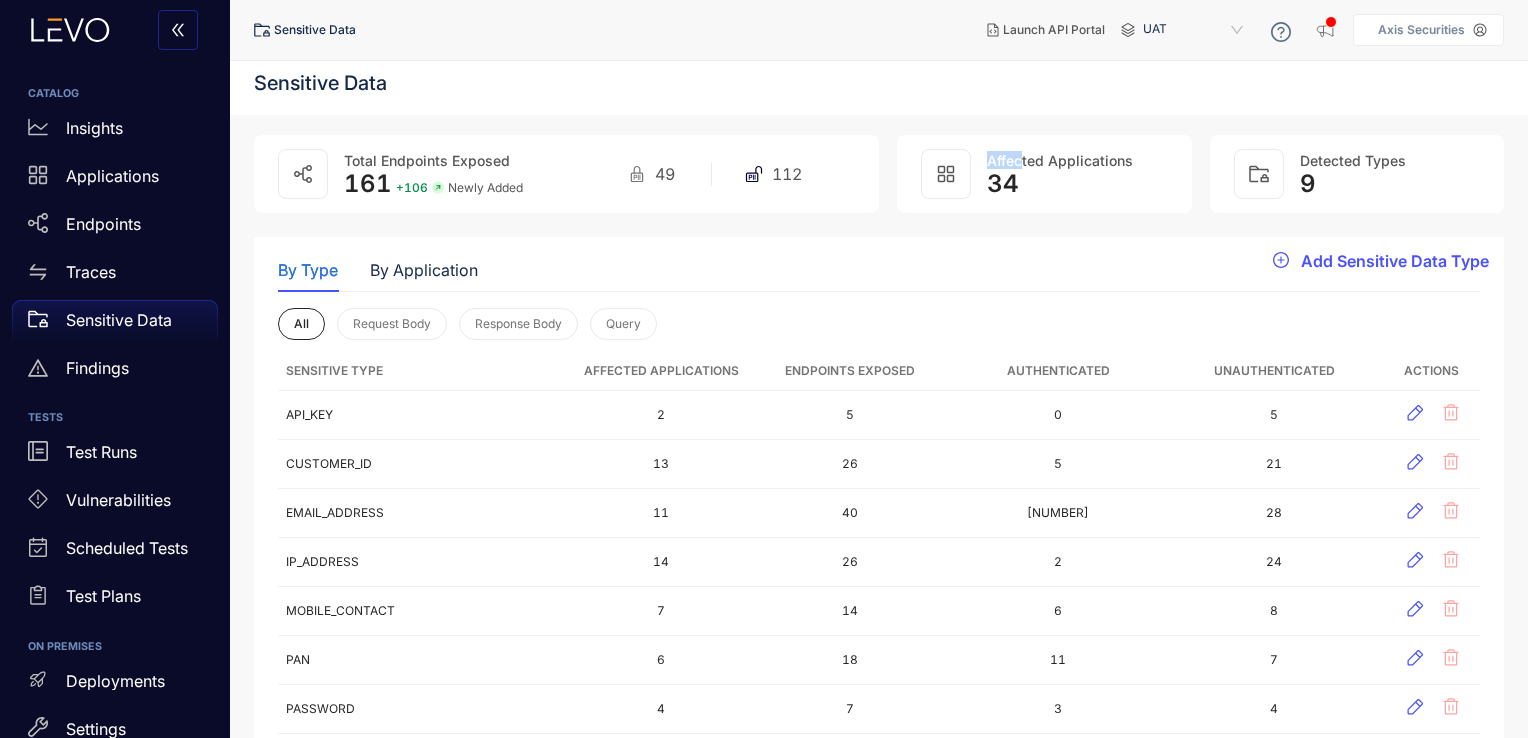 drag, startPoint x: 955, startPoint y: 176, endPoint x: 1023, endPoint y: 158, distance: 70.34202 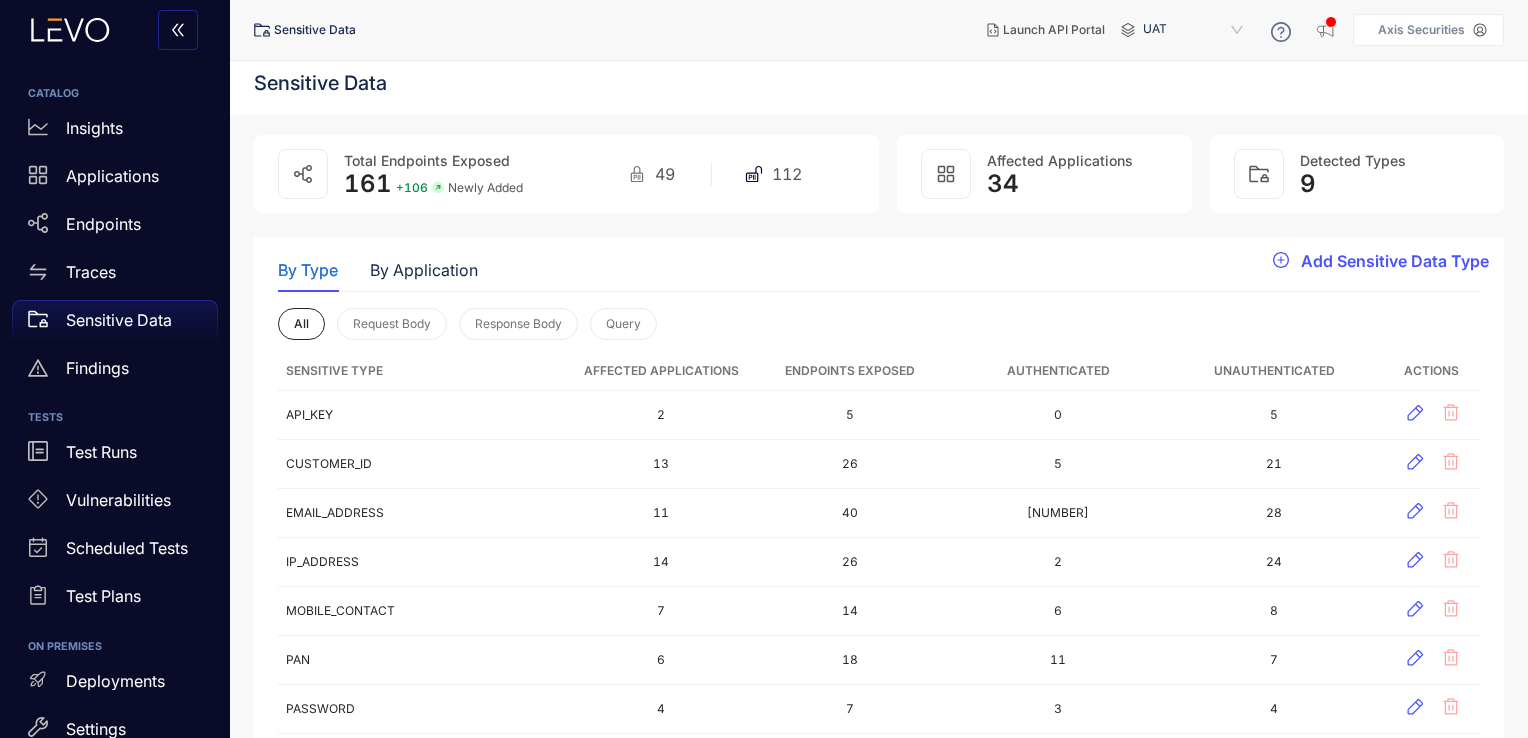 drag, startPoint x: 1023, startPoint y: 158, endPoint x: 964, endPoint y: 266, distance: 123.065025 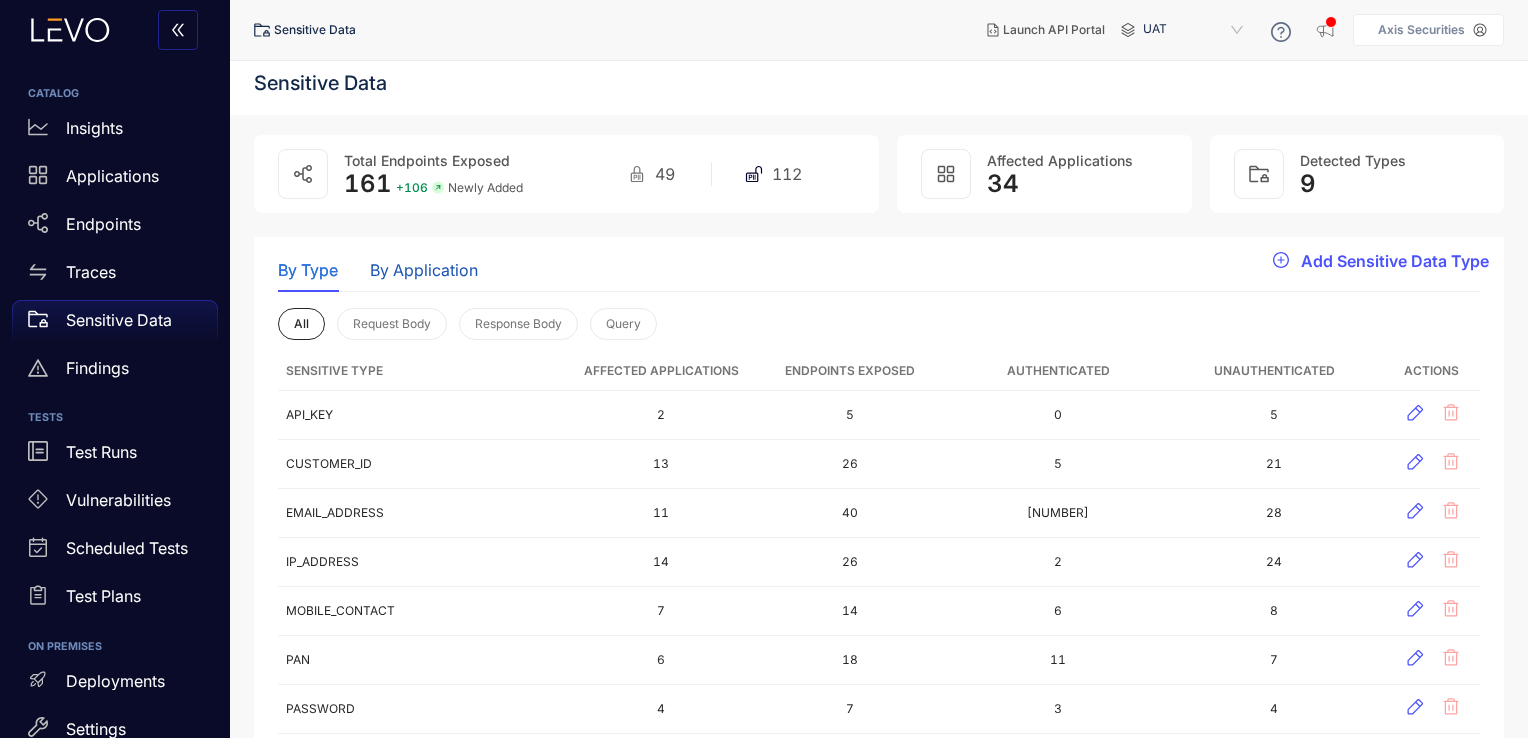 click on "By Application" at bounding box center (424, 270) 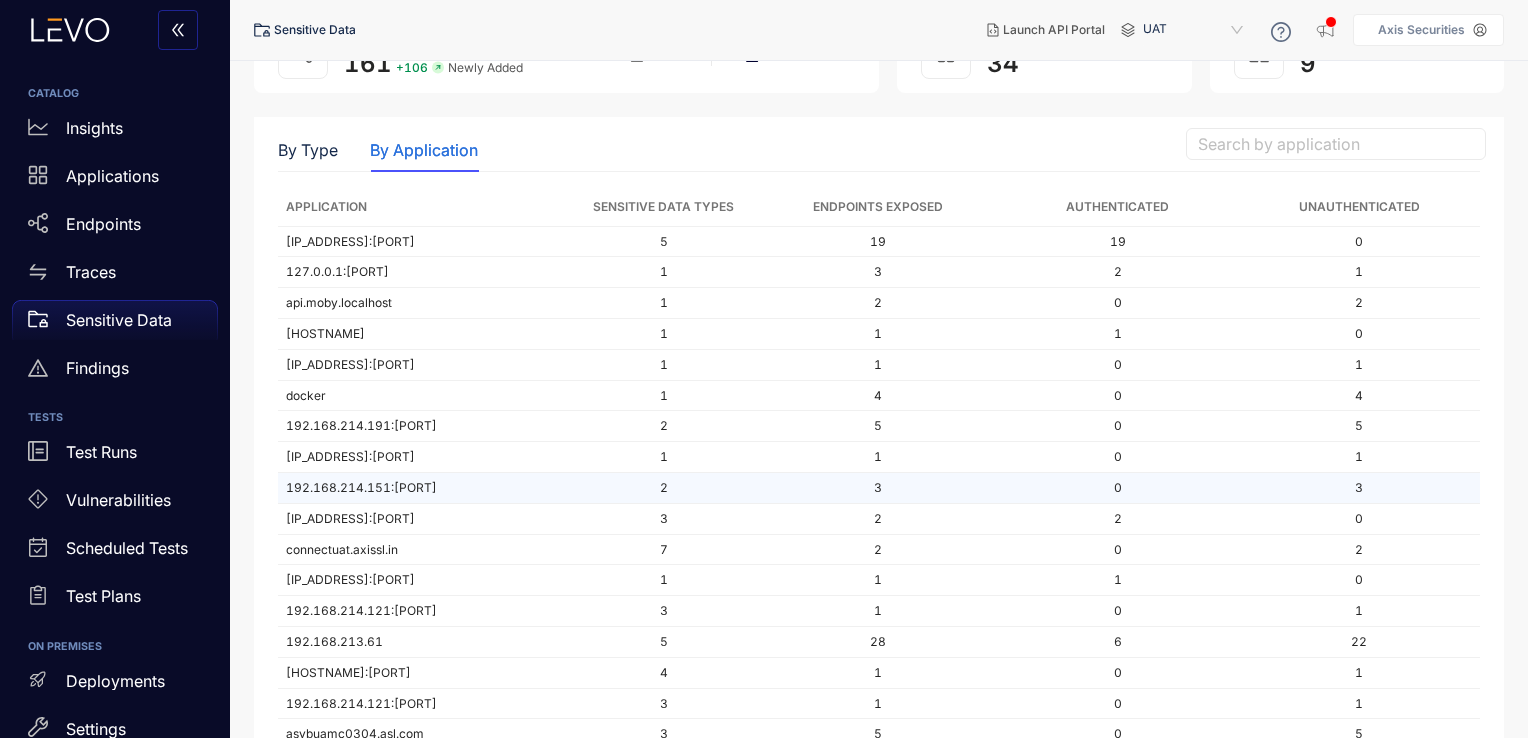 scroll, scrollTop: 0, scrollLeft: 0, axis: both 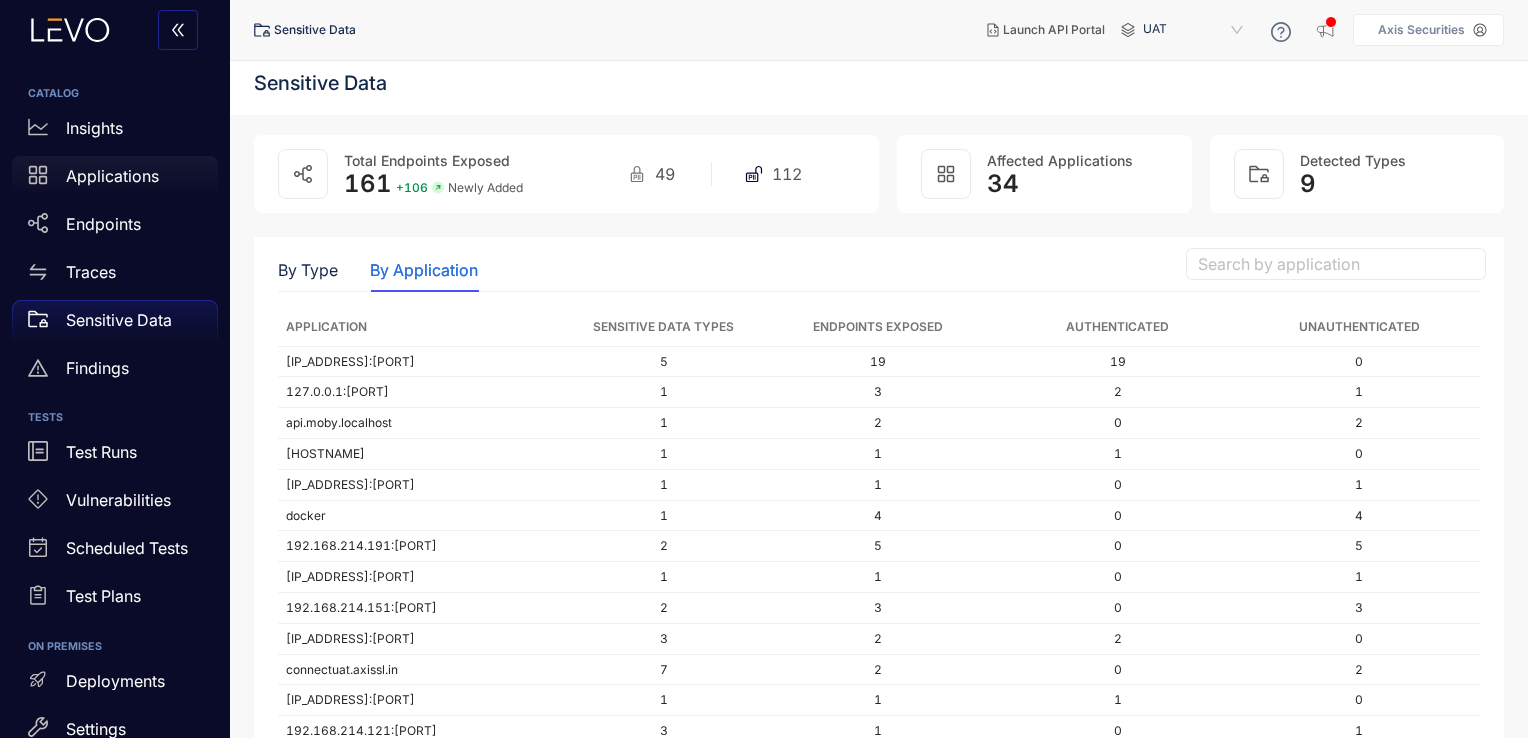 click on "Applications" at bounding box center [112, 176] 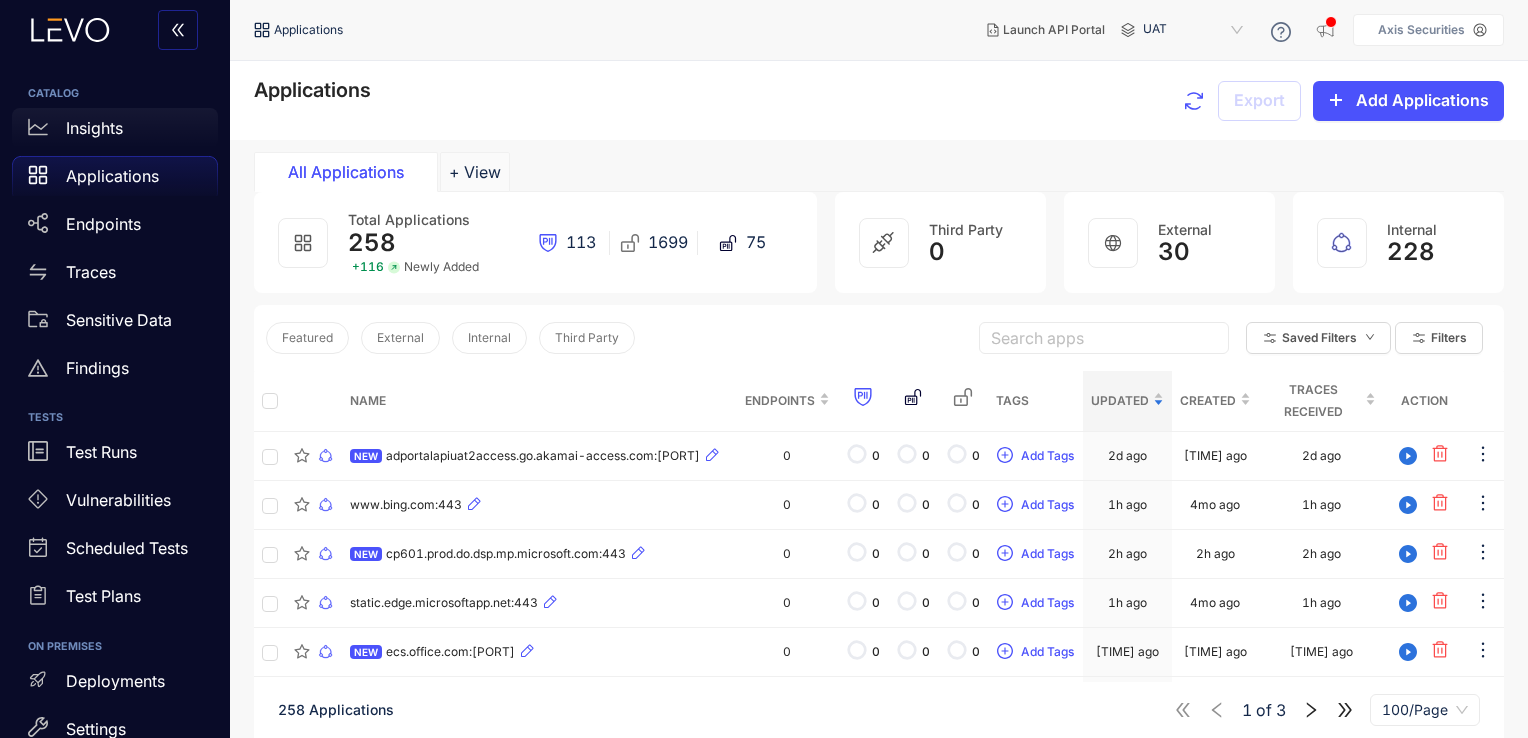 click on "Insights" at bounding box center (115, 128) 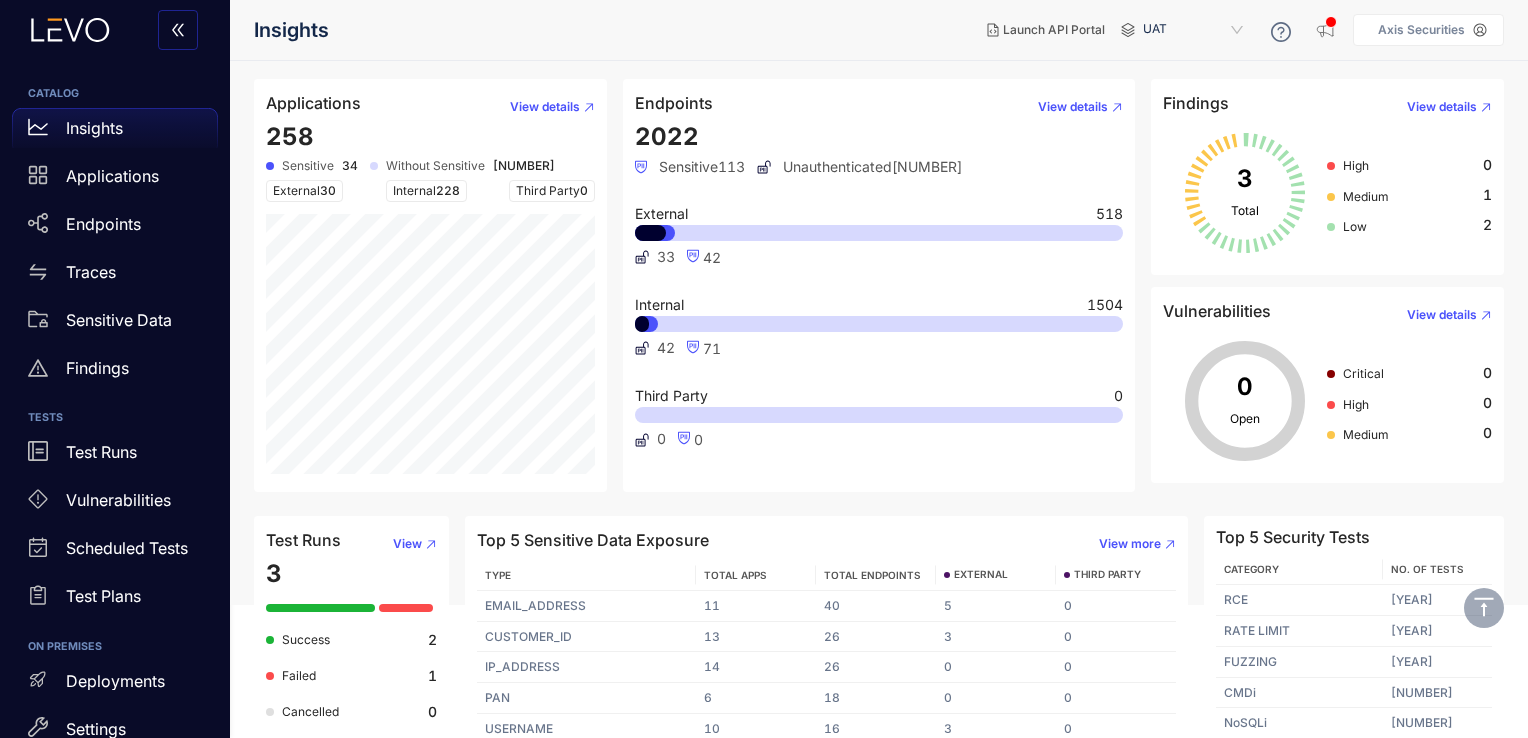 scroll, scrollTop: 143, scrollLeft: 0, axis: vertical 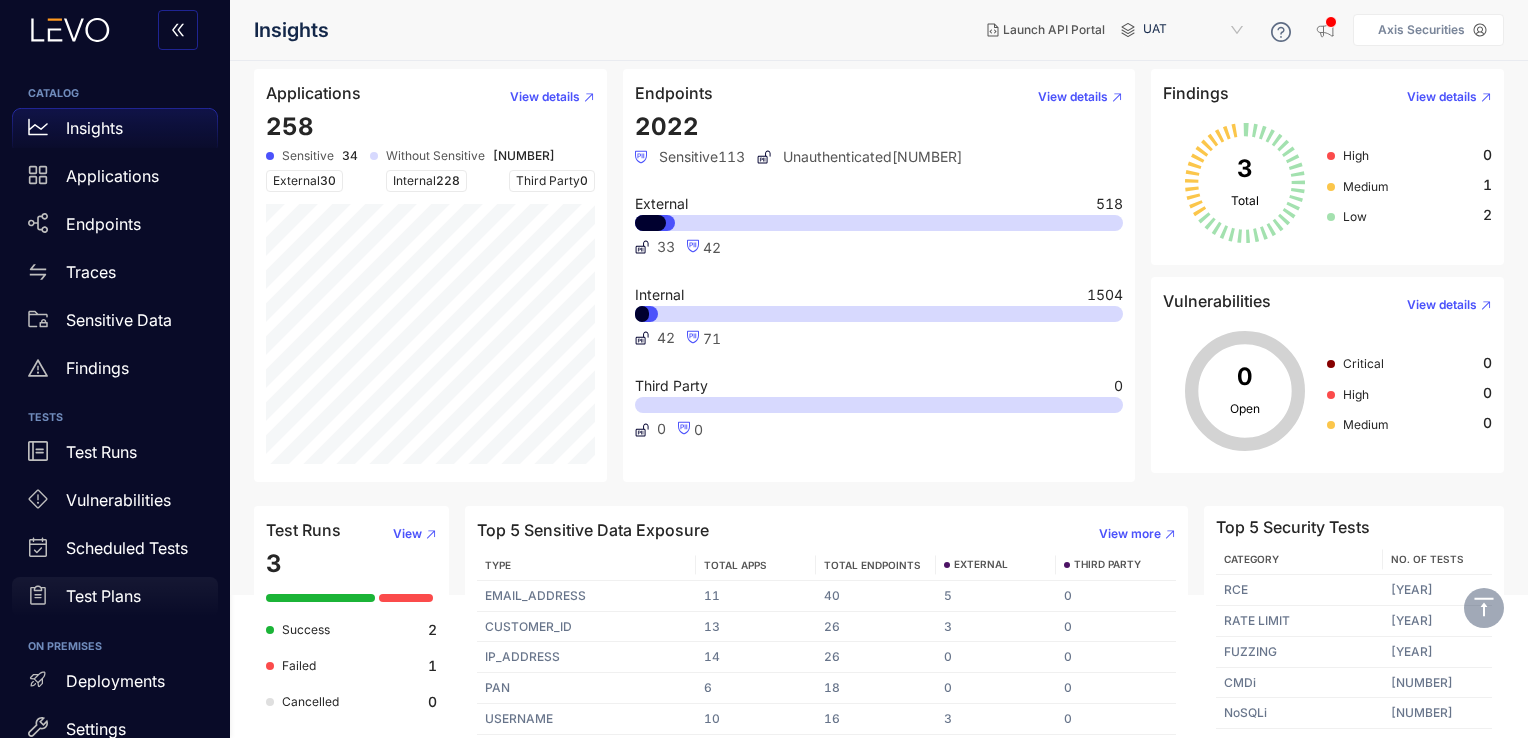 click on "Test Plans" at bounding box center (103, 596) 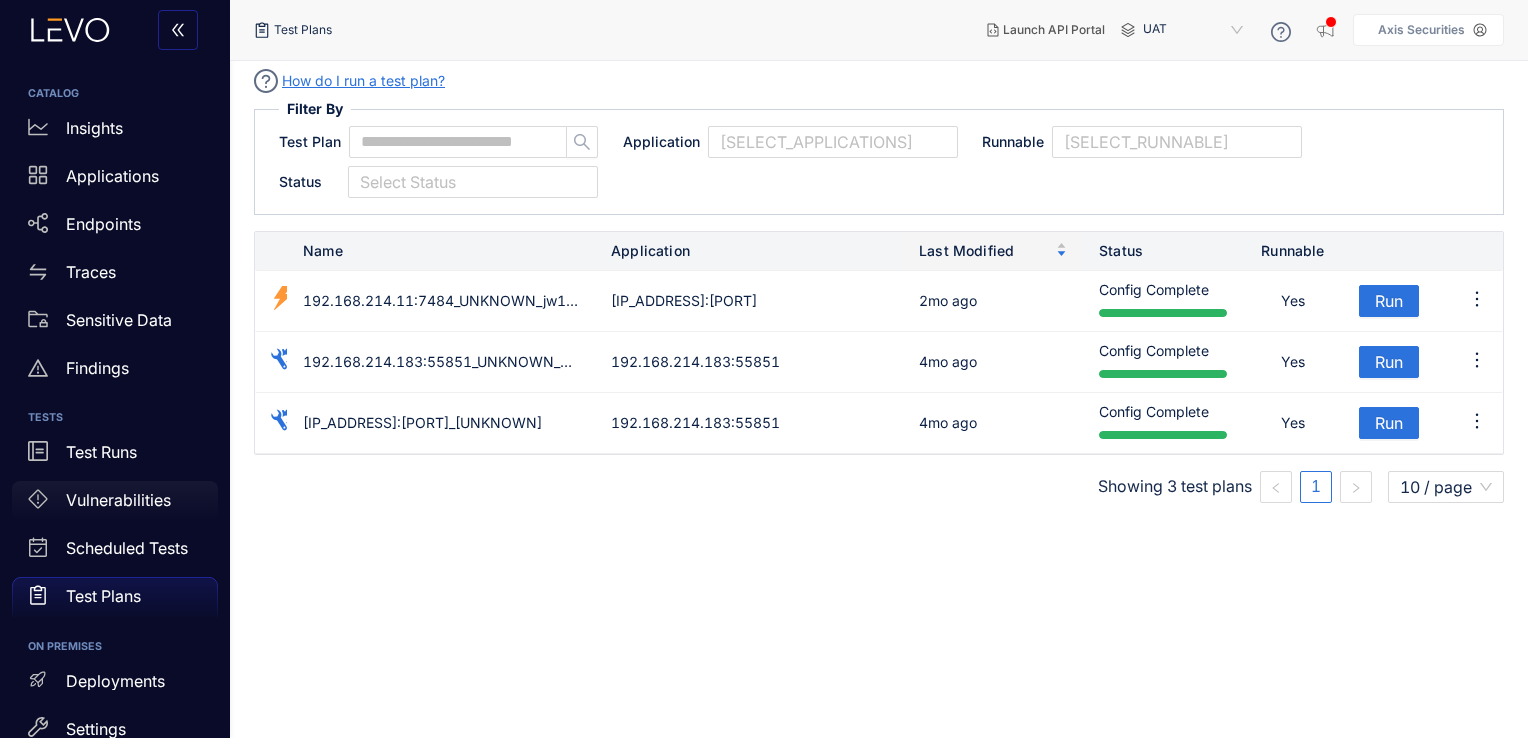 click on "Vulnerabilities" at bounding box center (118, 500) 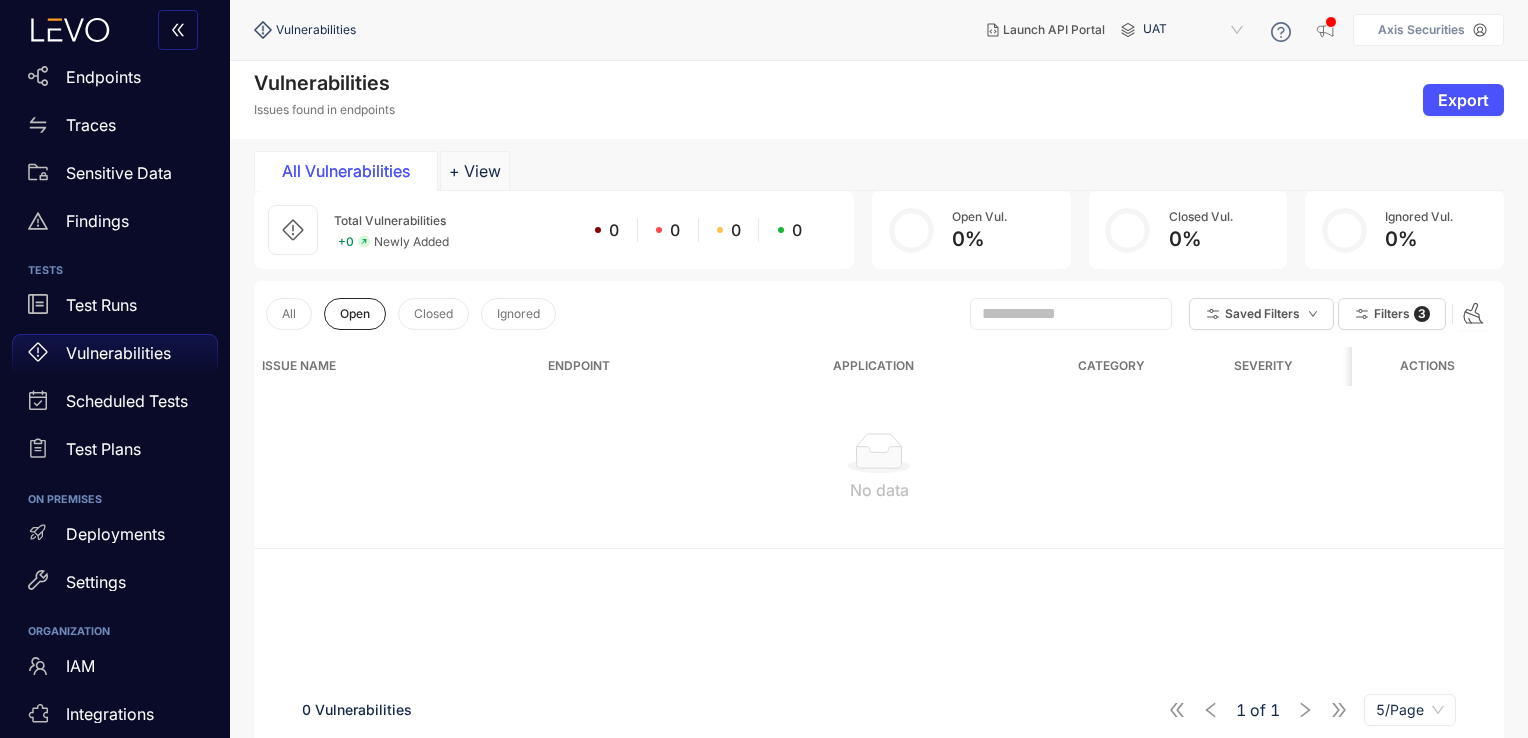 scroll, scrollTop: 211, scrollLeft: 0, axis: vertical 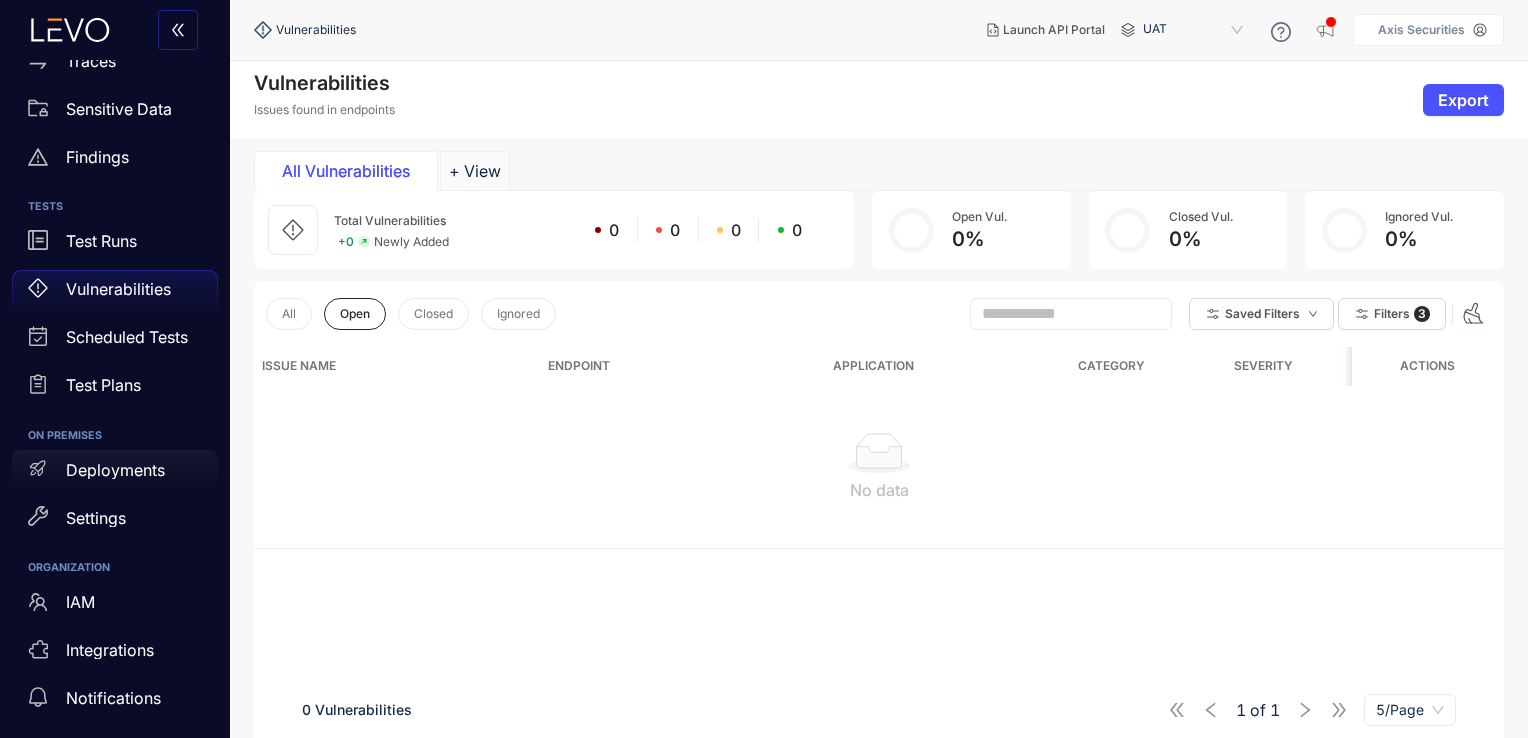 click on "Deployments" at bounding box center (115, 470) 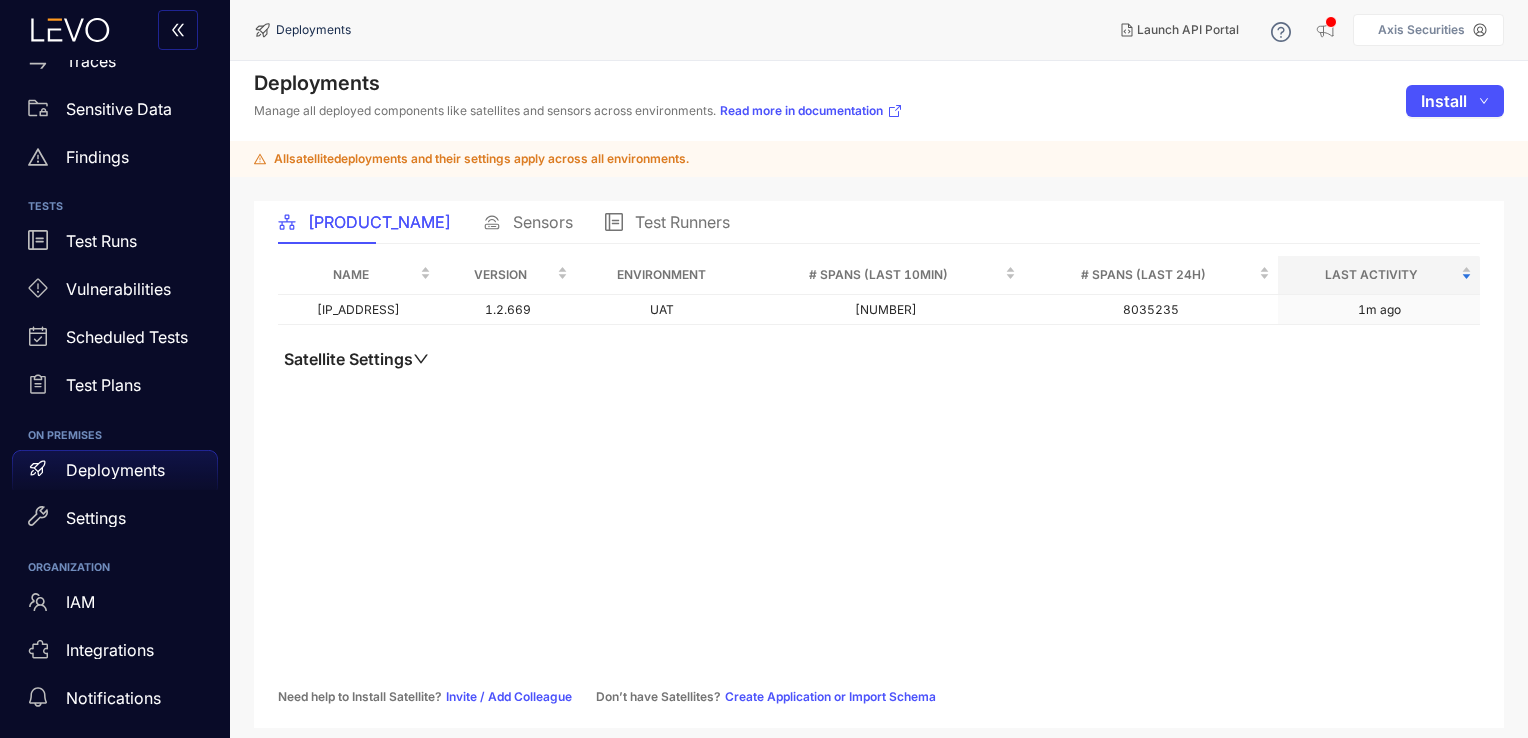 click on "Satellite Settings" at bounding box center (356, 359) 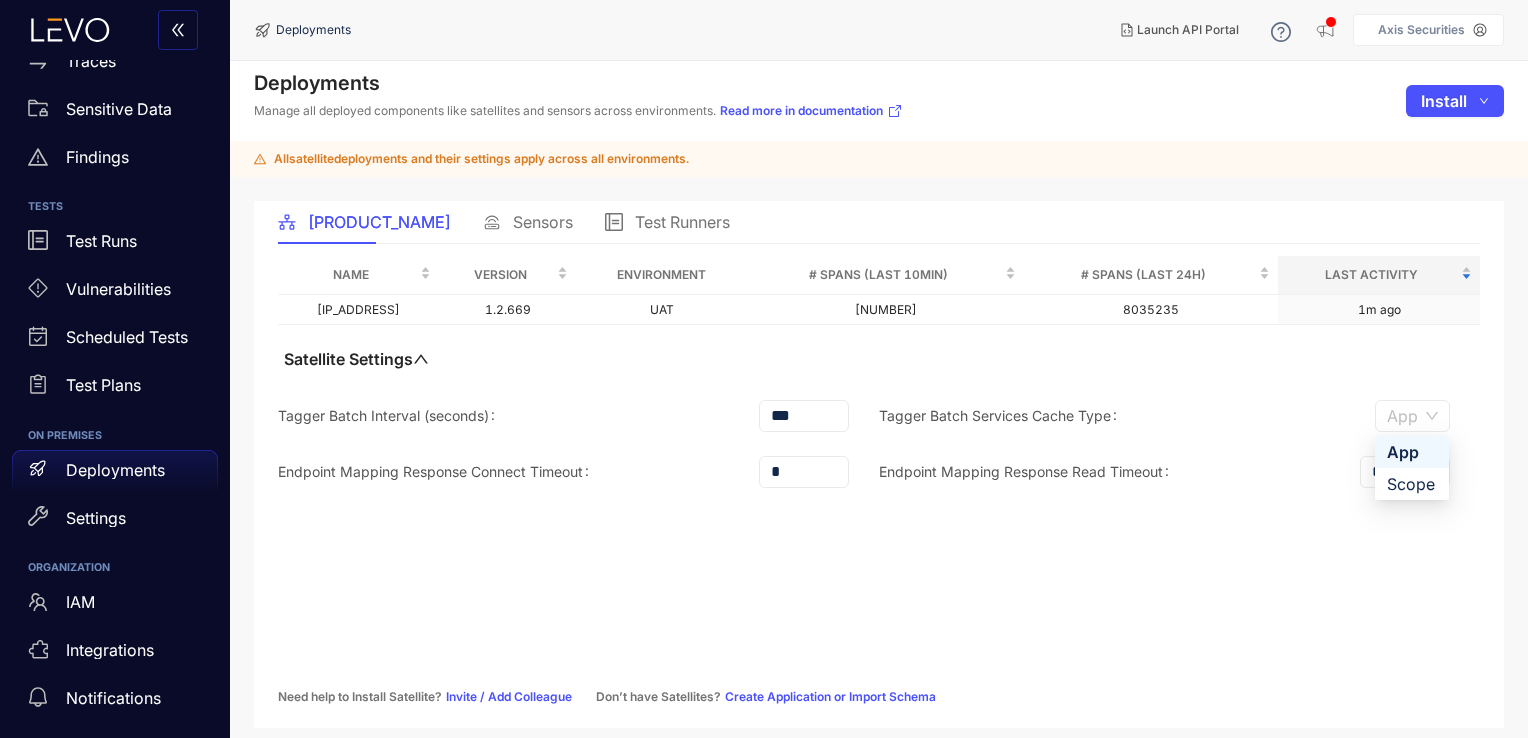 click on "App" at bounding box center (1412, 416) 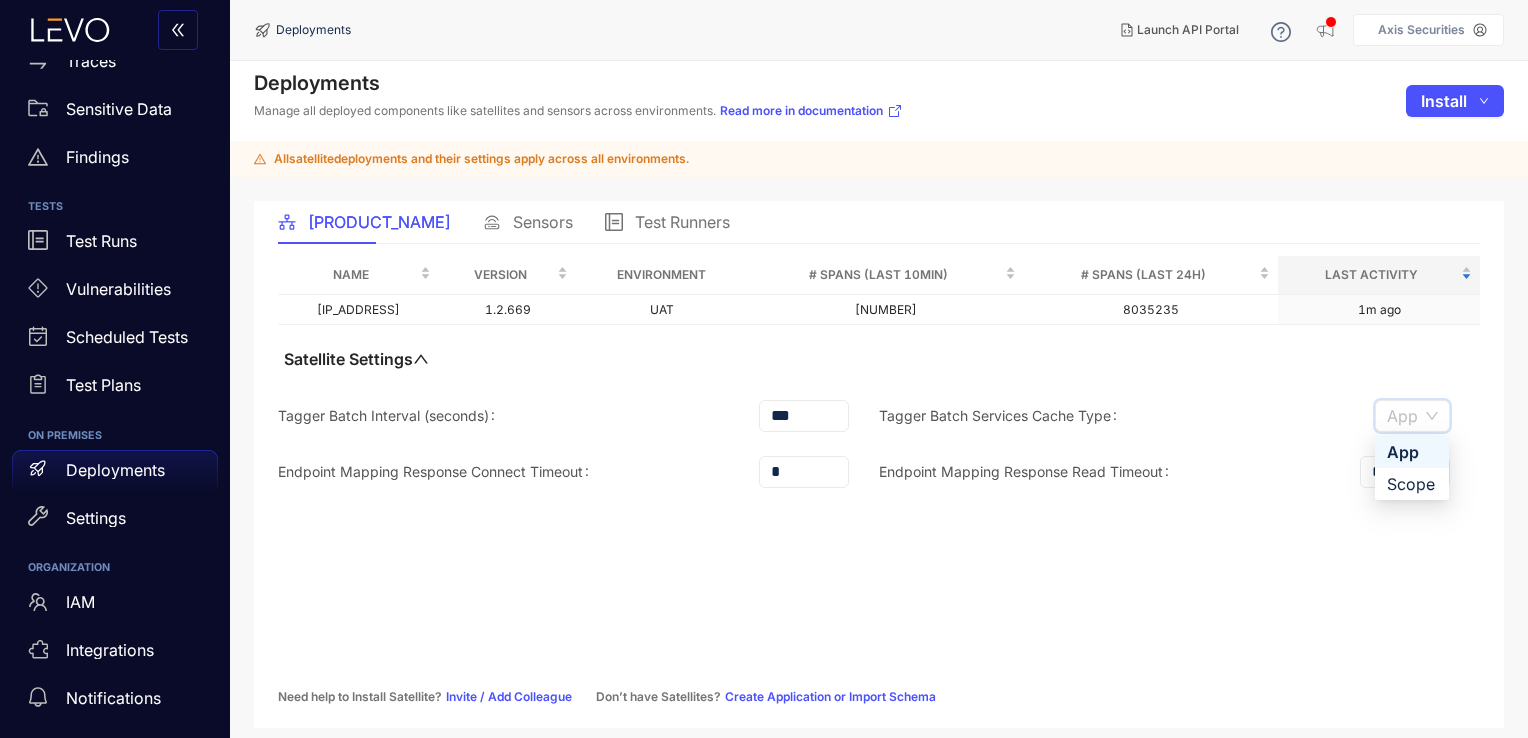 click on "1m ago" at bounding box center (879, 384) 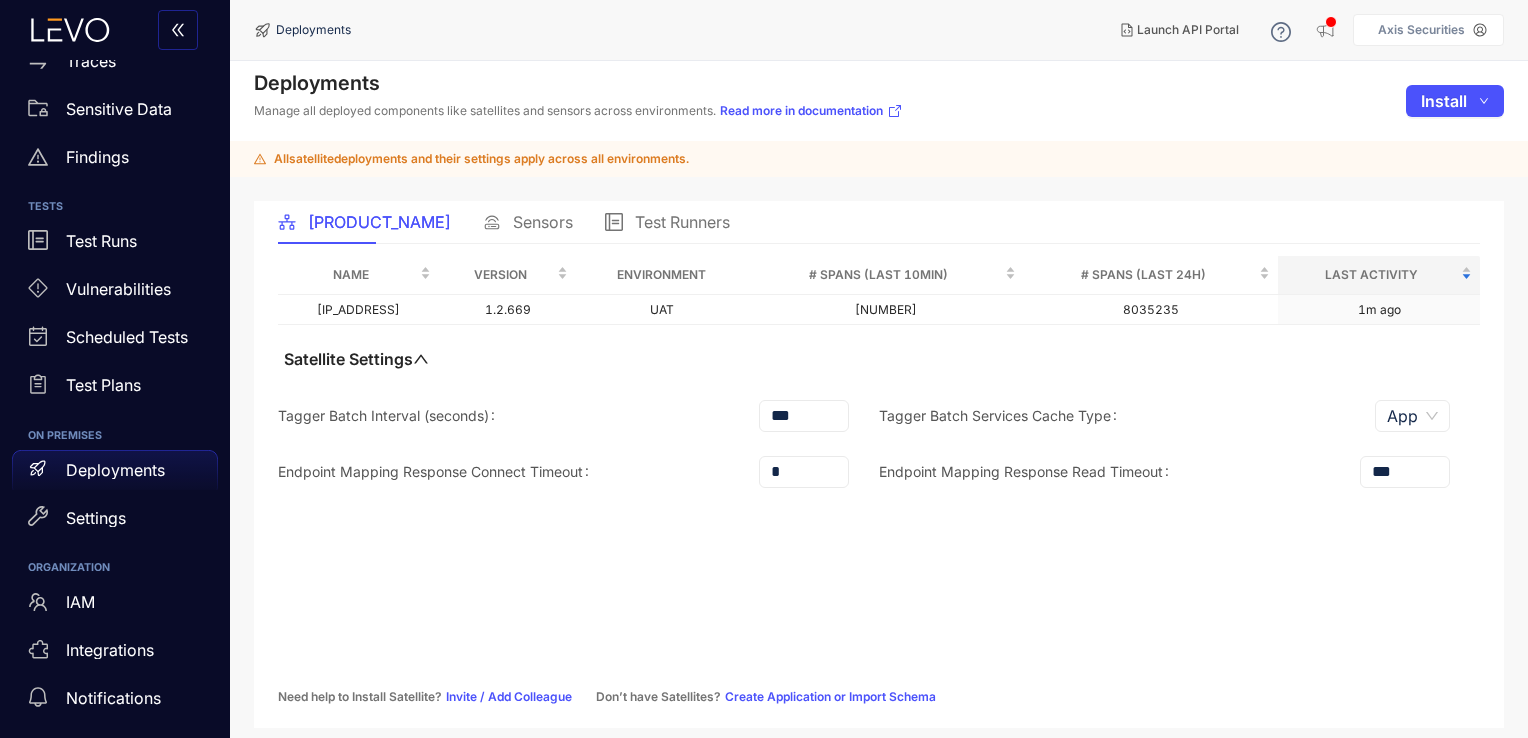 click on "Sensors" at bounding box center [543, 222] 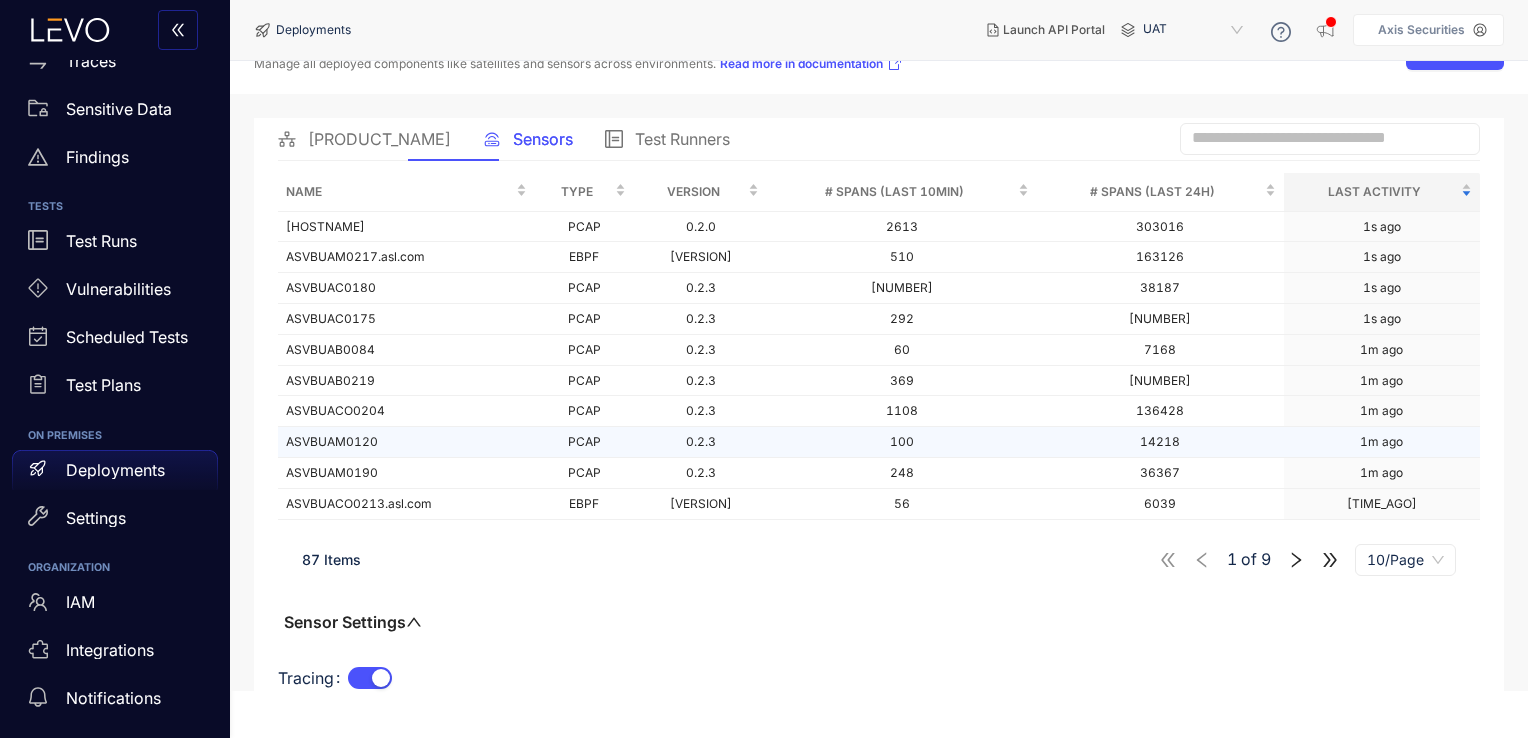 scroll, scrollTop: 48, scrollLeft: 0, axis: vertical 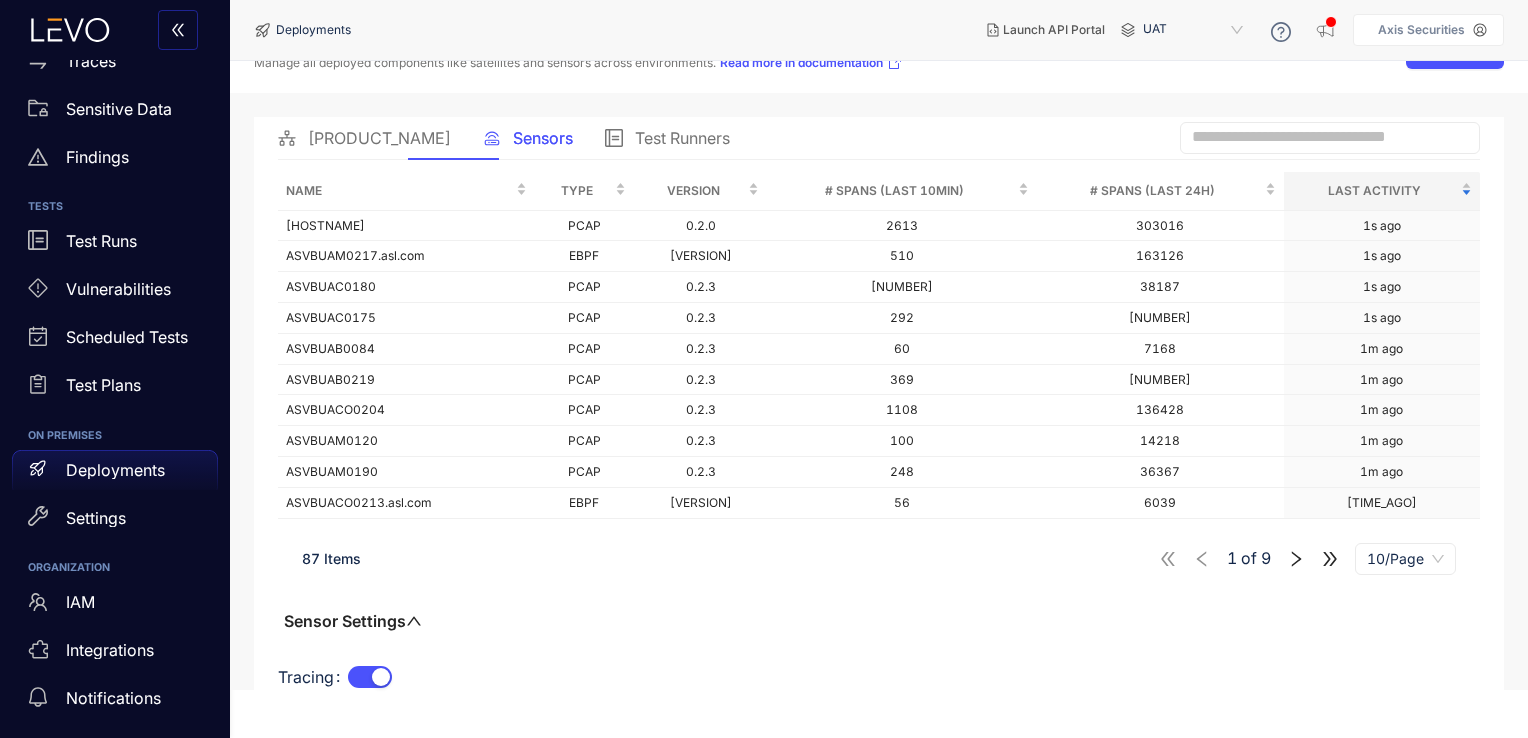 click on "87   Items" at bounding box center (331, 558) 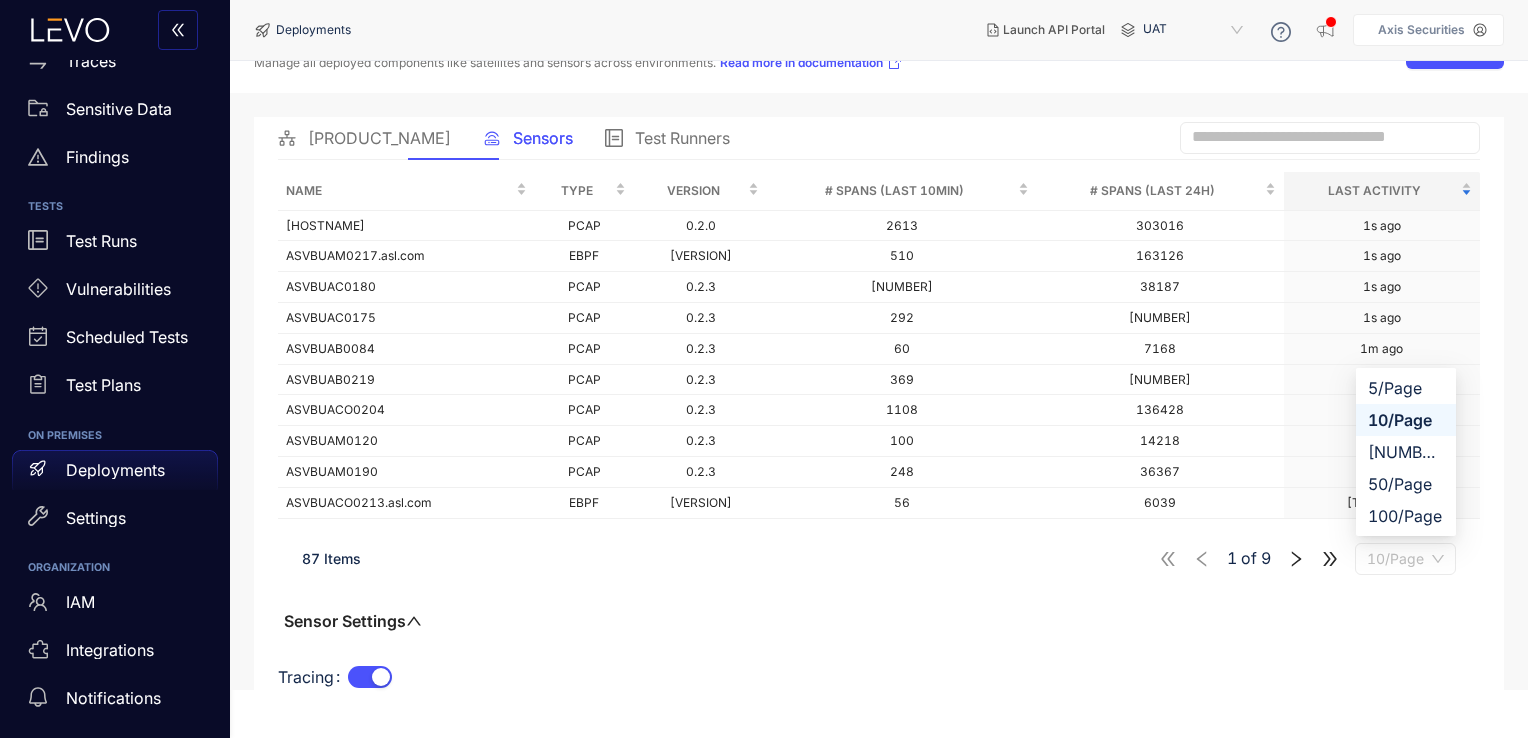 click on "10/Page" at bounding box center [1405, 559] 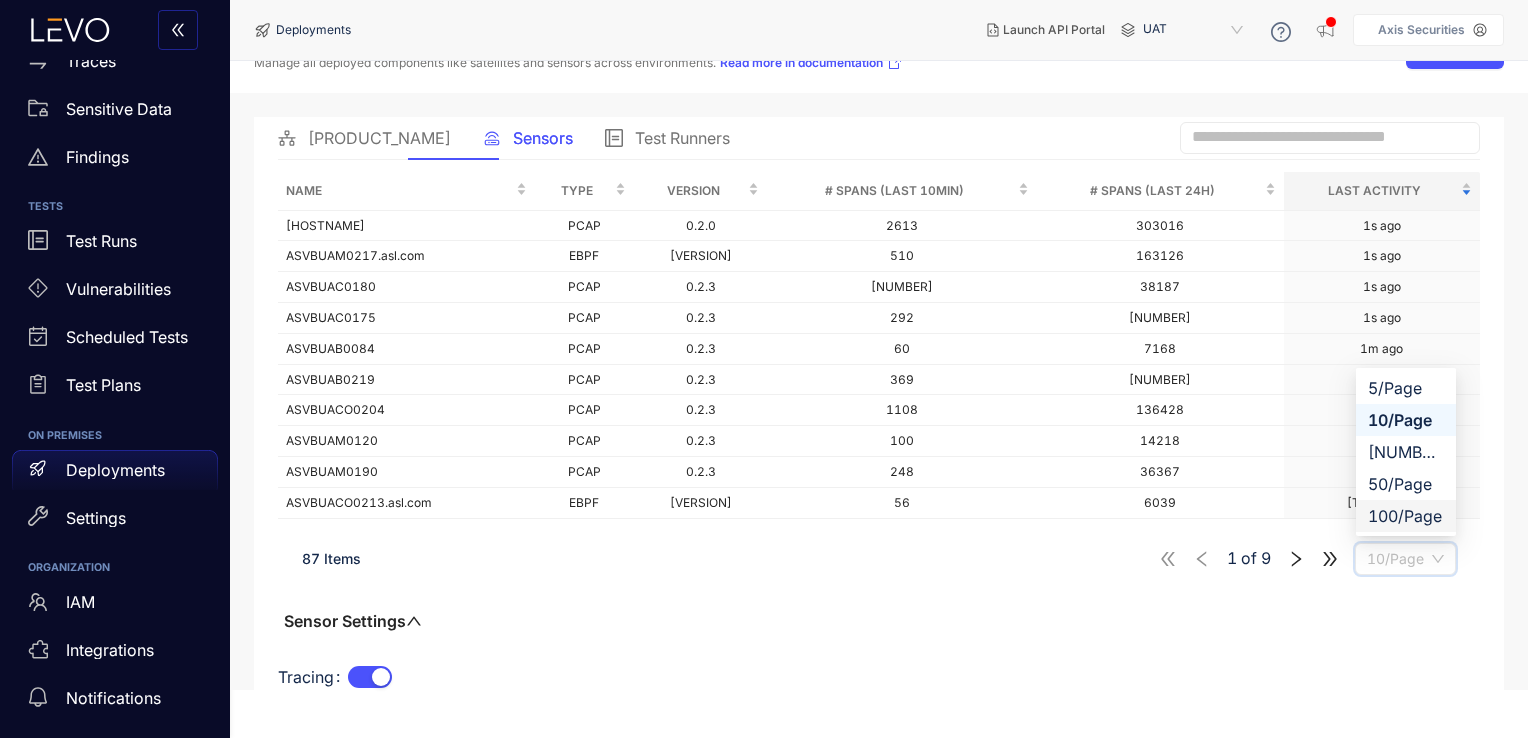 click on "100/Page" at bounding box center [1406, 516] 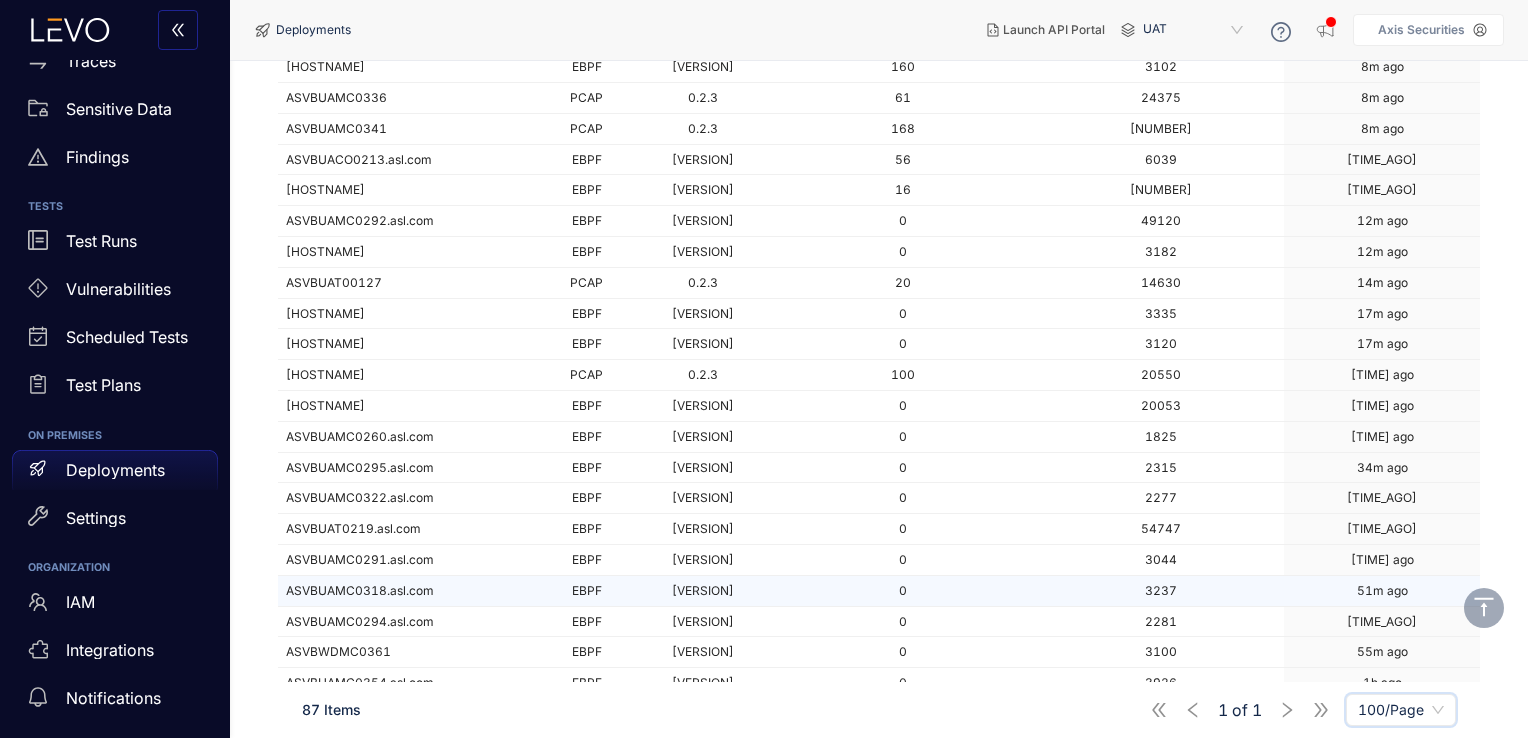 scroll, scrollTop: 2404, scrollLeft: 0, axis: vertical 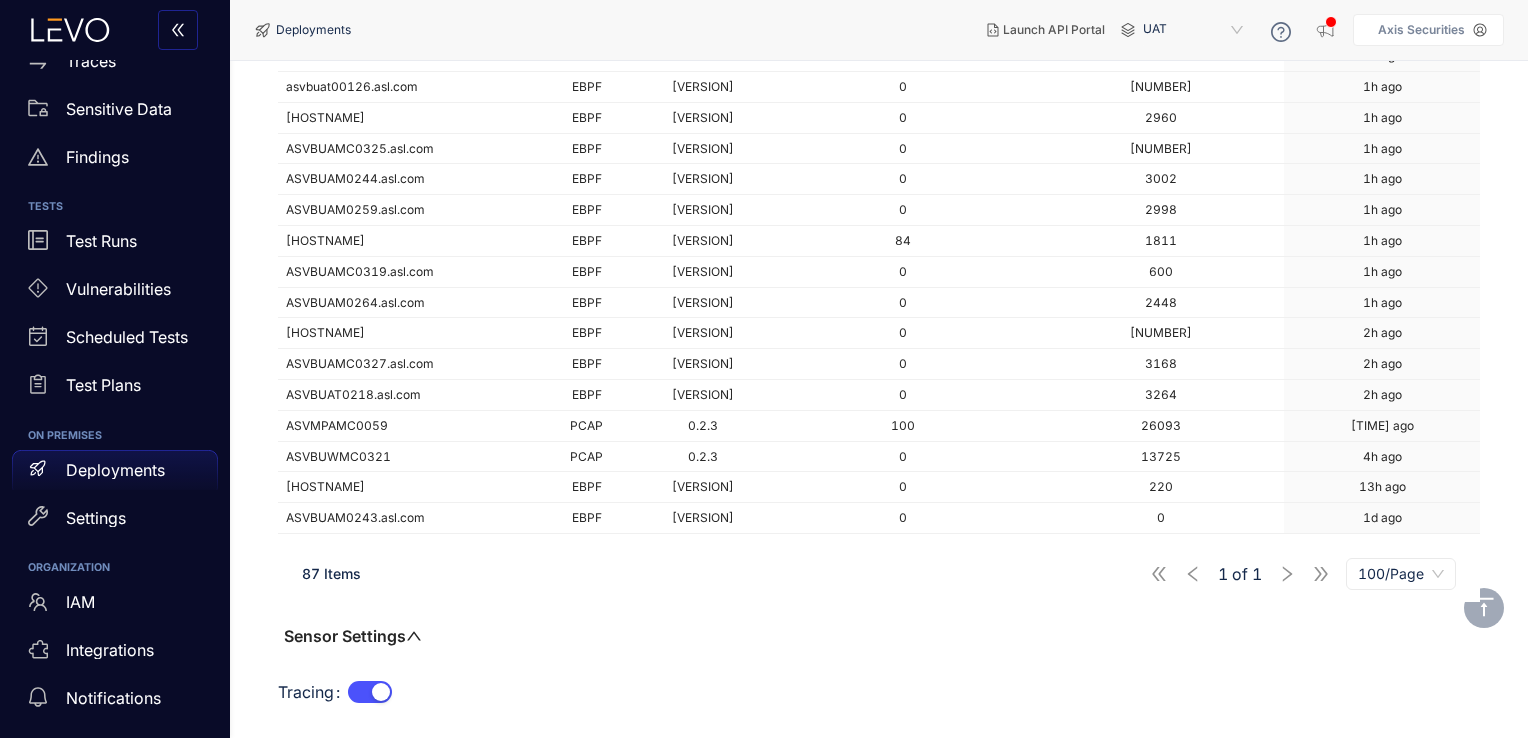 click on "1  of  1 100/Page" at bounding box center (1303, 574) 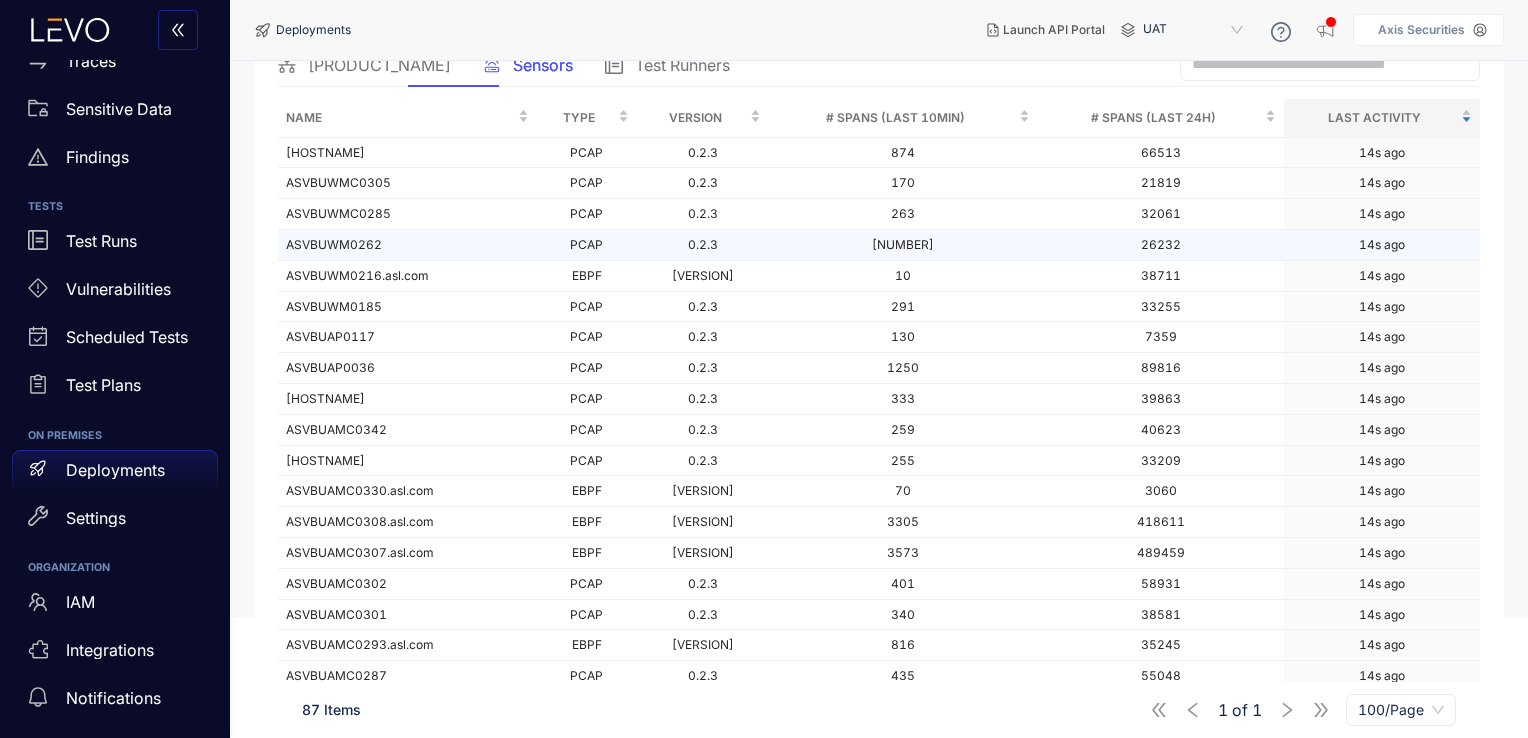 scroll, scrollTop: 0, scrollLeft: 0, axis: both 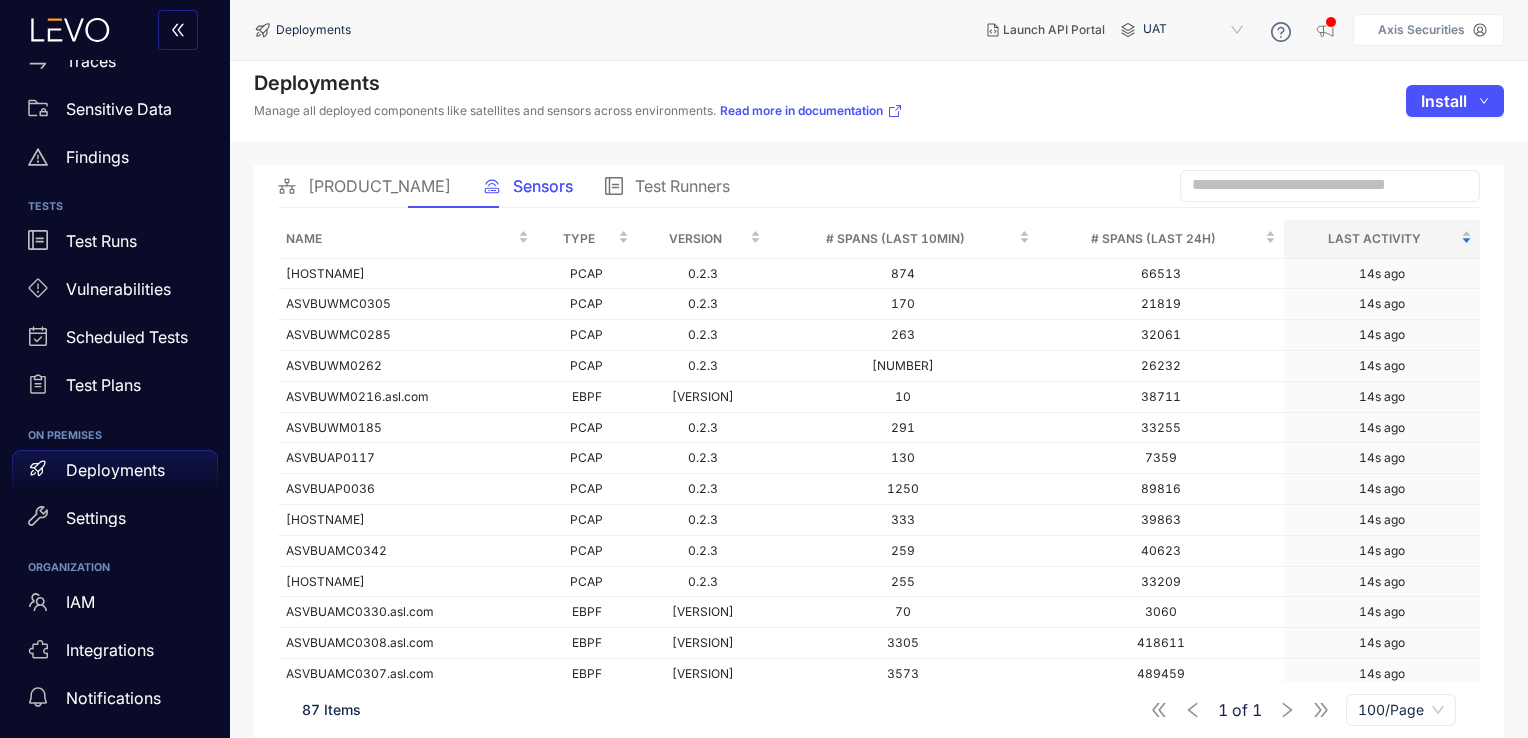 click on "Test Runners" at bounding box center (682, 186) 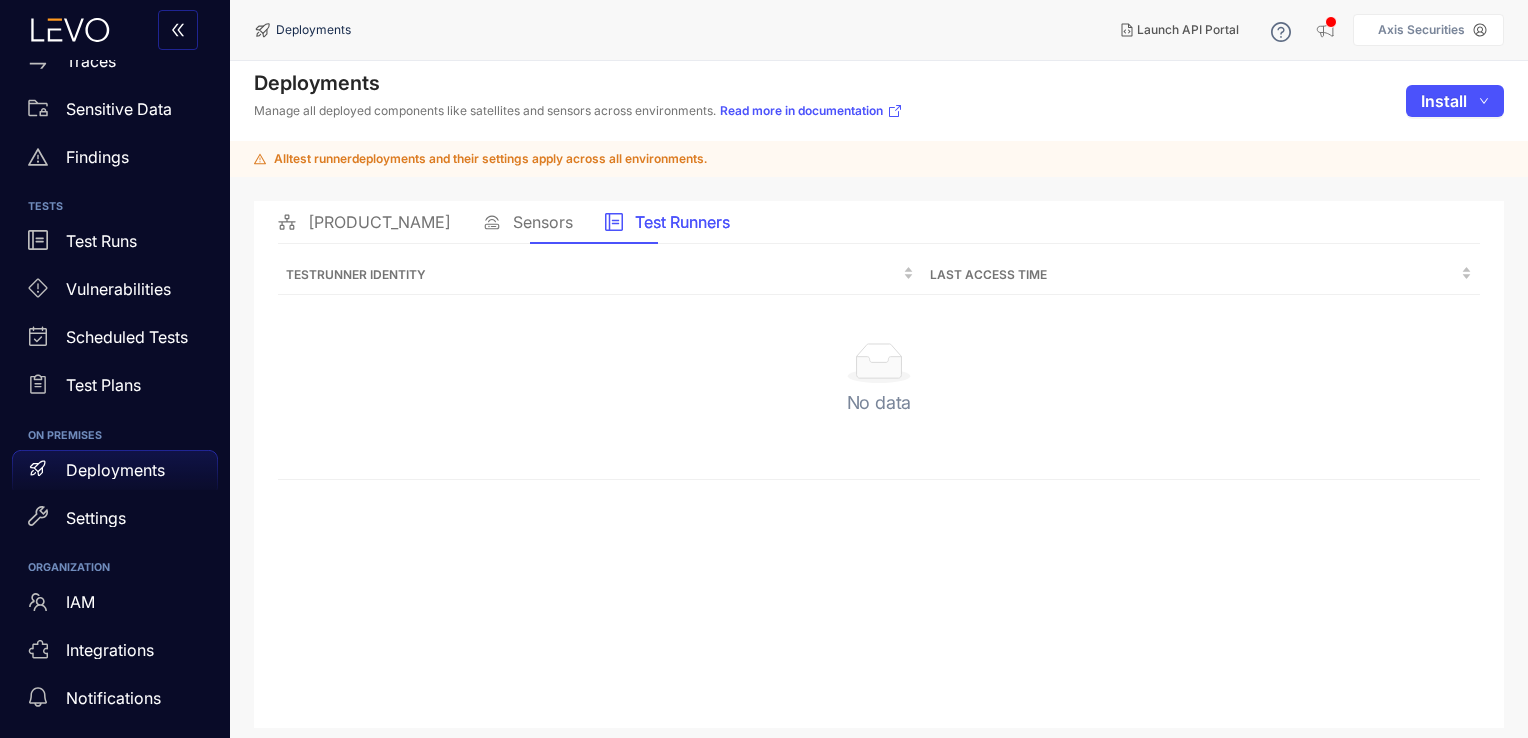 click on "[PRODUCT_NAME]" at bounding box center [379, 222] 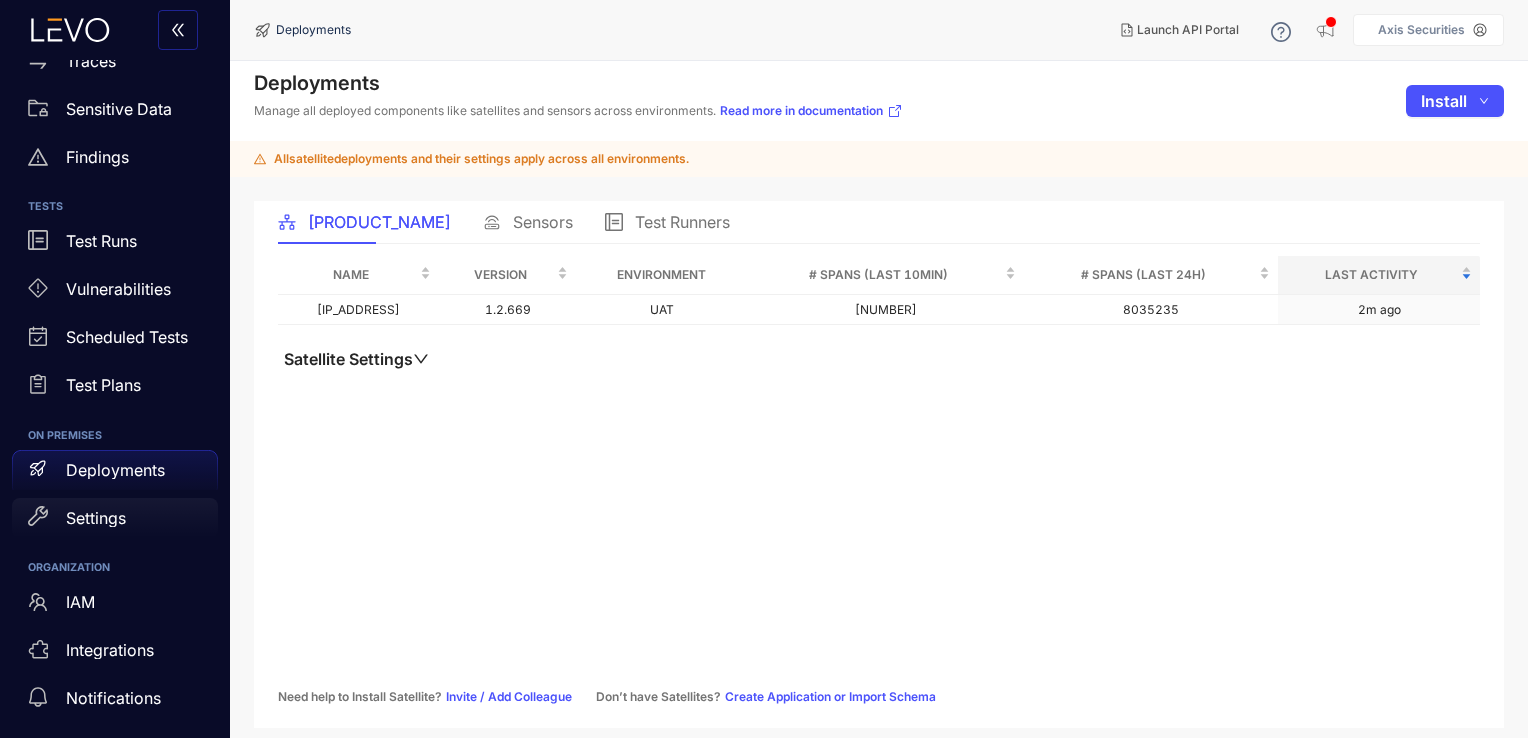 click on "Settings" at bounding box center [96, 518] 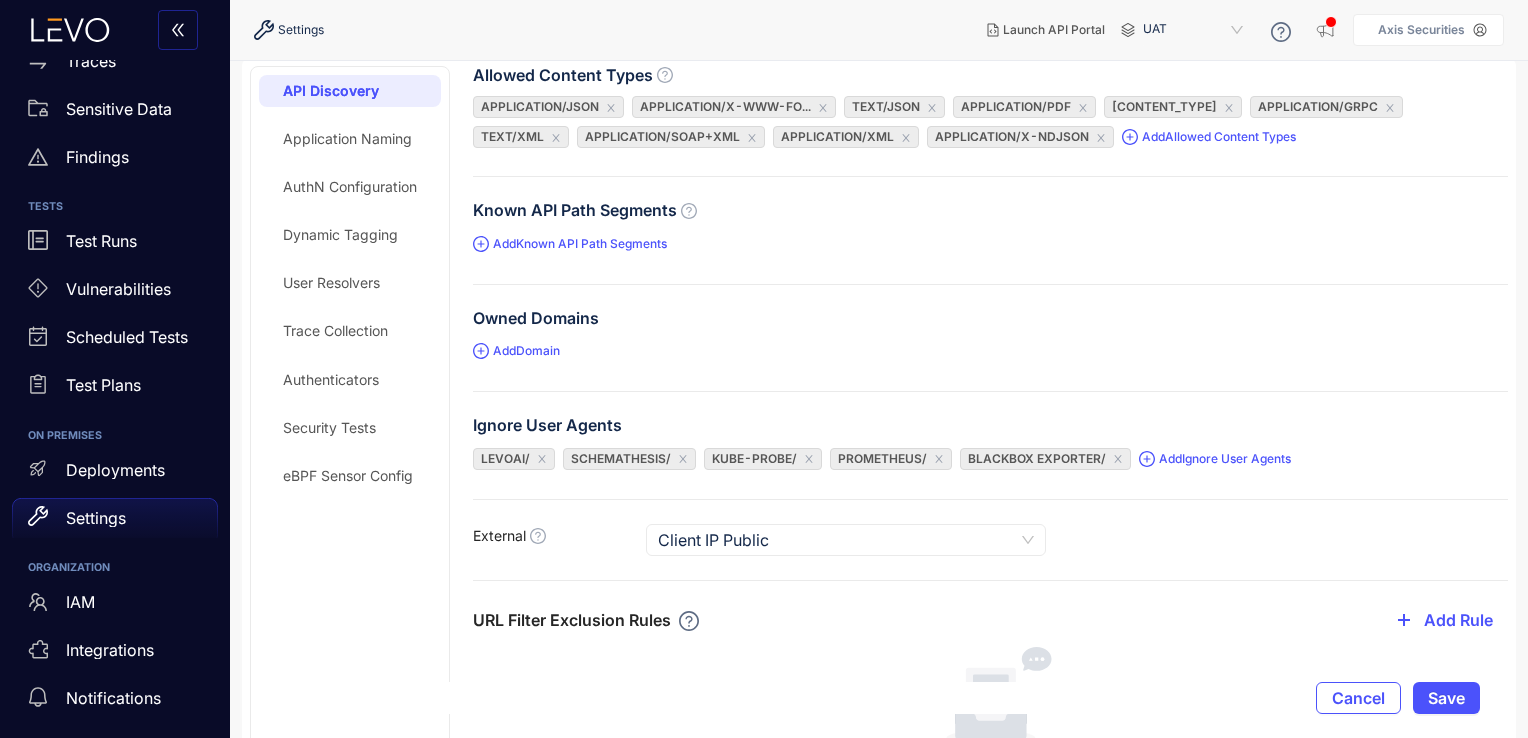 scroll, scrollTop: 0, scrollLeft: 0, axis: both 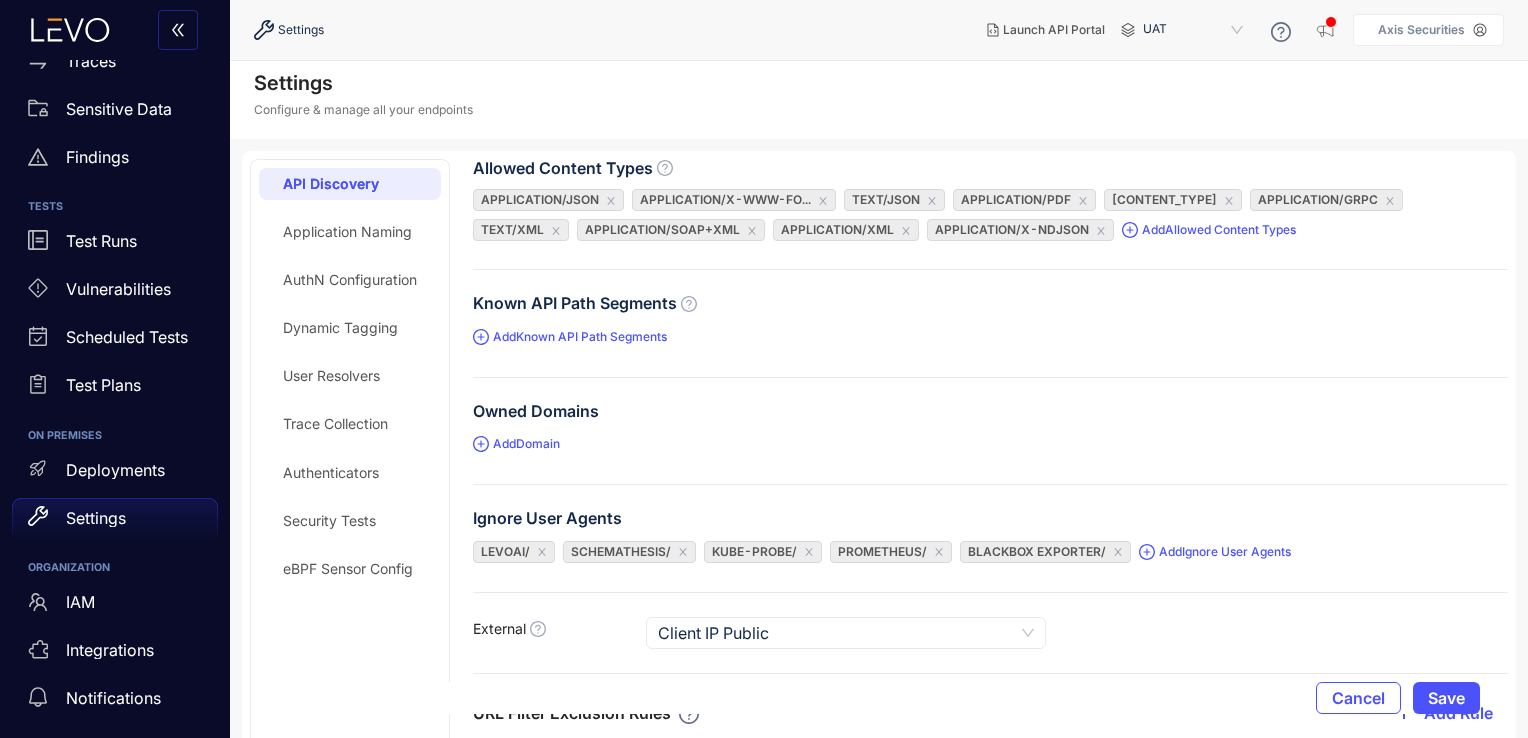 click on "eBPF Sensor Config" at bounding box center [348, 569] 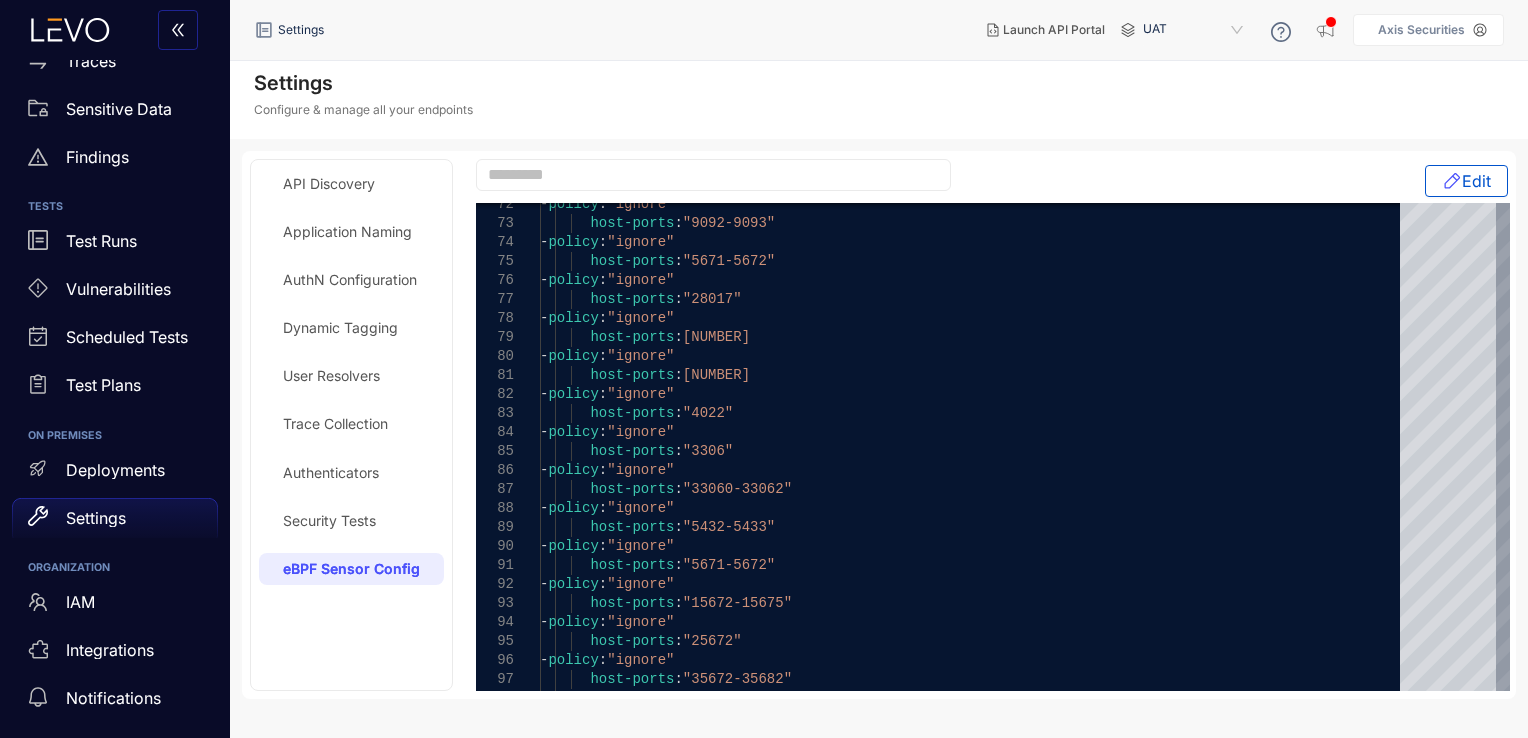 click on "Security Tests" at bounding box center (329, 521) 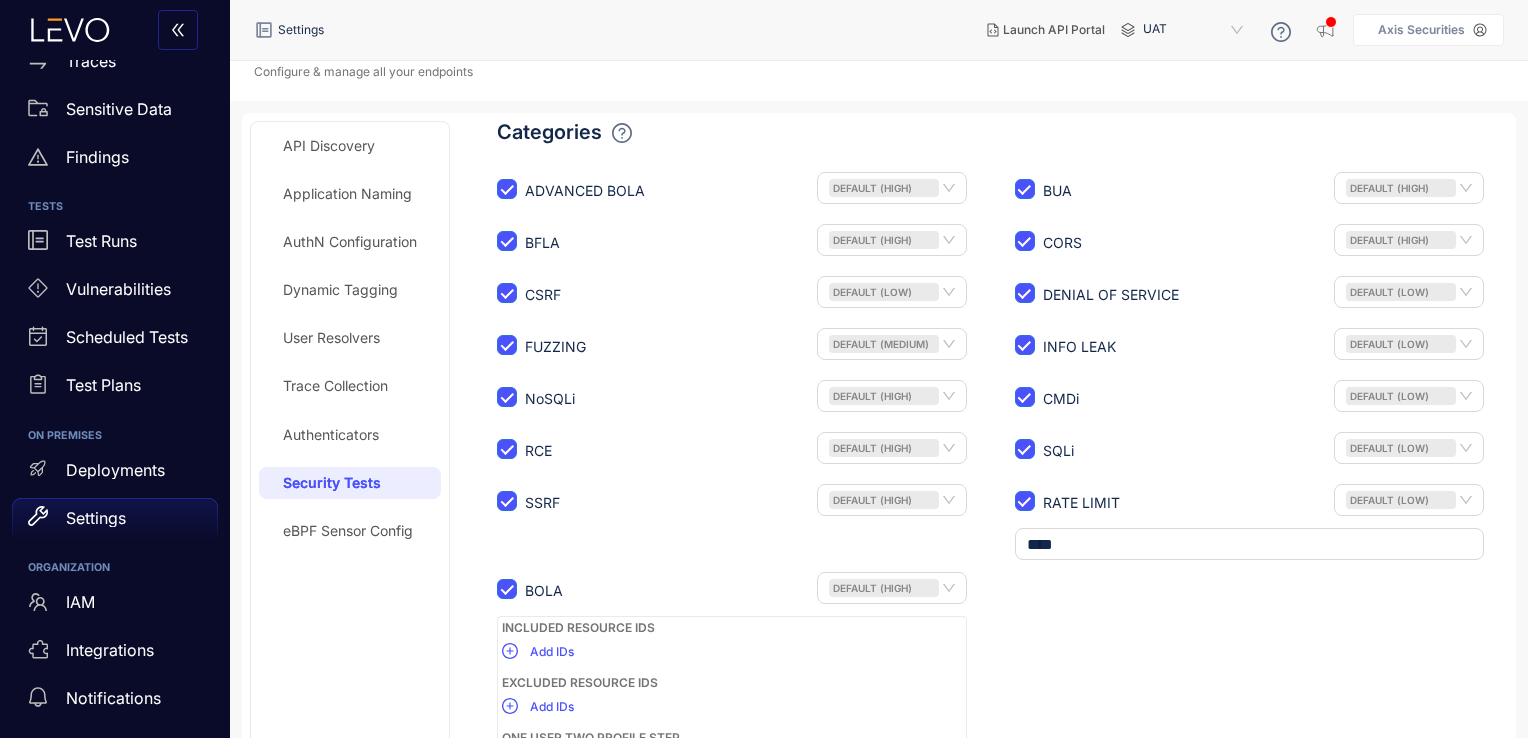 scroll, scrollTop: 0, scrollLeft: 0, axis: both 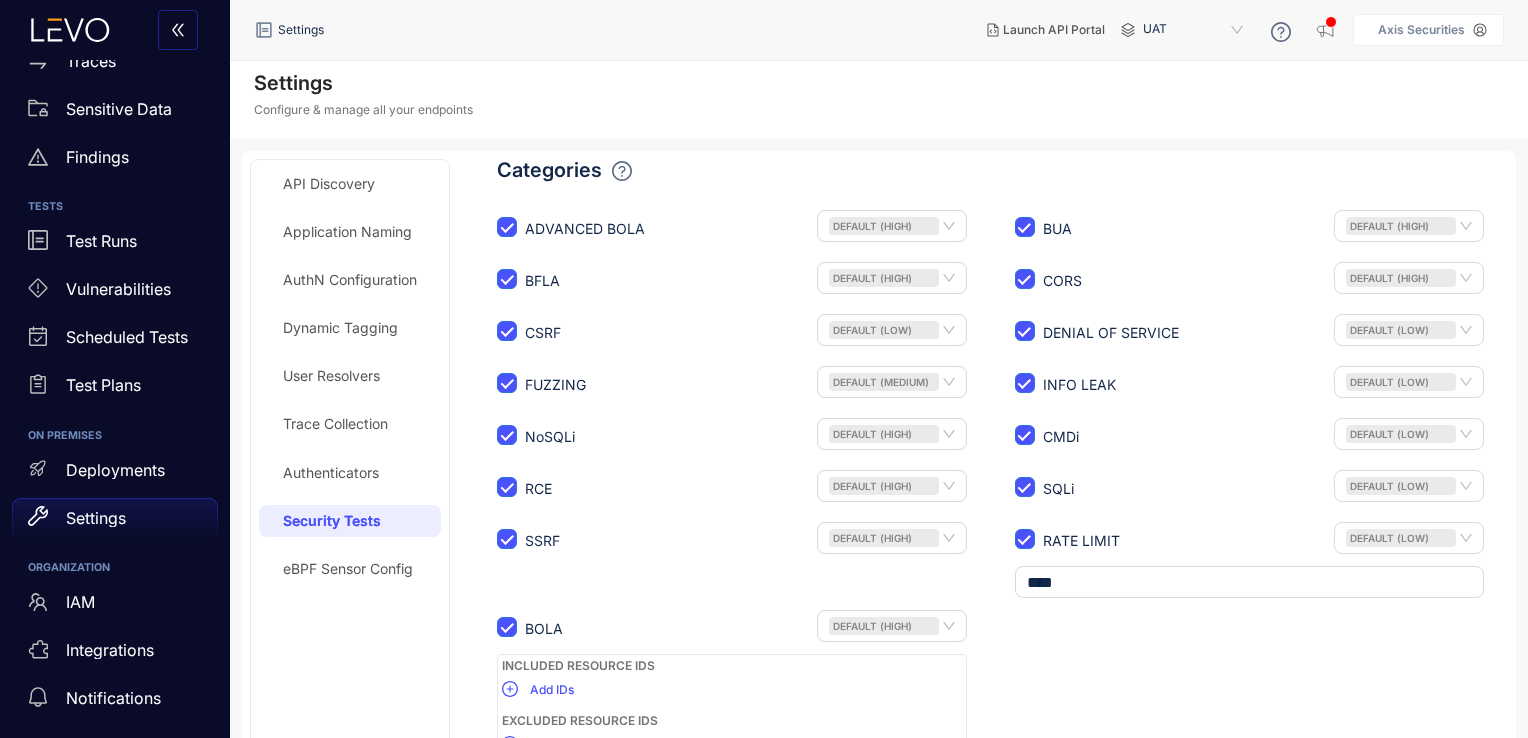 click on "Authenticators" at bounding box center [331, 473] 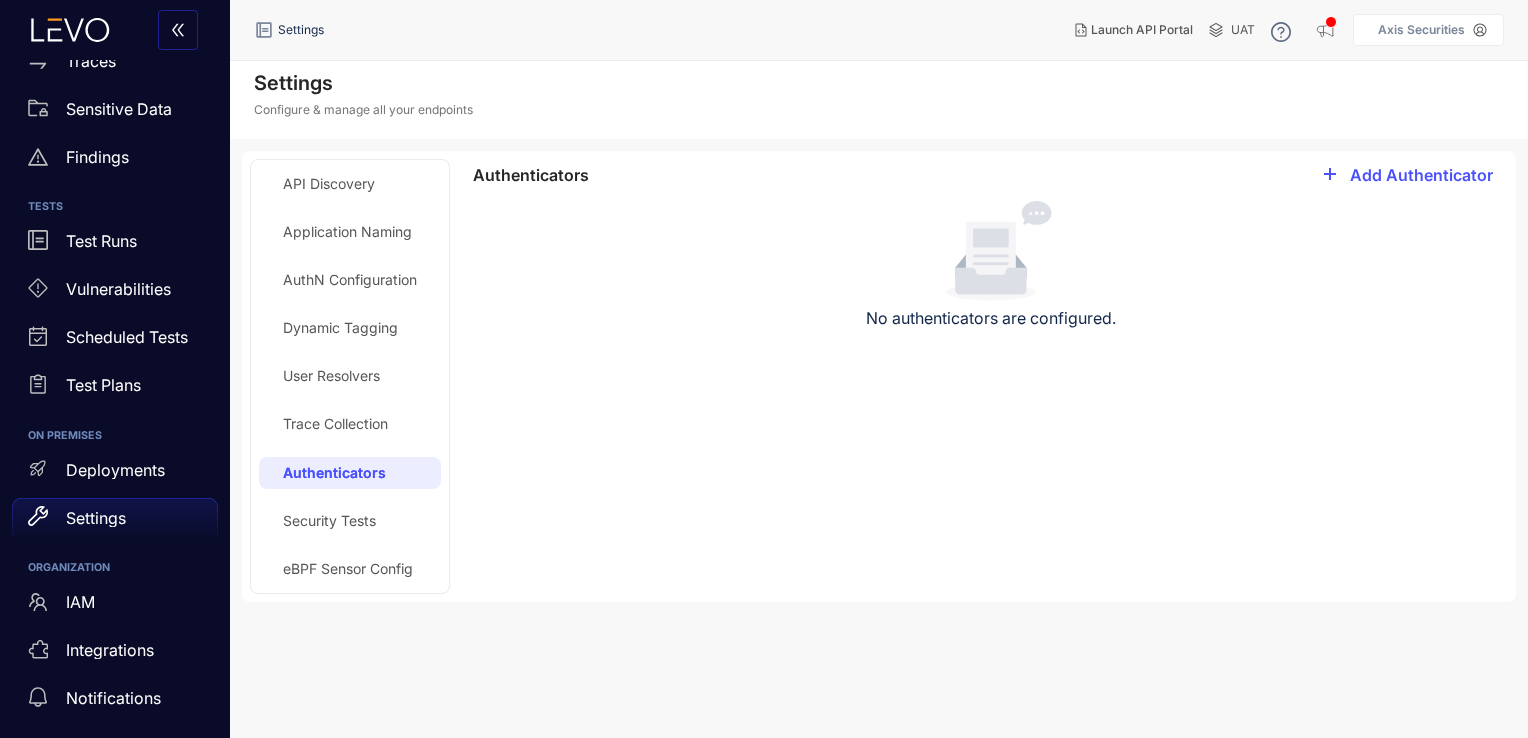 click on "Trace Collection" at bounding box center (335, 424) 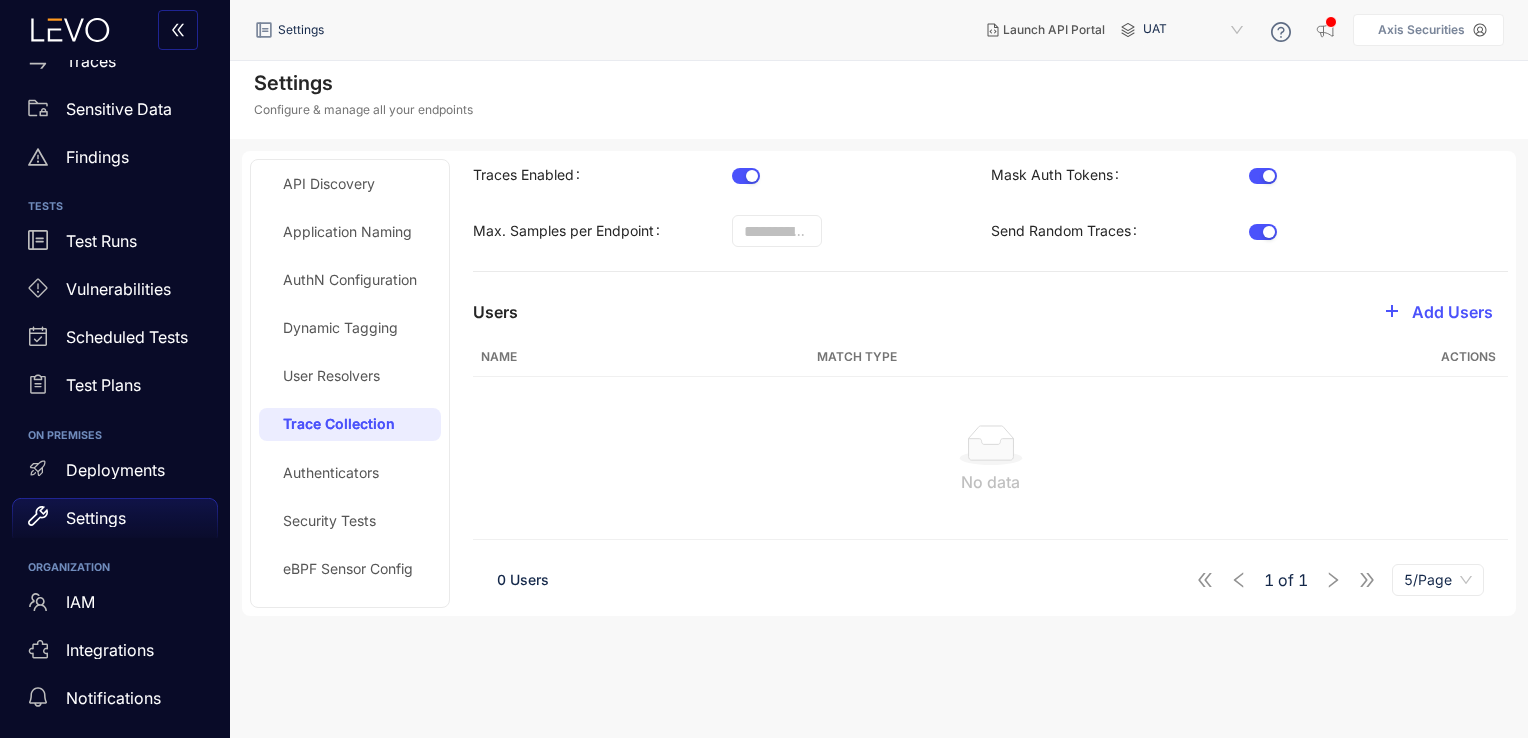 click on "User Resolvers" at bounding box center [331, 376] 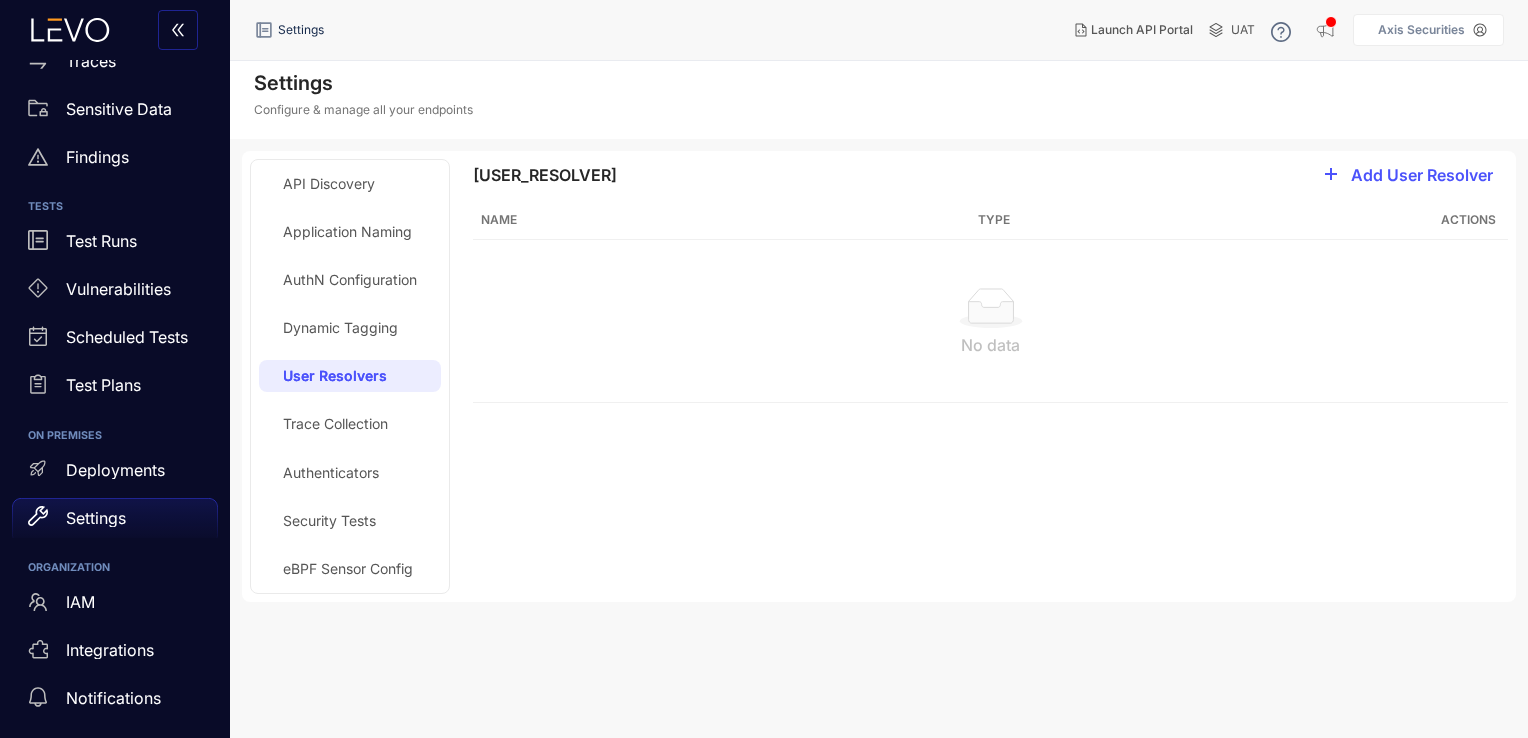 click on "Dynamic Tagging" at bounding box center (340, 328) 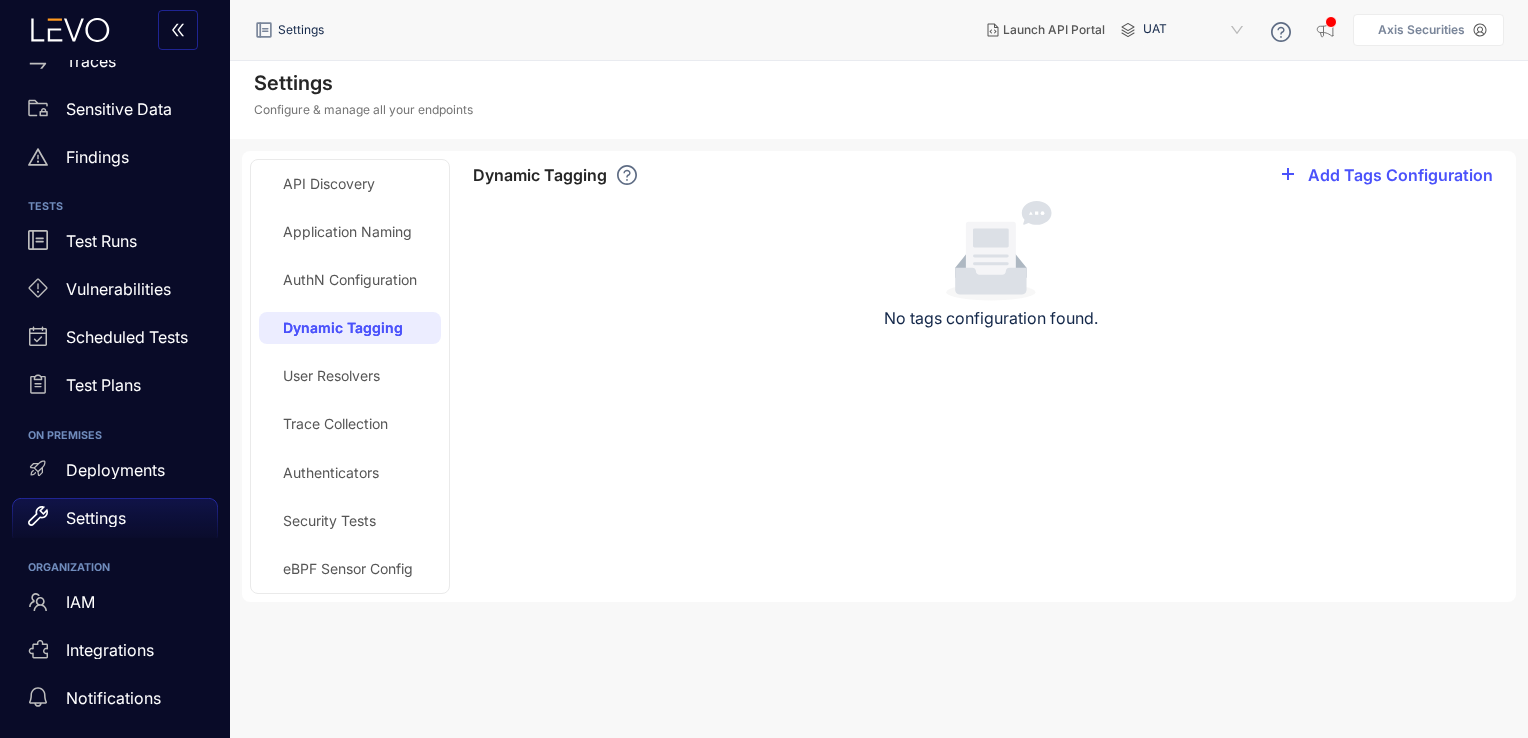 click on "AuthN Configuration" at bounding box center [350, 280] 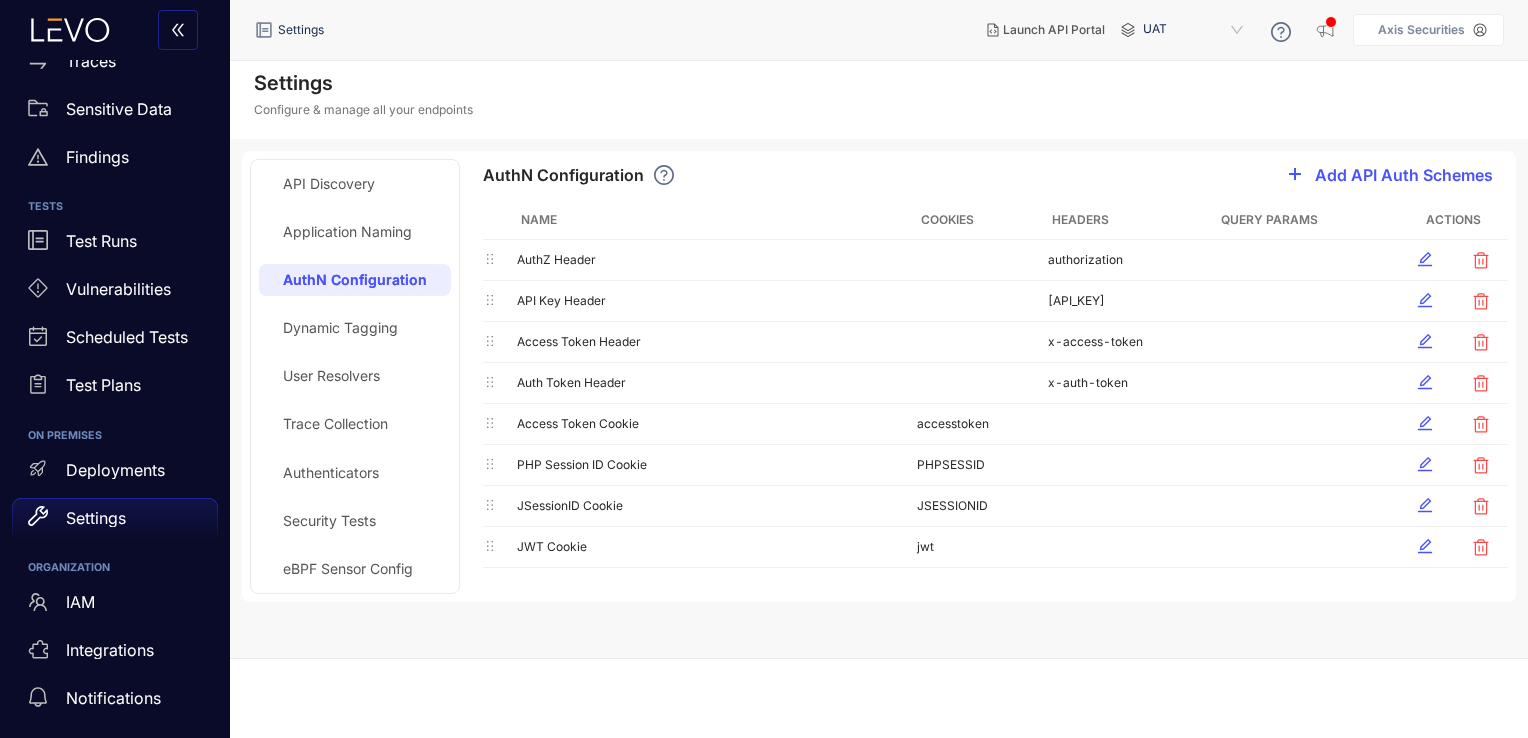 click on "Application Naming" at bounding box center [347, 232] 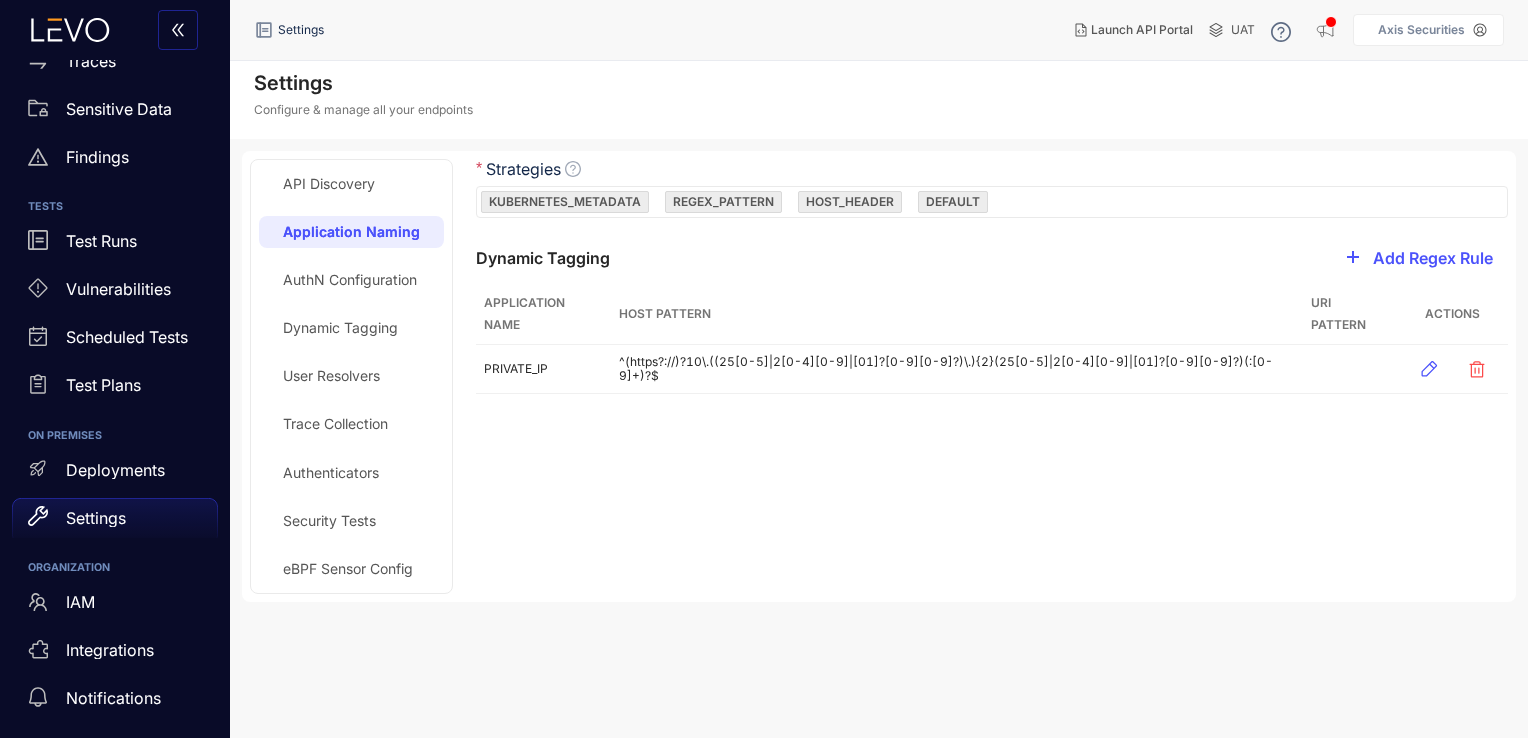 click on "API Discovery" at bounding box center [329, 184] 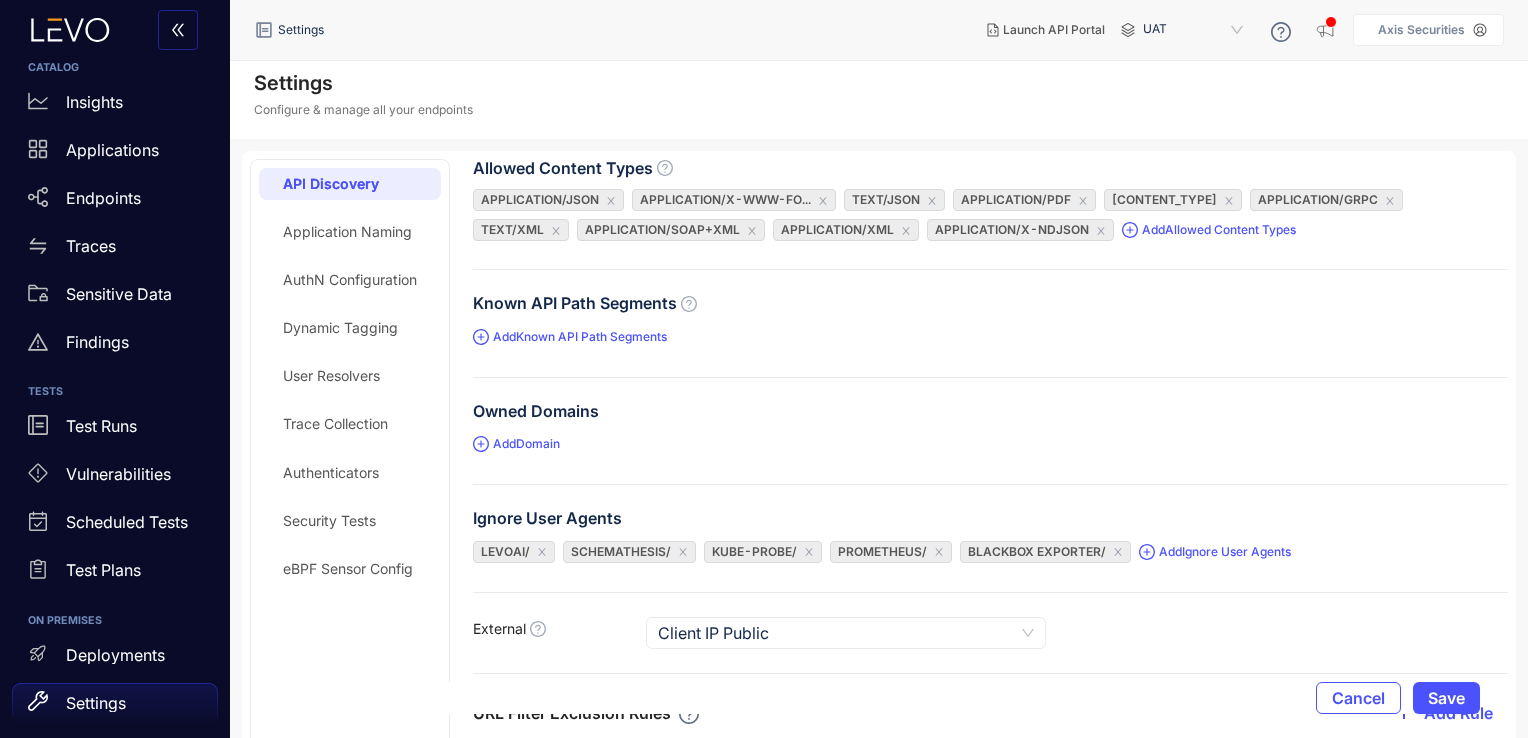 scroll, scrollTop: 0, scrollLeft: 0, axis: both 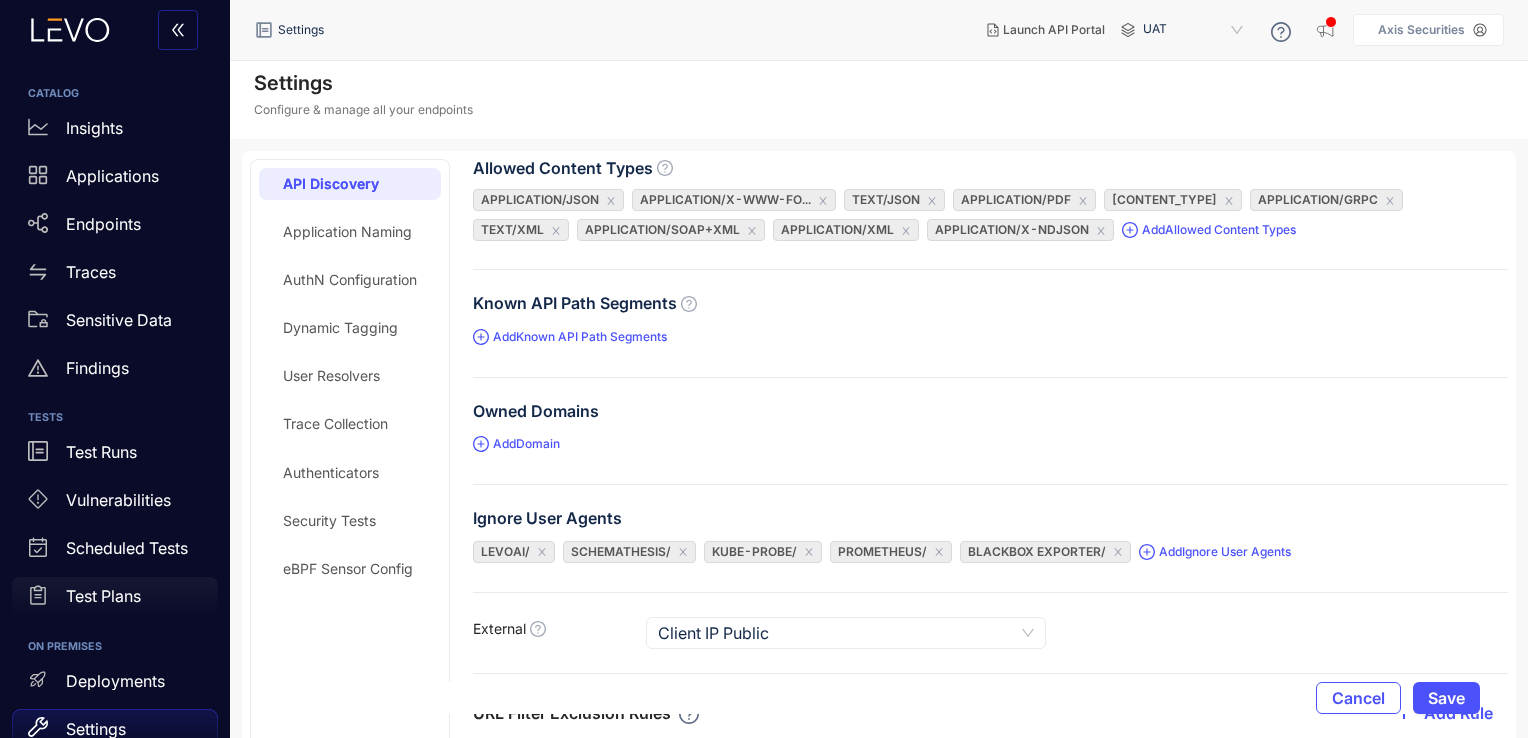 click on "Test Plans" at bounding box center [103, 596] 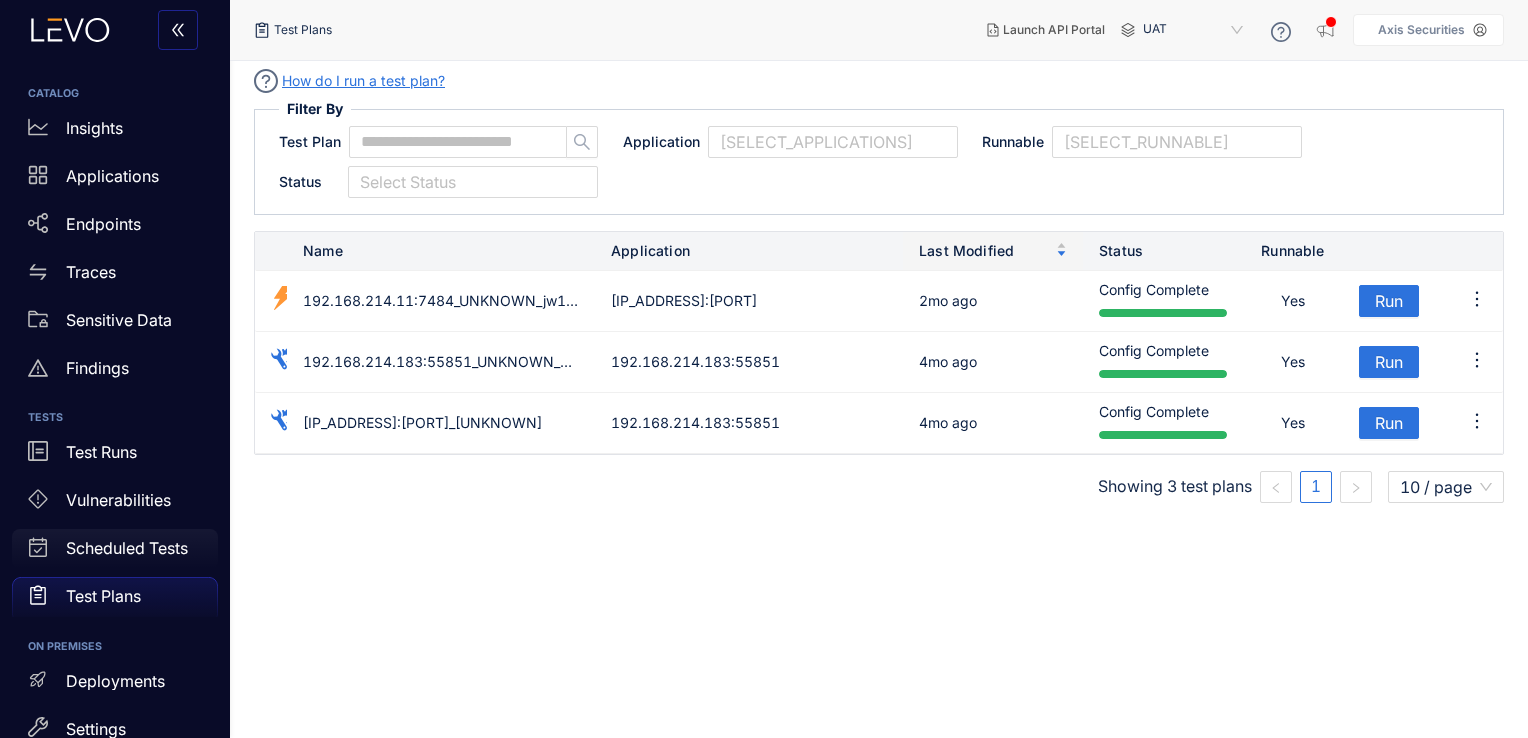 click on "Scheduled Tests" at bounding box center [127, 548] 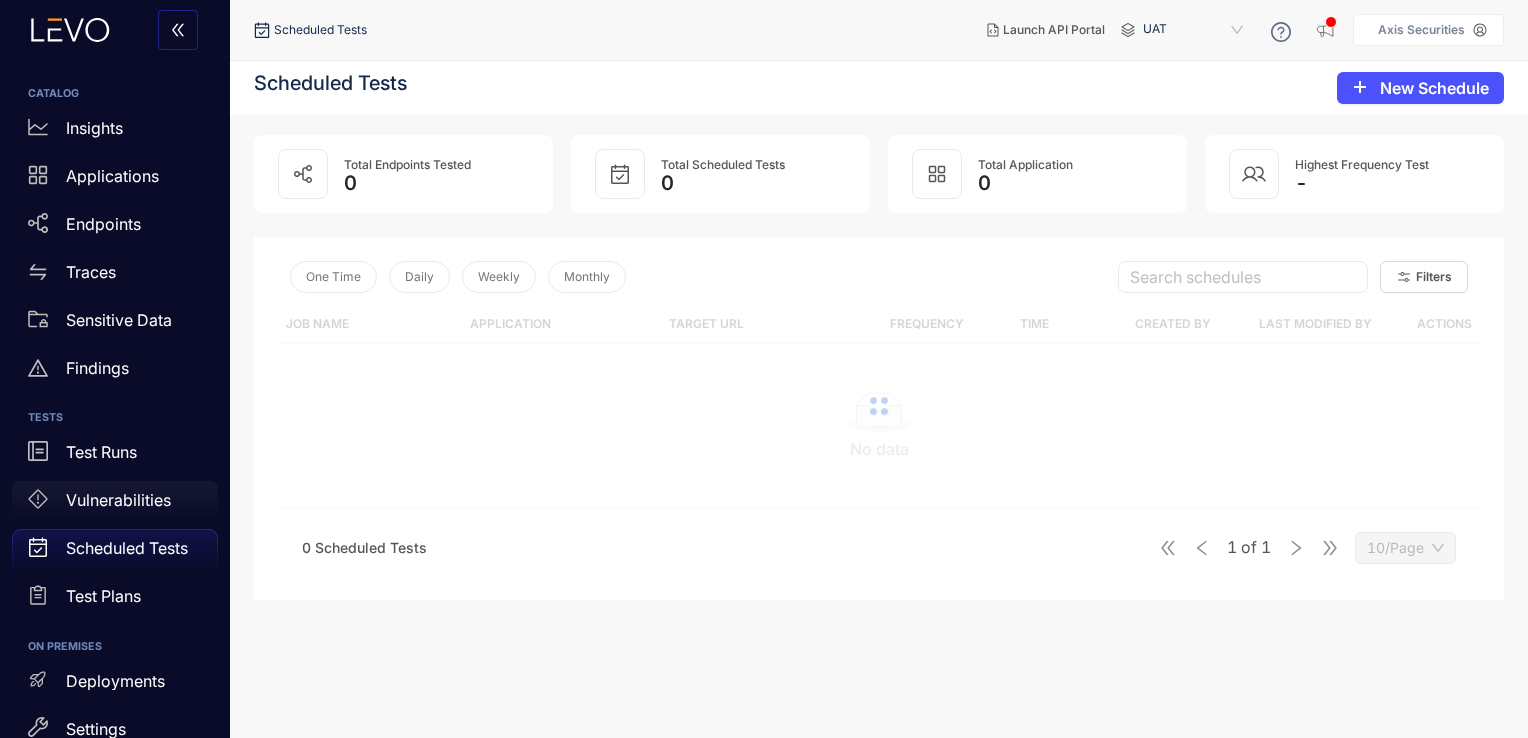 click on "Vulnerabilities" at bounding box center (118, 500) 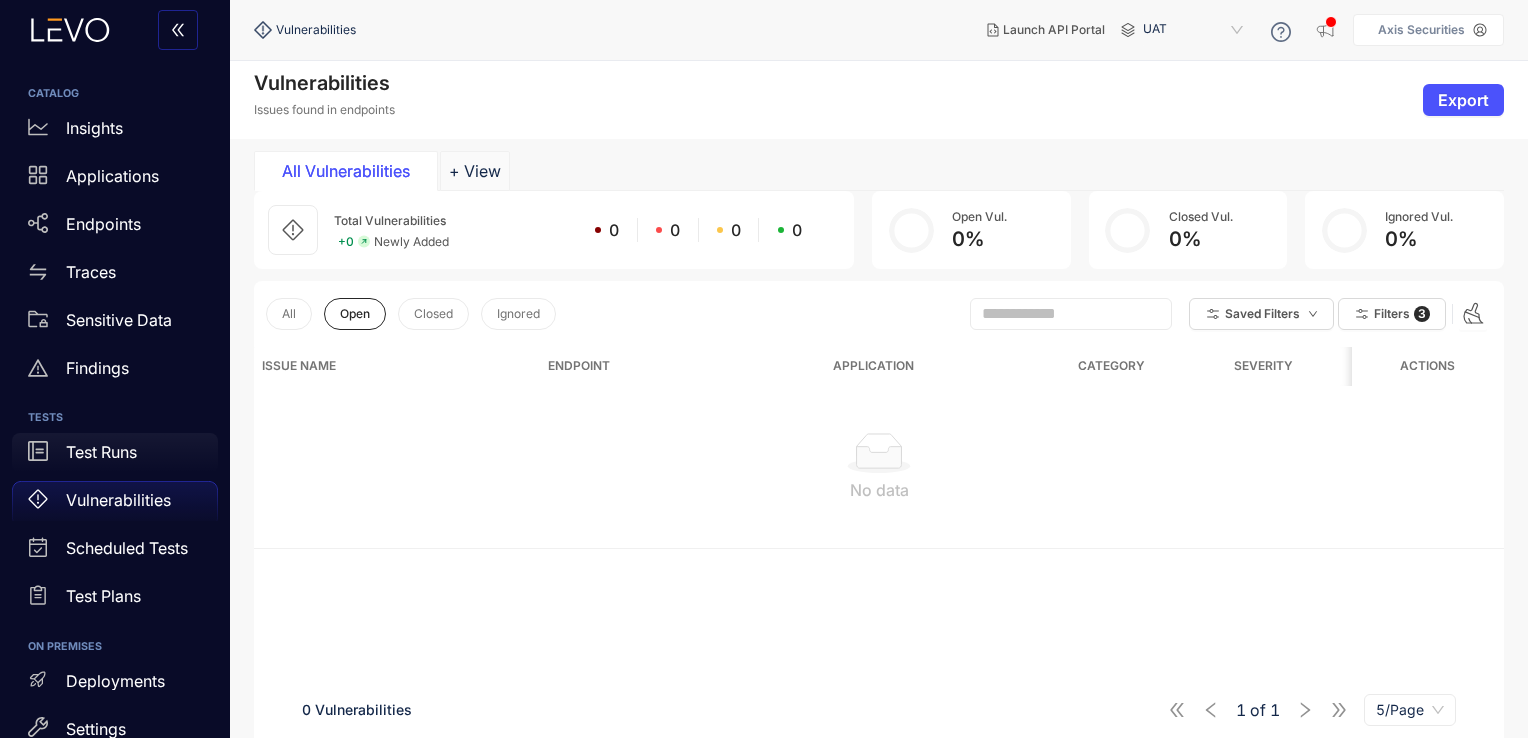 click on "Test Runs" at bounding box center [115, 453] 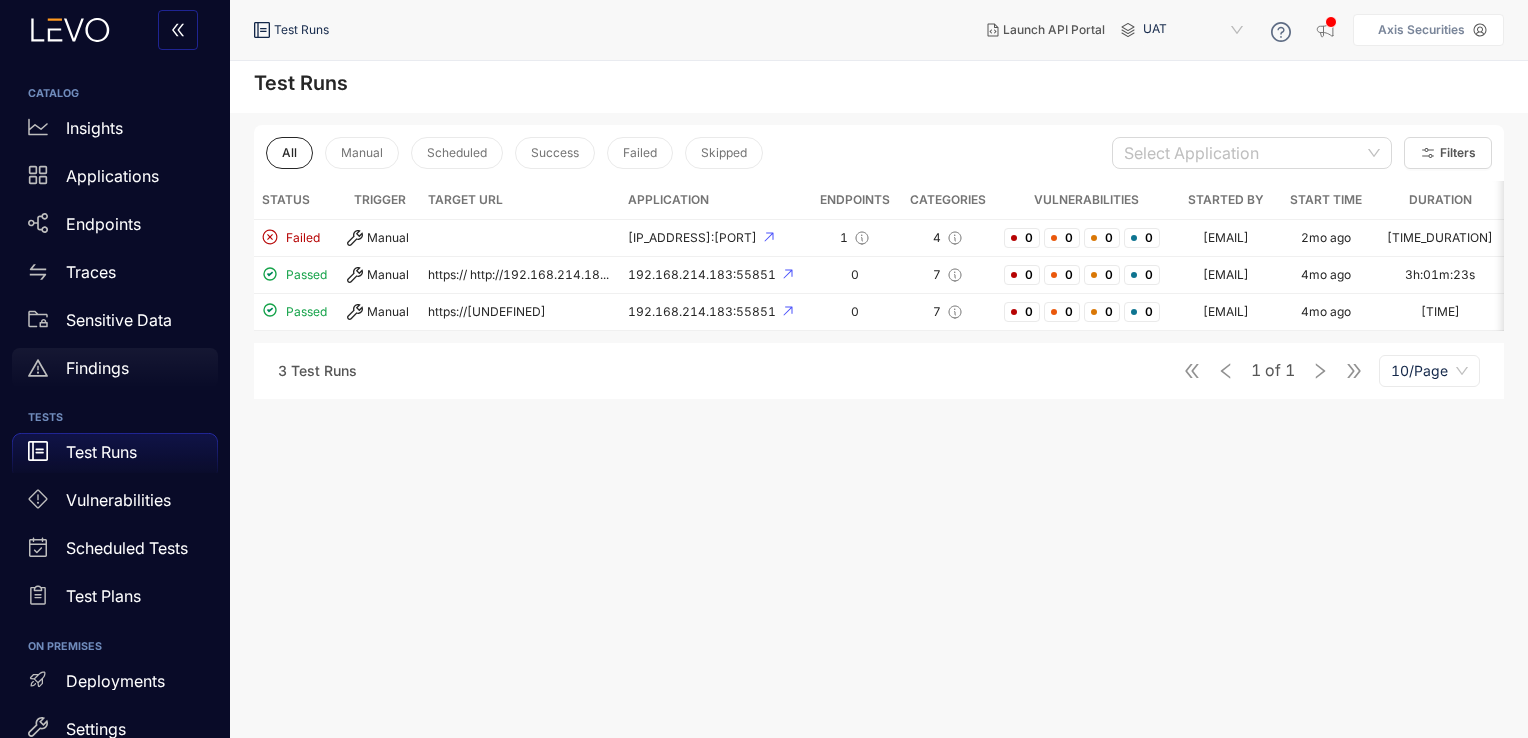 click on "Findings" at bounding box center [115, 368] 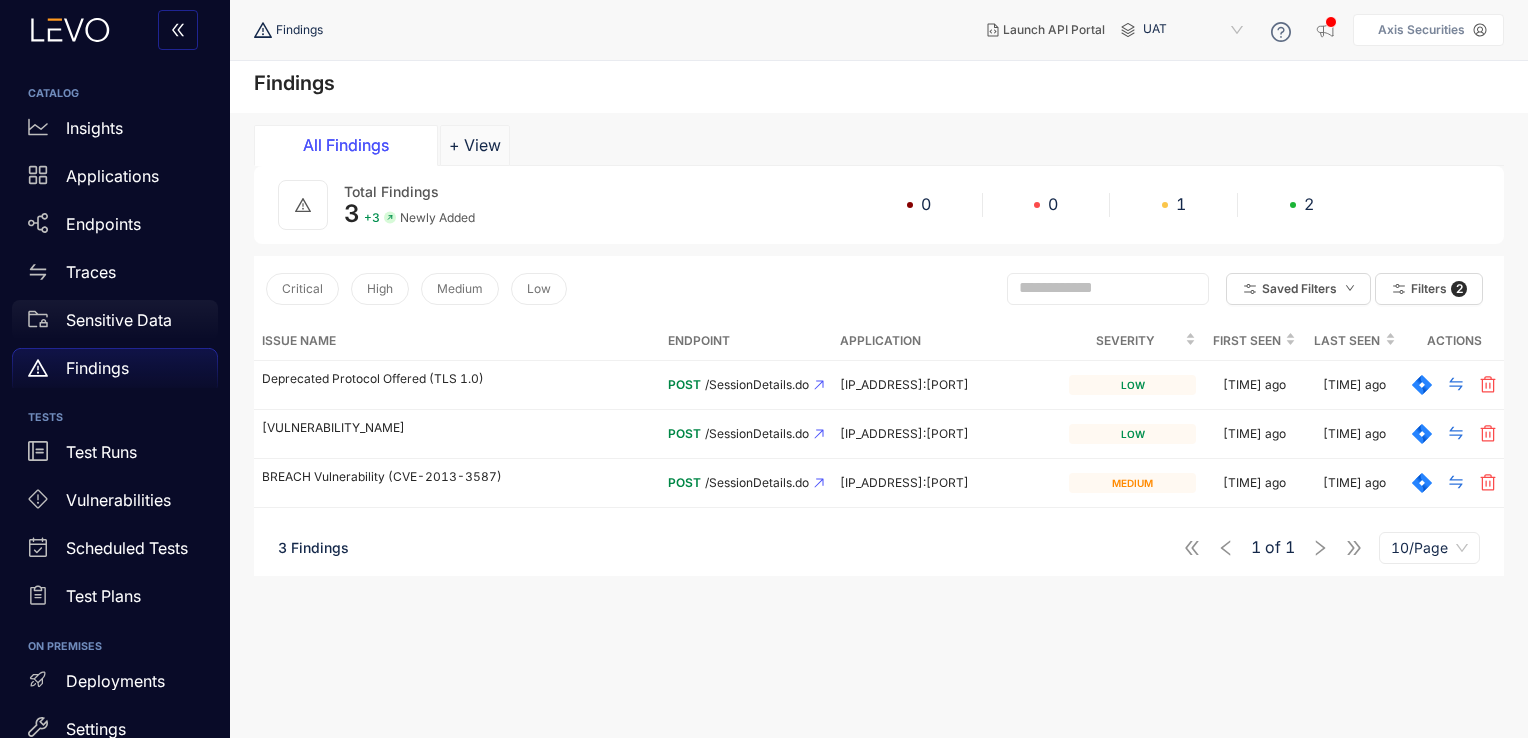 click on "Sensitive Data" at bounding box center [119, 320] 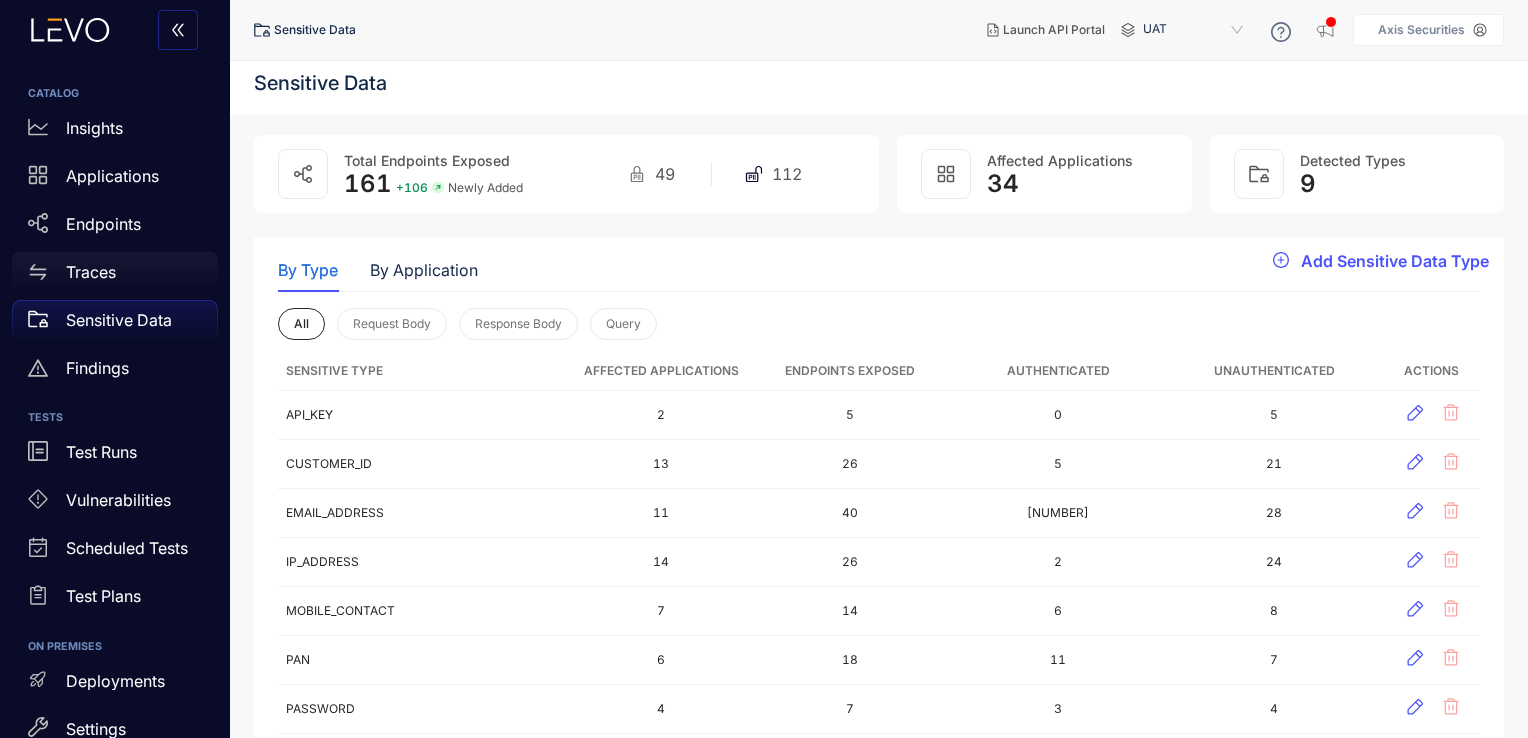 click on "Traces" at bounding box center [115, 272] 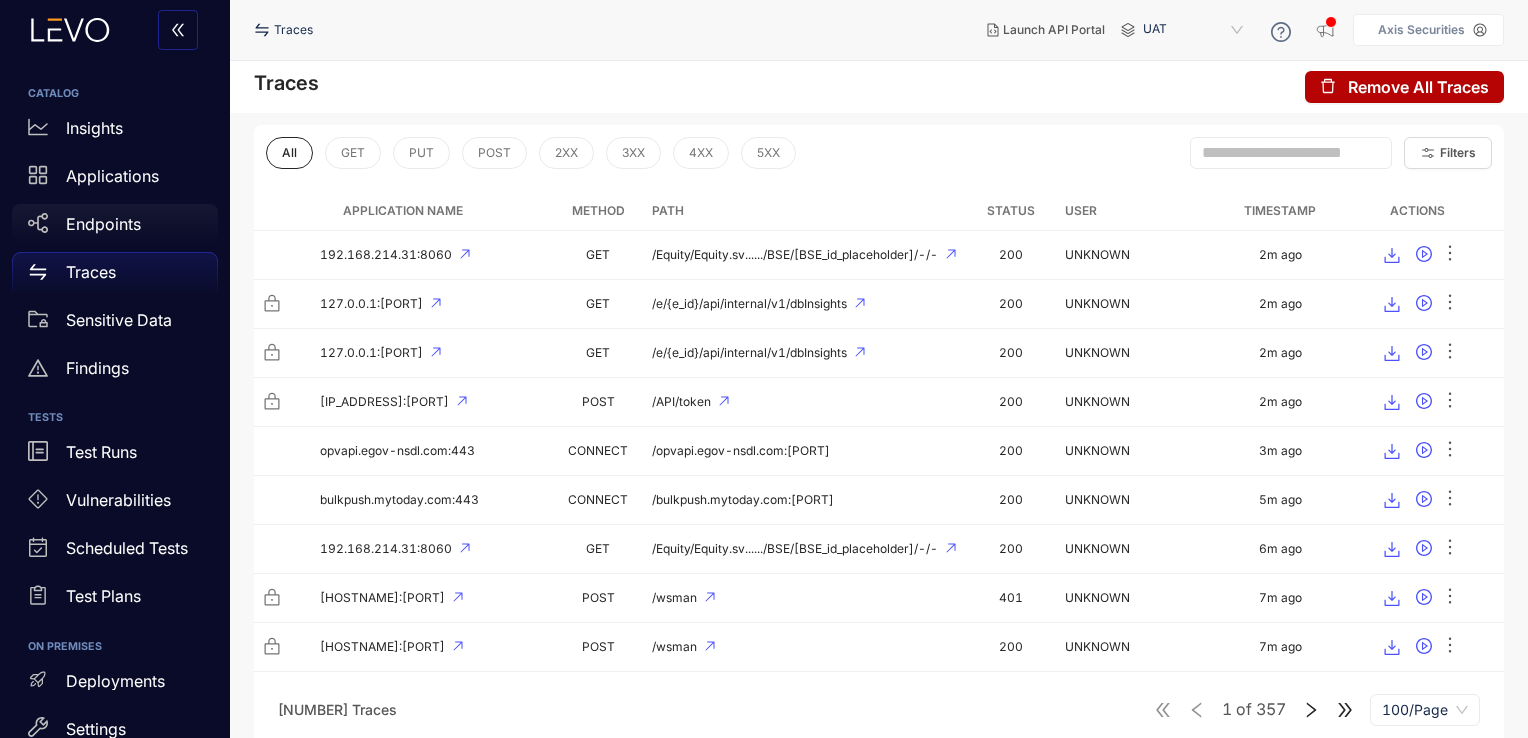 click on "Endpoints" at bounding box center (103, 224) 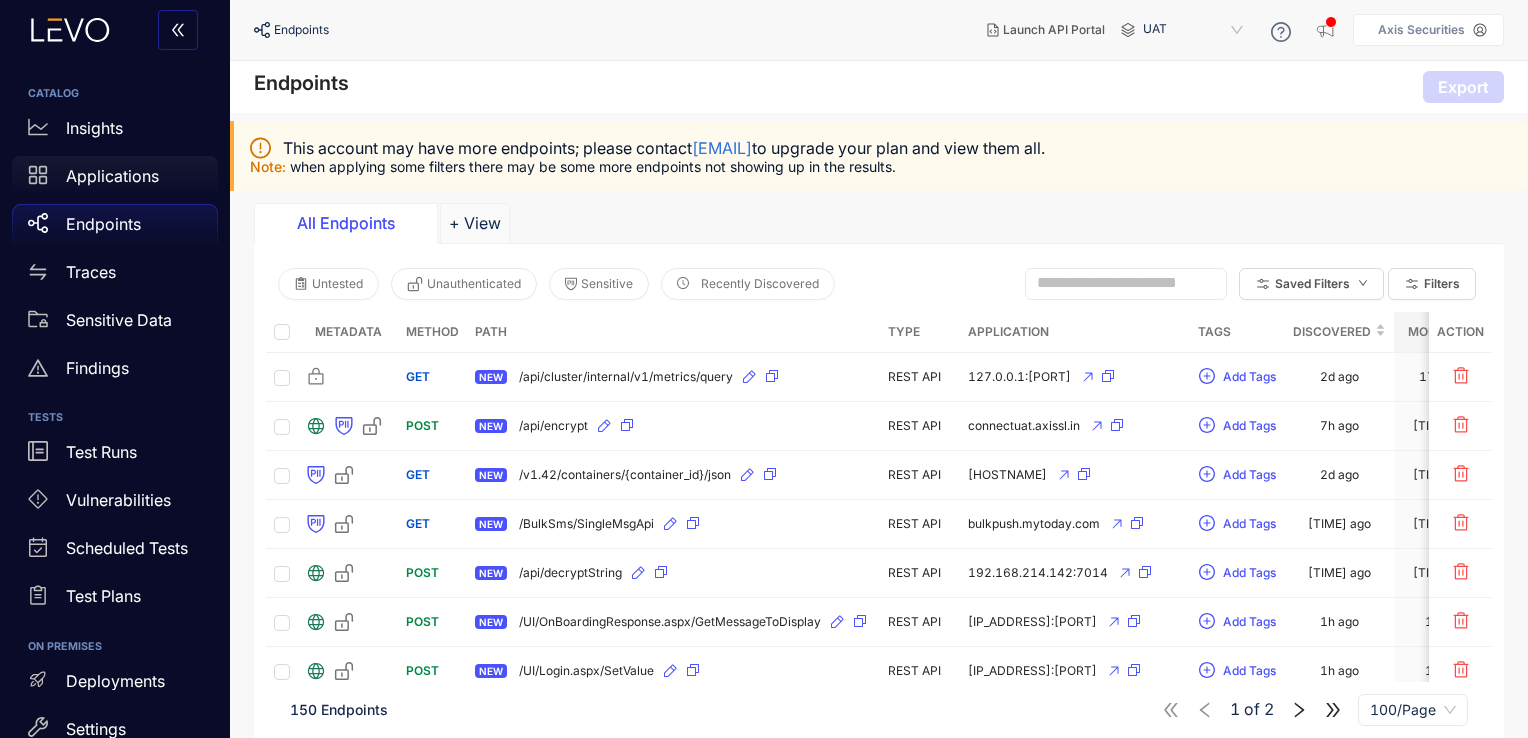 click on "Applications" at bounding box center [112, 176] 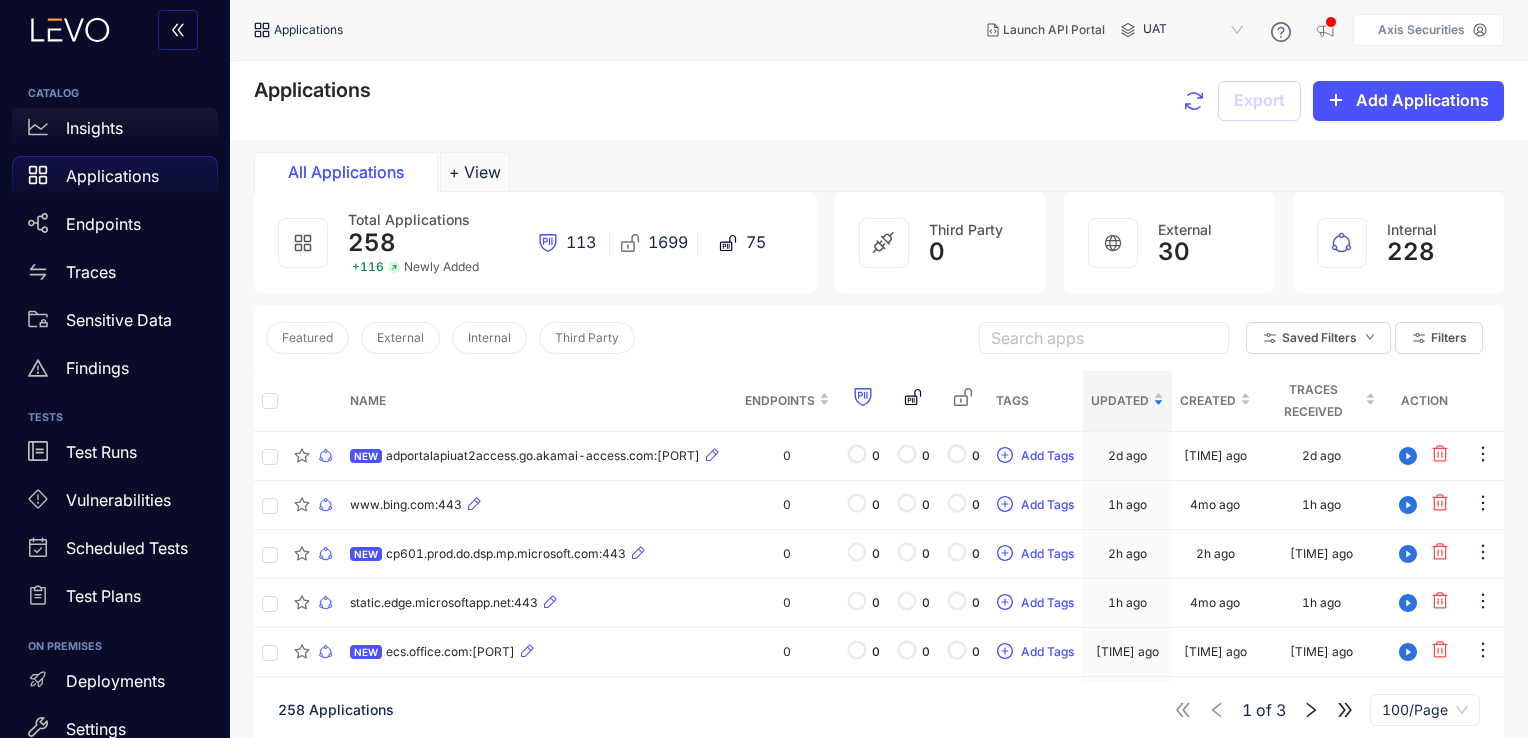 click on "Insights" at bounding box center (115, 128) 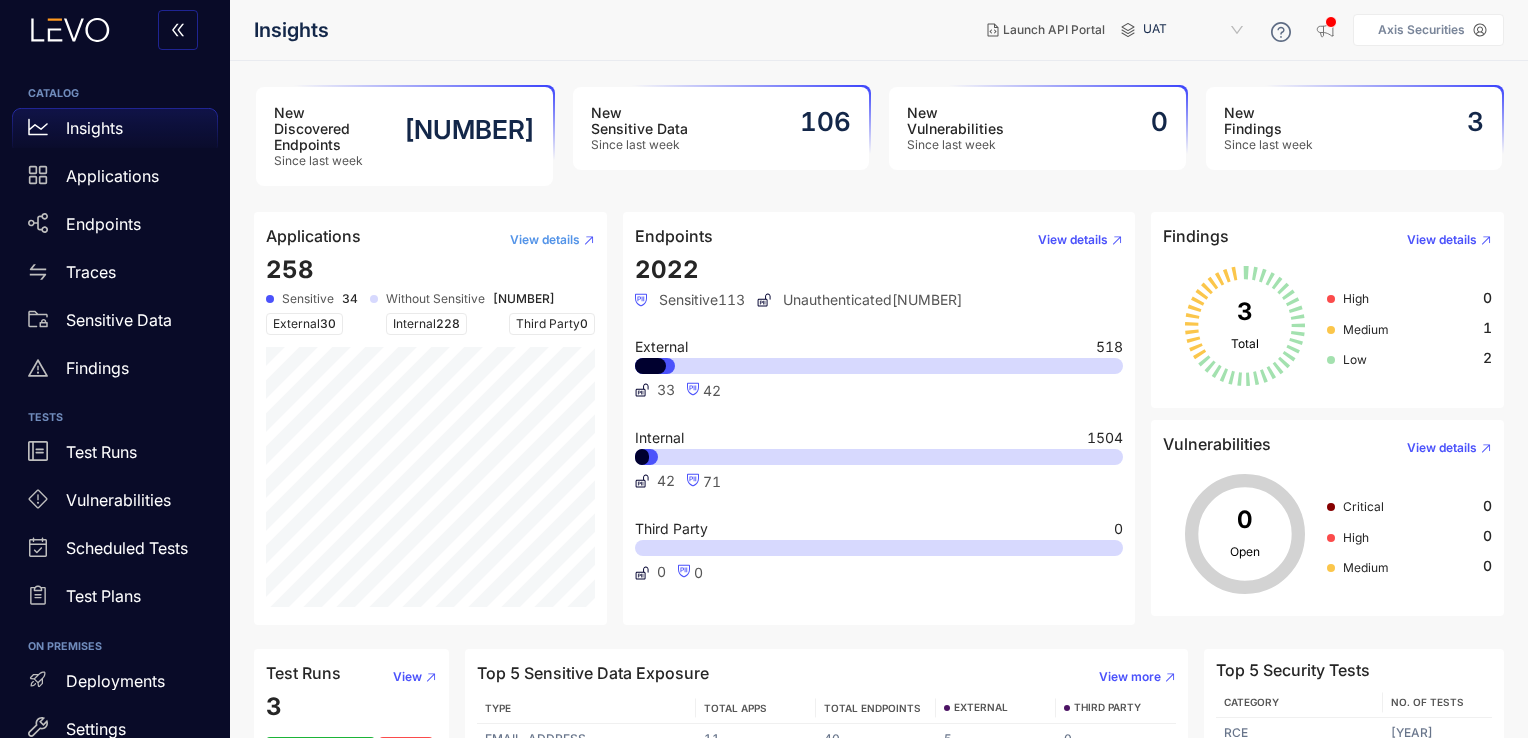 click on "View details" at bounding box center (545, 240) 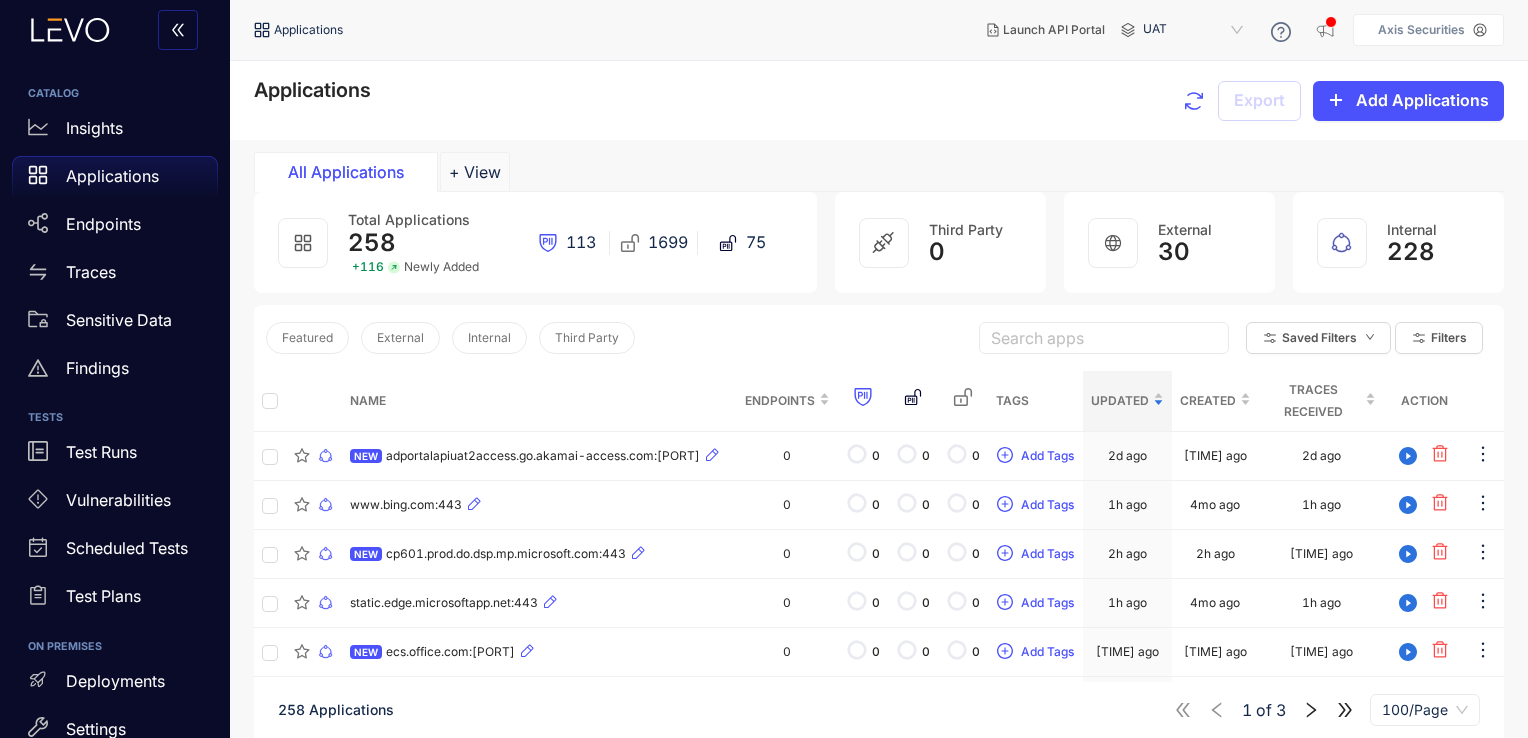 click on "+ 116" at bounding box center (368, 267) 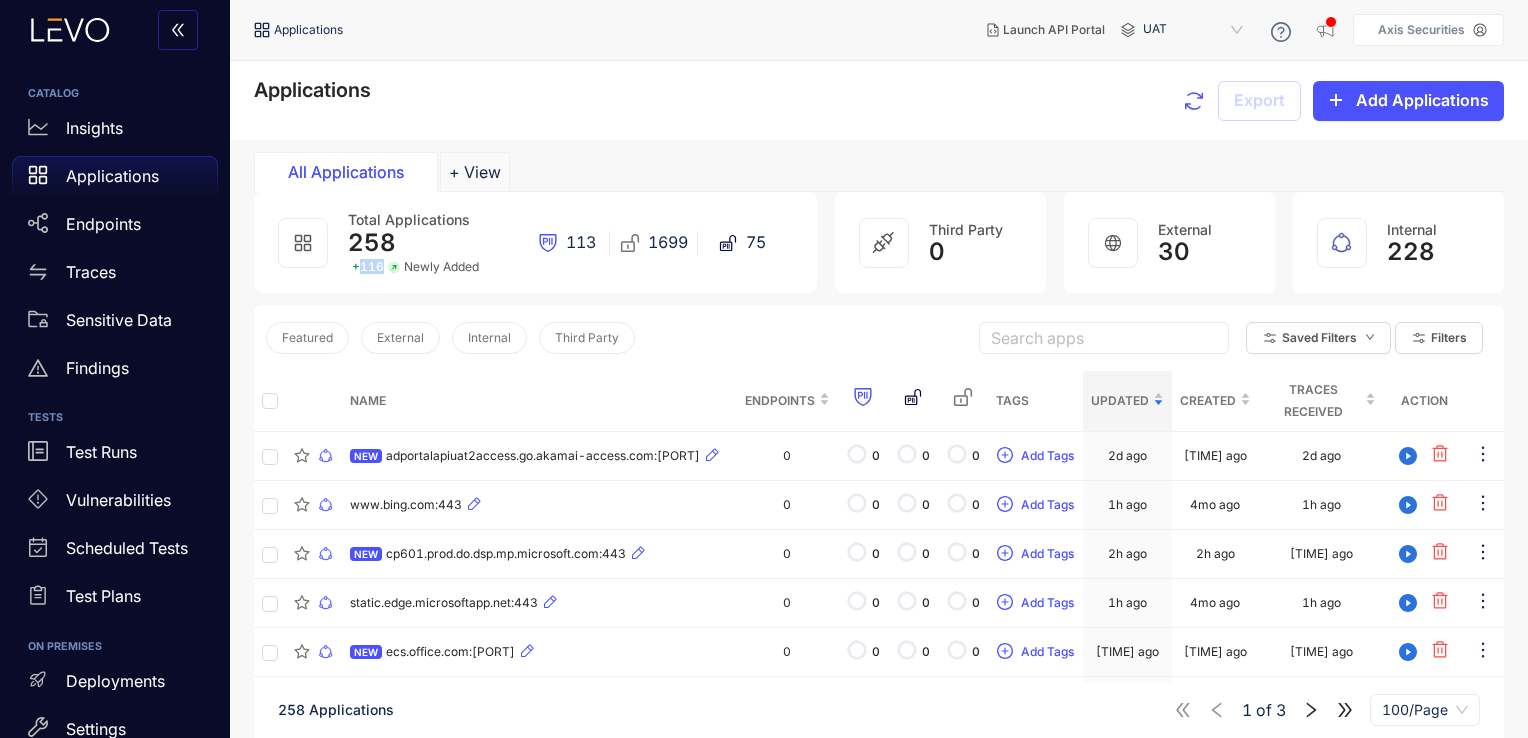 click on "+ 116" at bounding box center (368, 267) 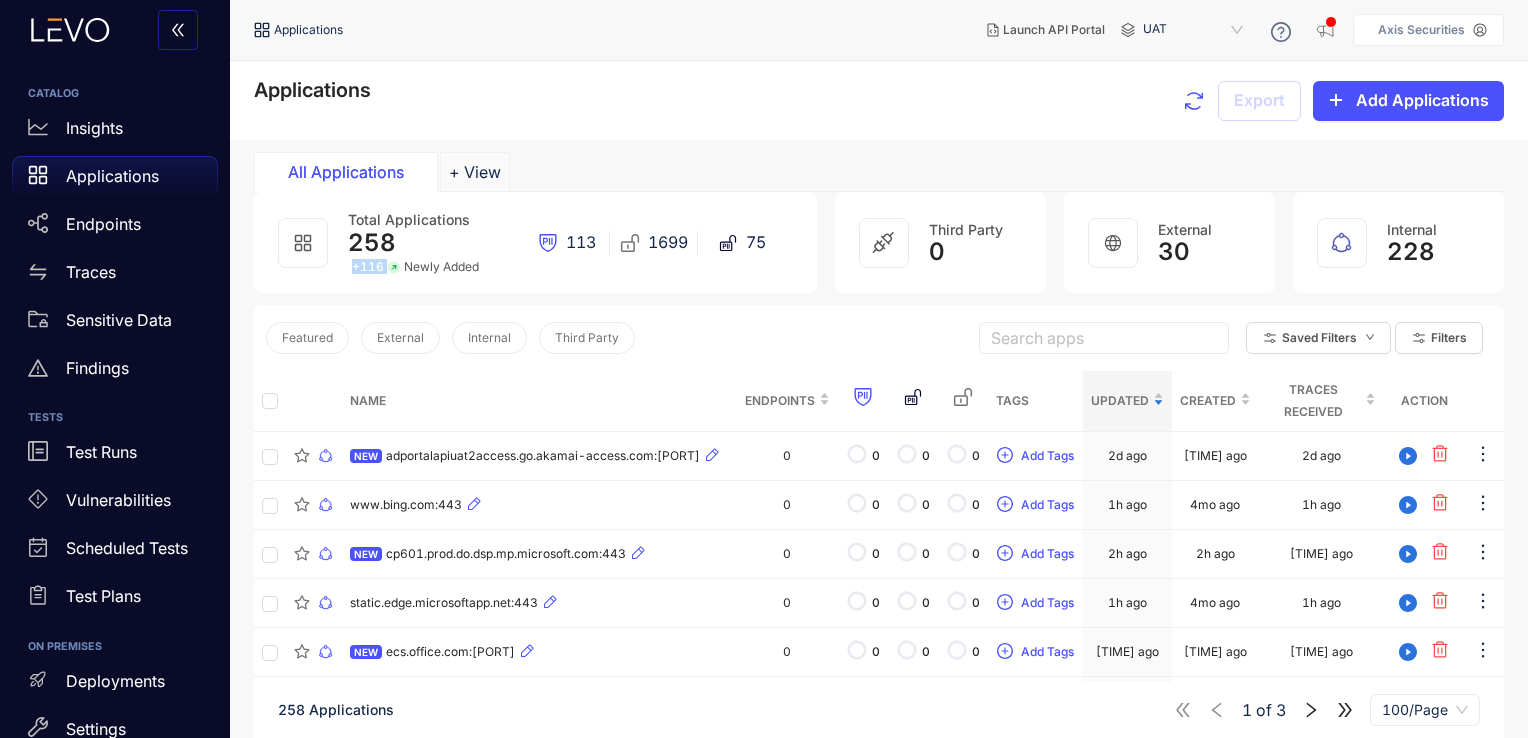 click on "+ 116" at bounding box center (368, 267) 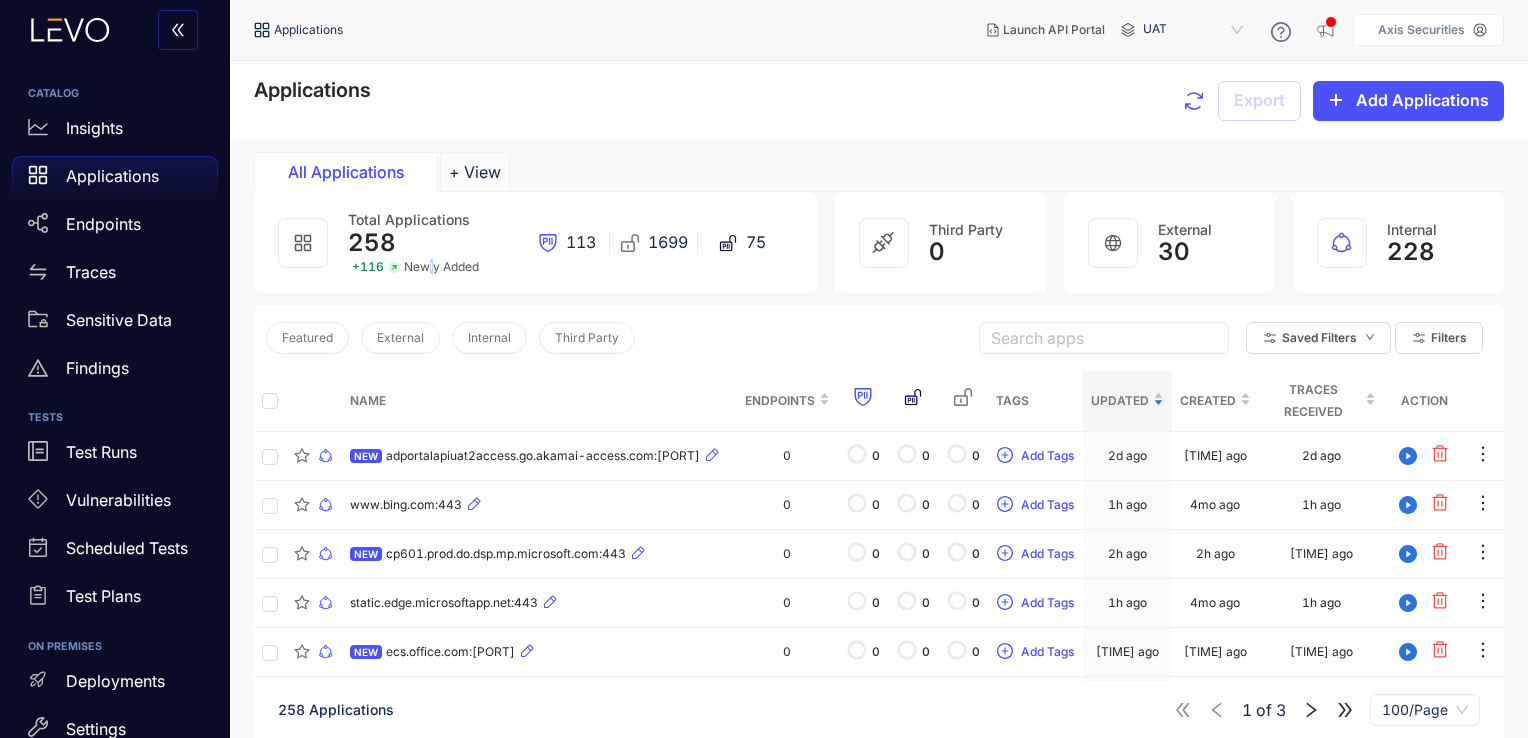 drag, startPoint x: 379, startPoint y: 269, endPoint x: 431, endPoint y: 273, distance: 52.153618 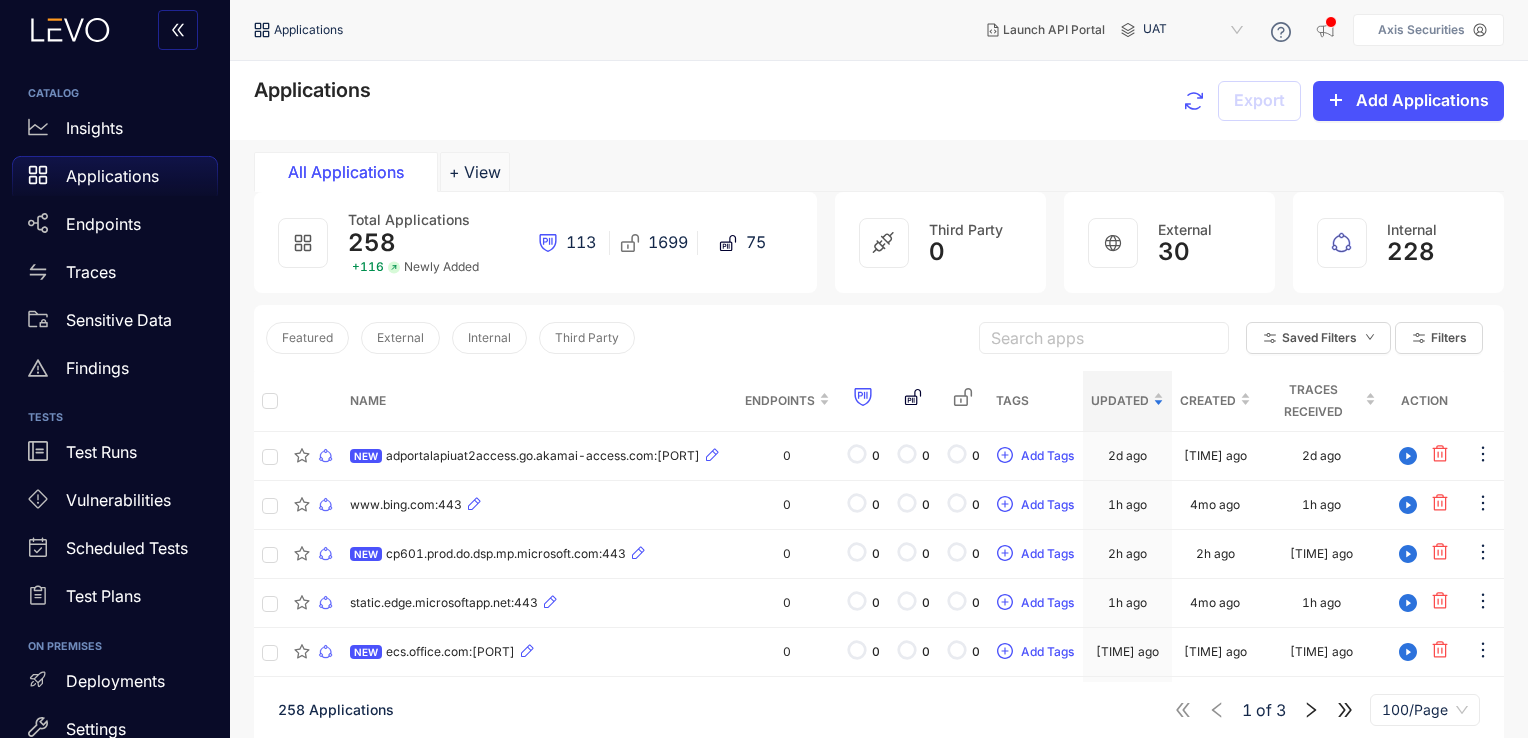 drag, startPoint x: 431, startPoint y: 273, endPoint x: 355, endPoint y: 264, distance: 76.53104 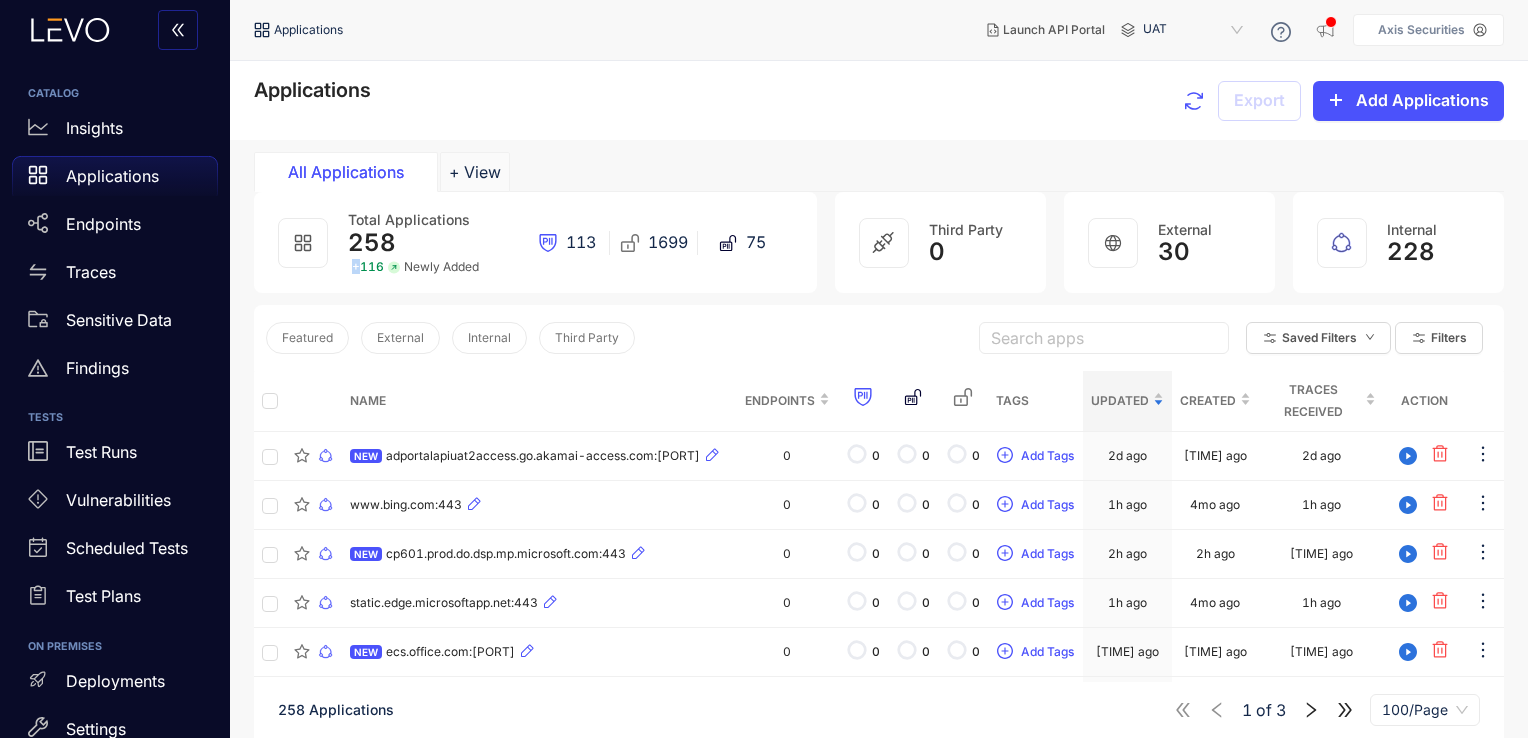 click on "+ 116" at bounding box center [368, 267] 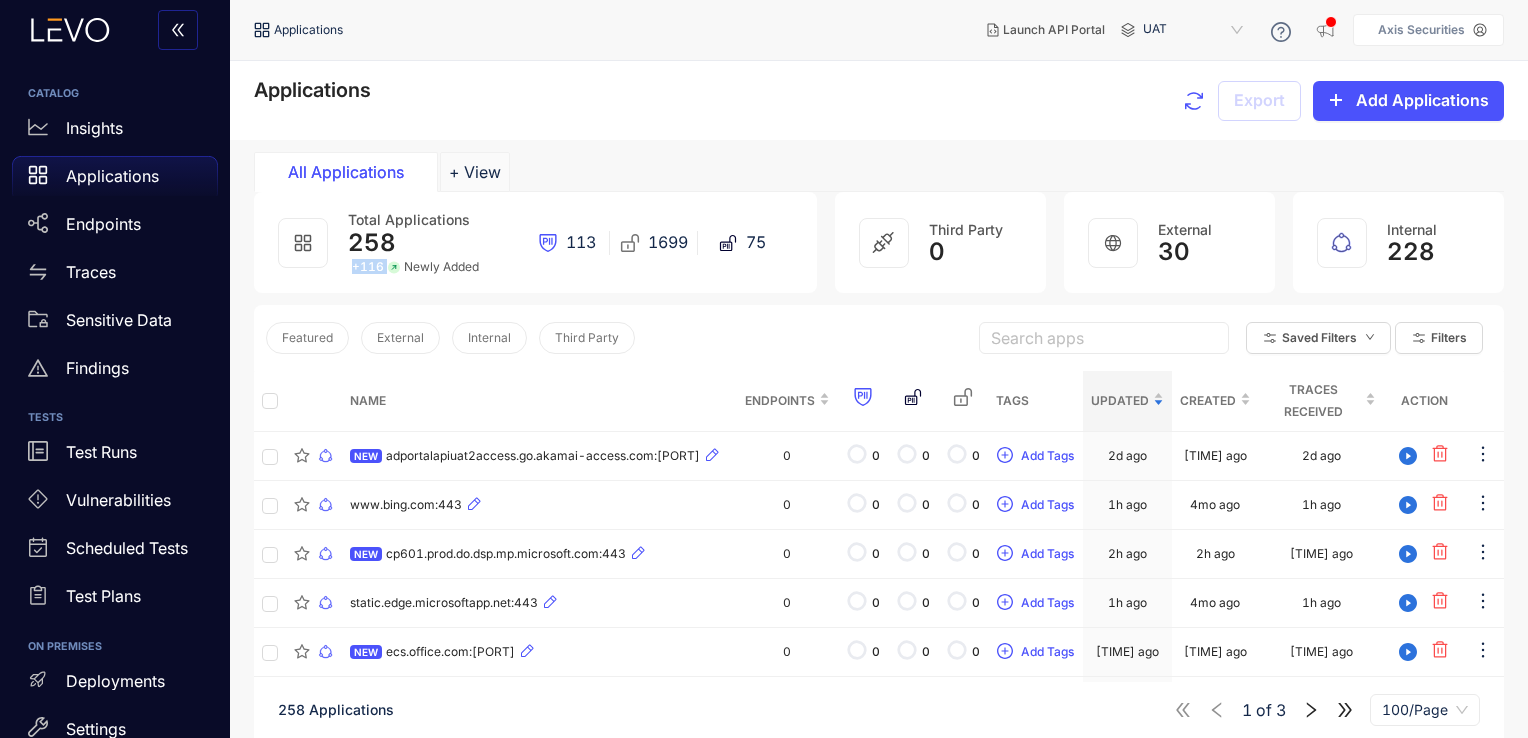 click on "+ 116" at bounding box center (368, 267) 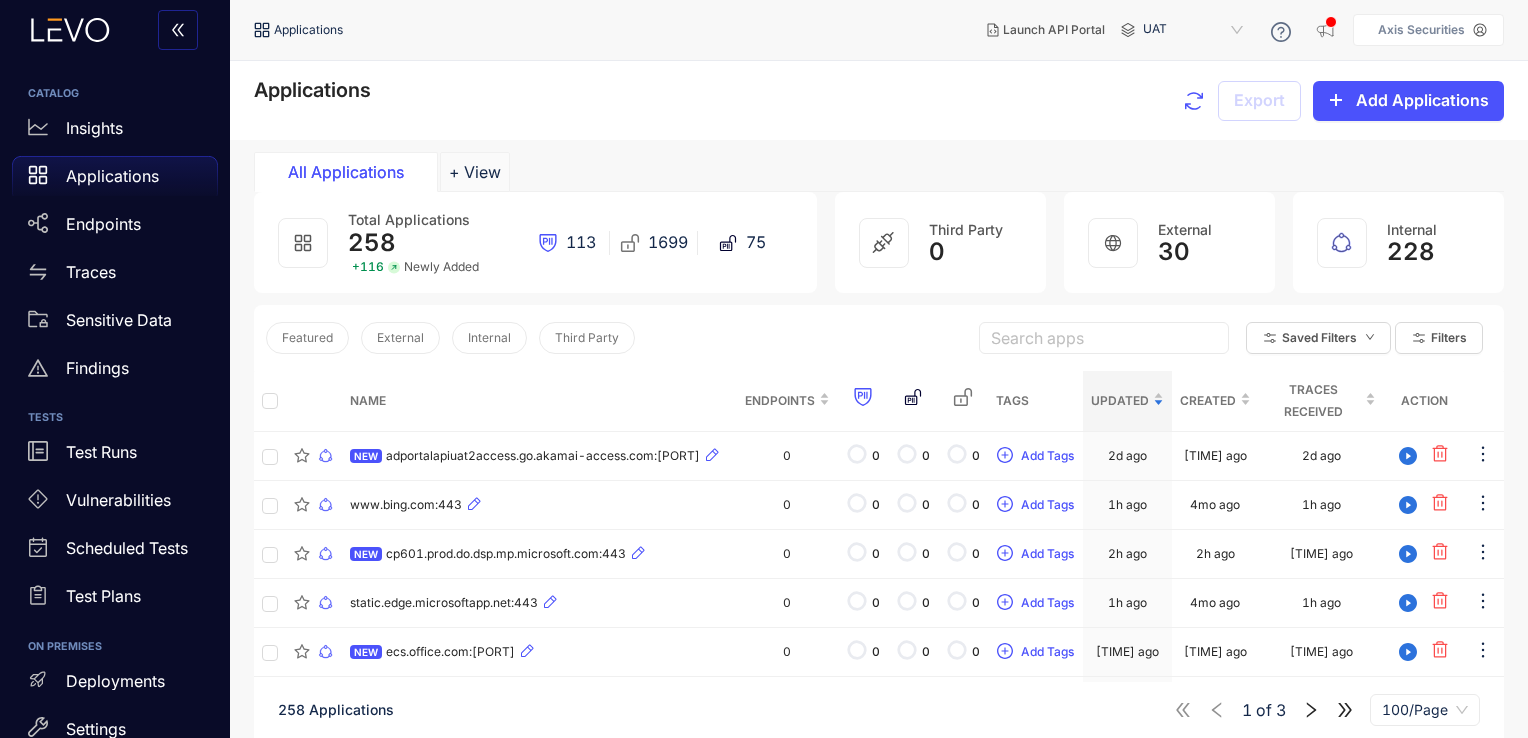 drag, startPoint x: 355, startPoint y: 264, endPoint x: 444, endPoint y: 284, distance: 91.21951 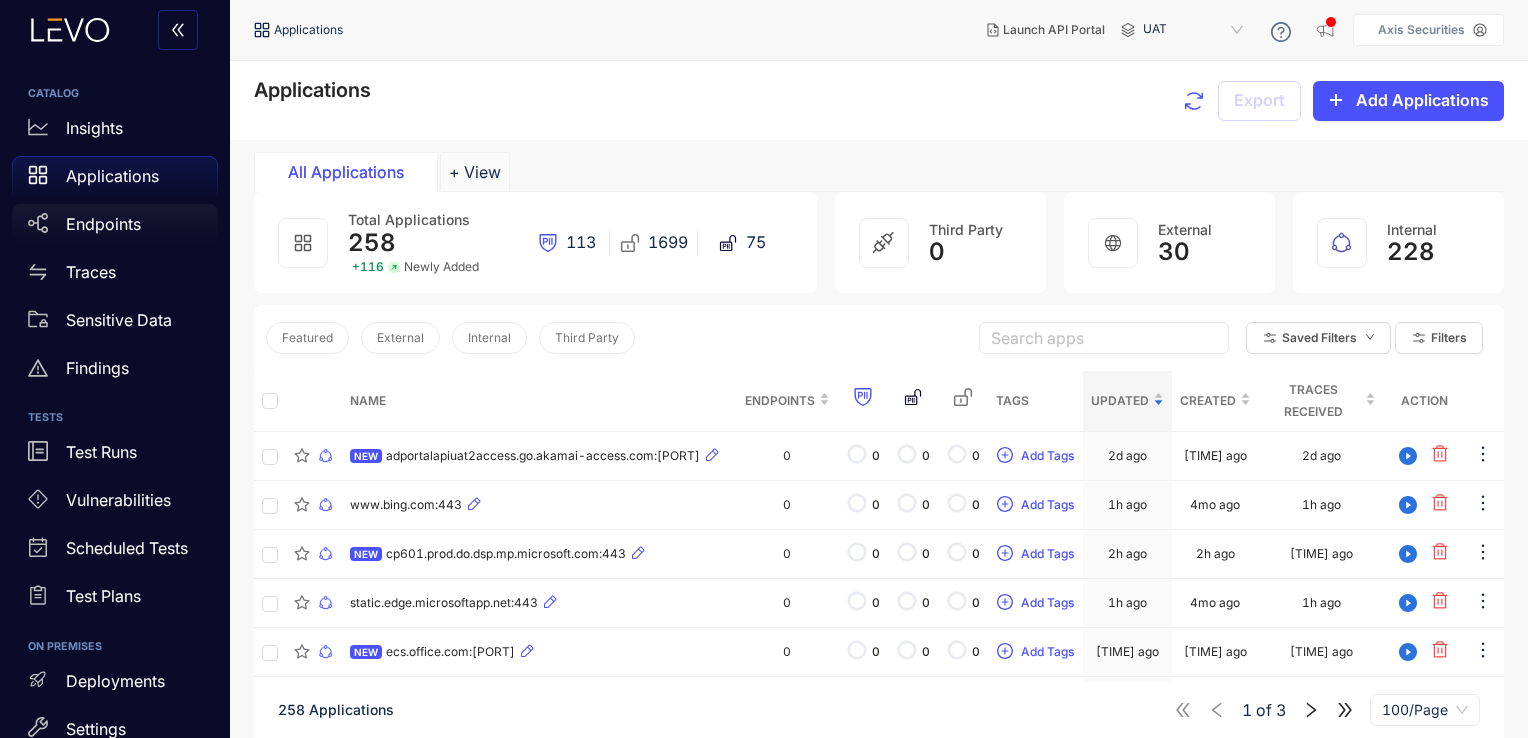 click on "Endpoints" at bounding box center (103, 224) 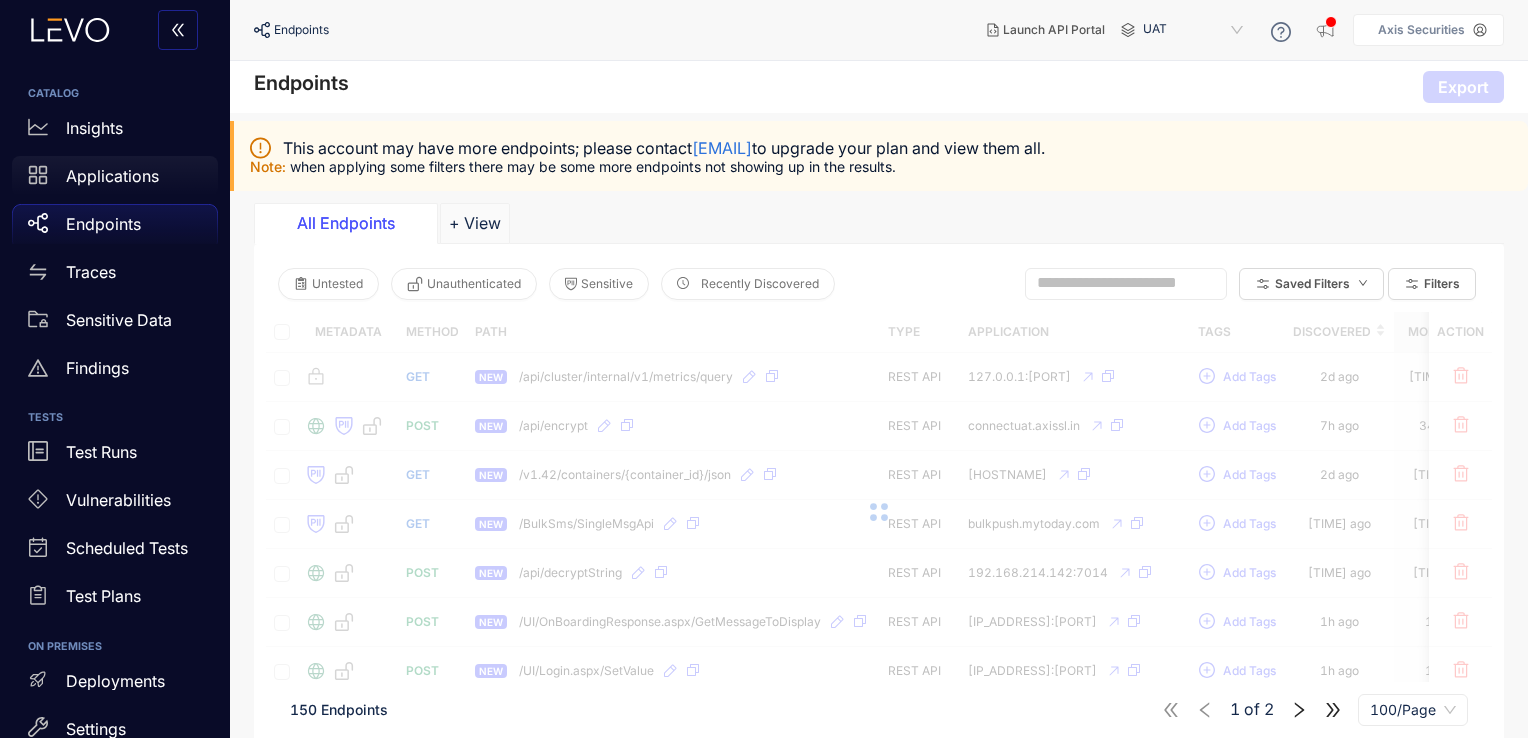 click on "Applications" at bounding box center [112, 176] 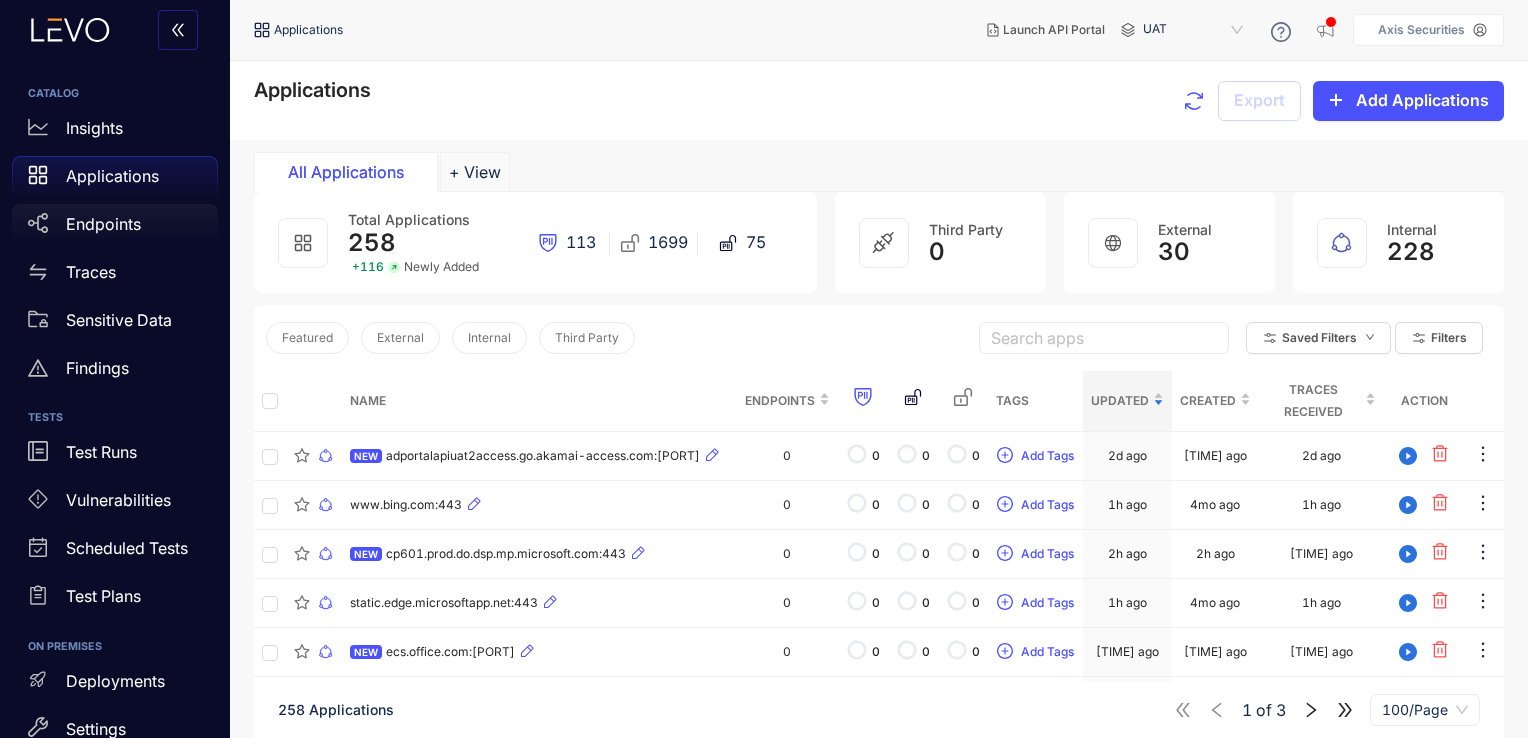 click on "Endpoints" at bounding box center [115, 224] 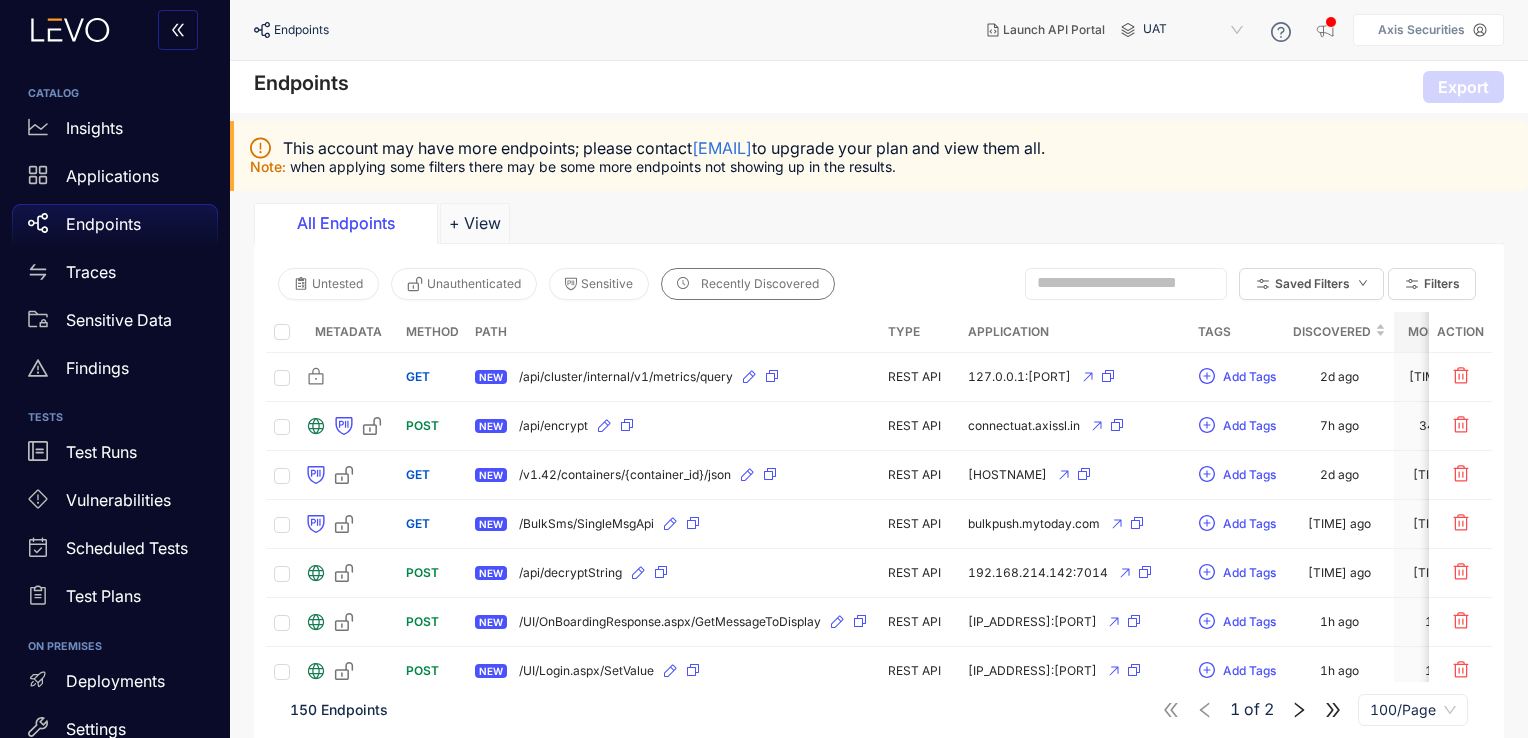 click on "Recently Discovered" at bounding box center (748, 284) 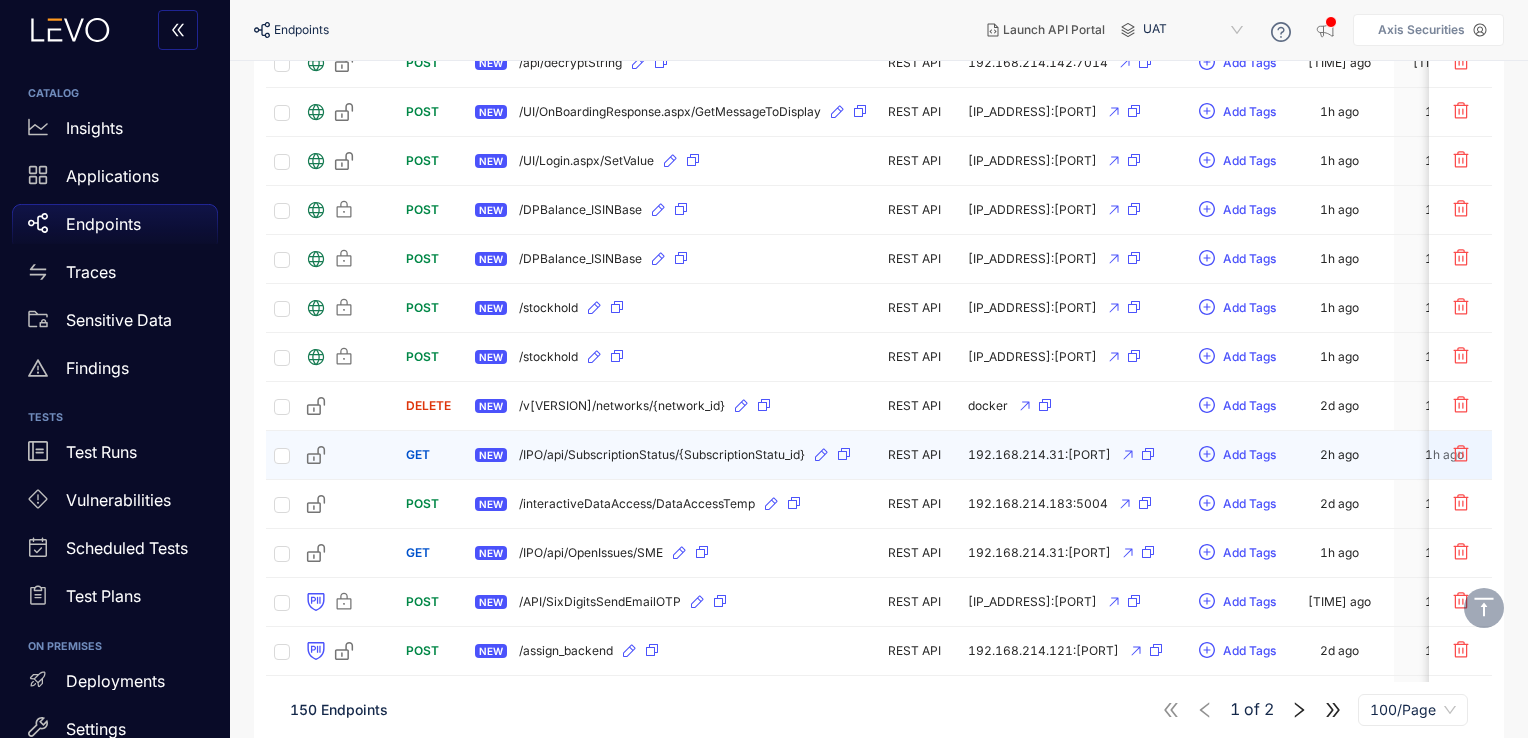 scroll, scrollTop: 527, scrollLeft: 0, axis: vertical 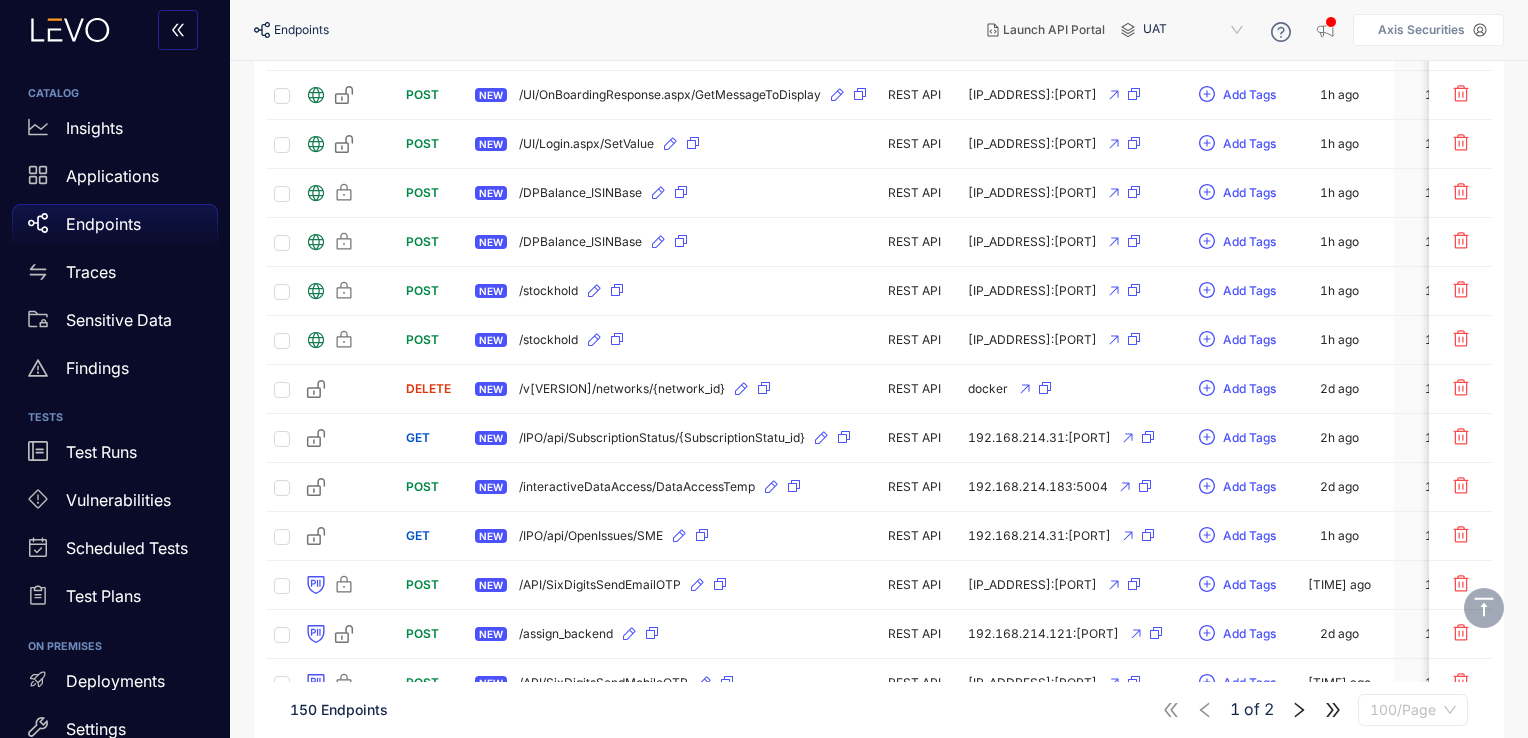 click on "100/Page" at bounding box center (1413, 710) 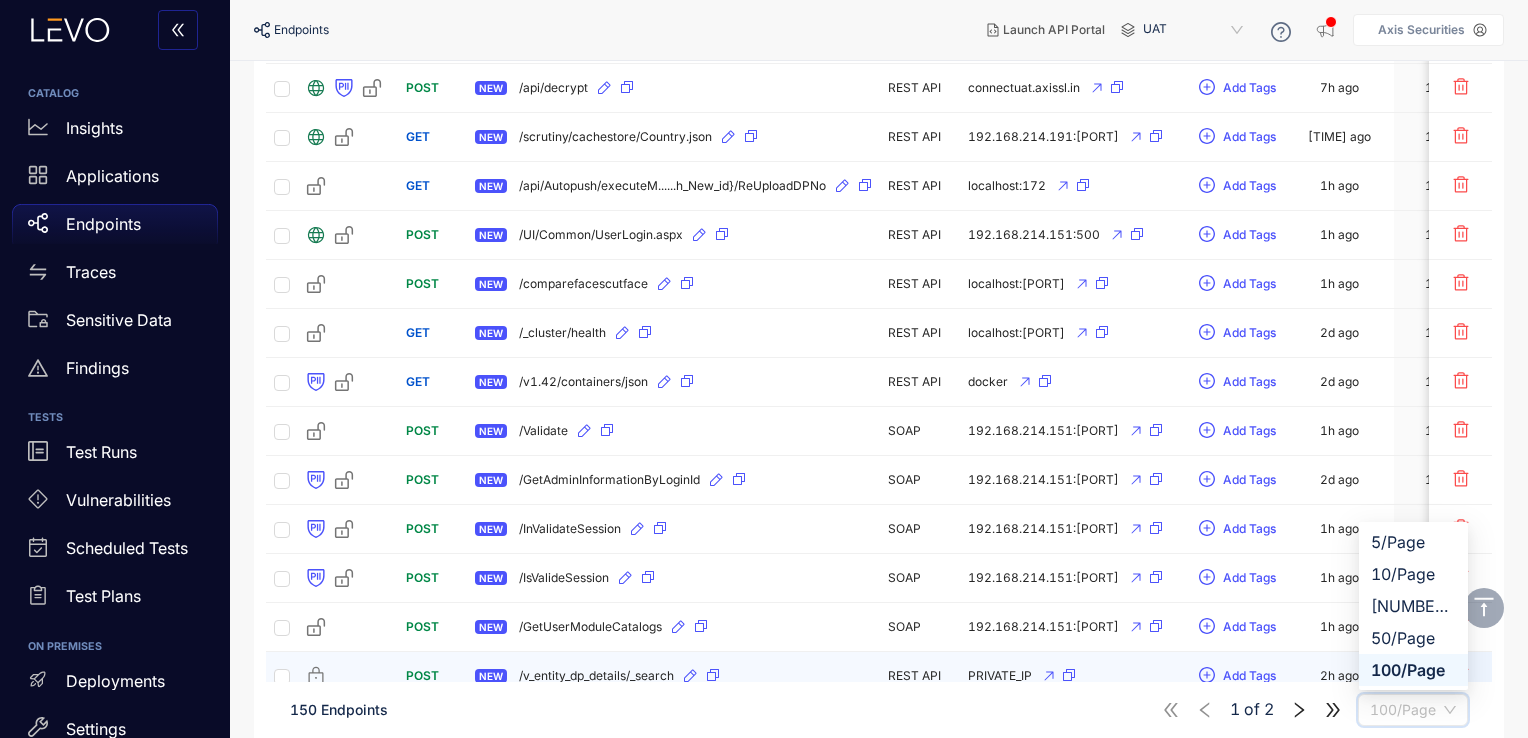 scroll, scrollTop: 1352, scrollLeft: 0, axis: vertical 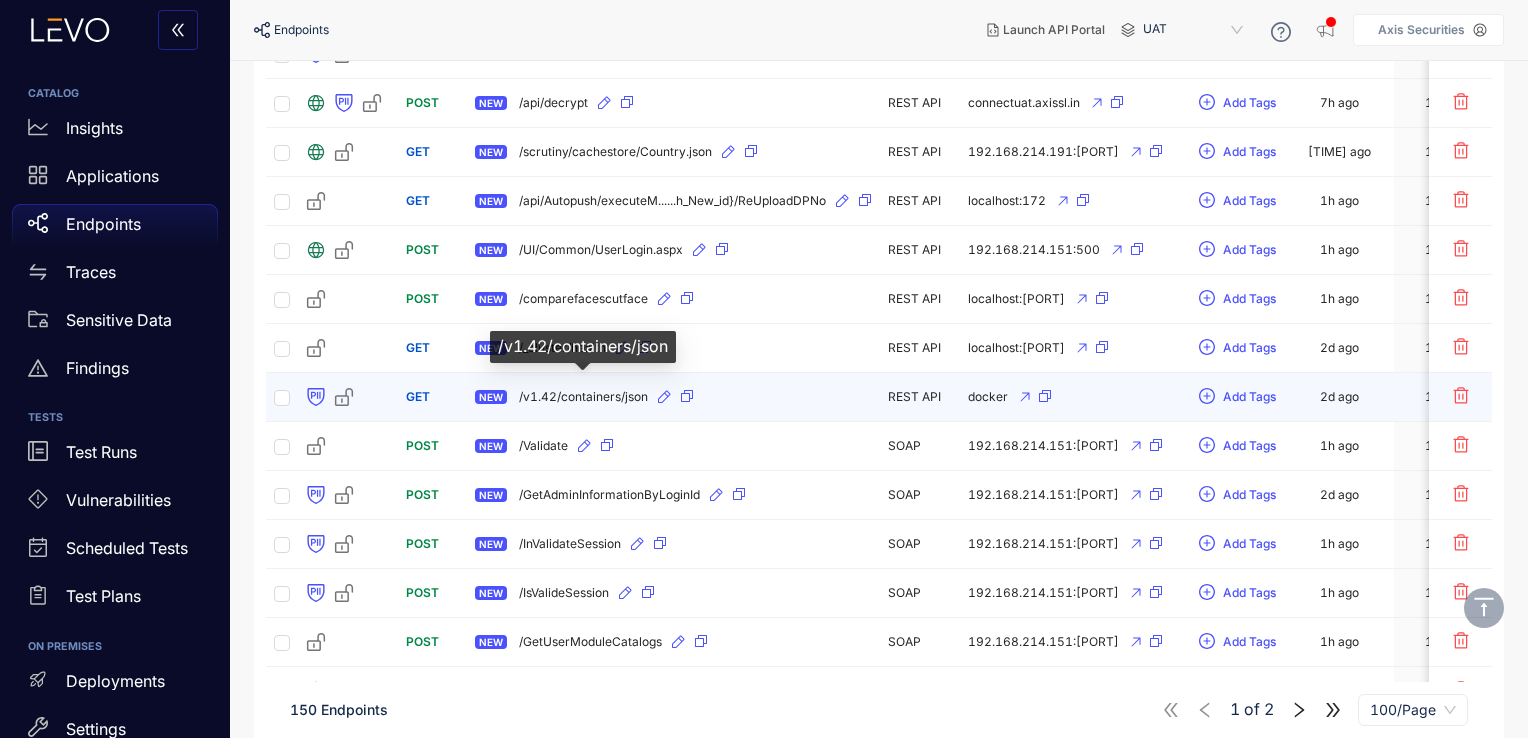 click on "/v1.42/containers/json" at bounding box center (583, 397) 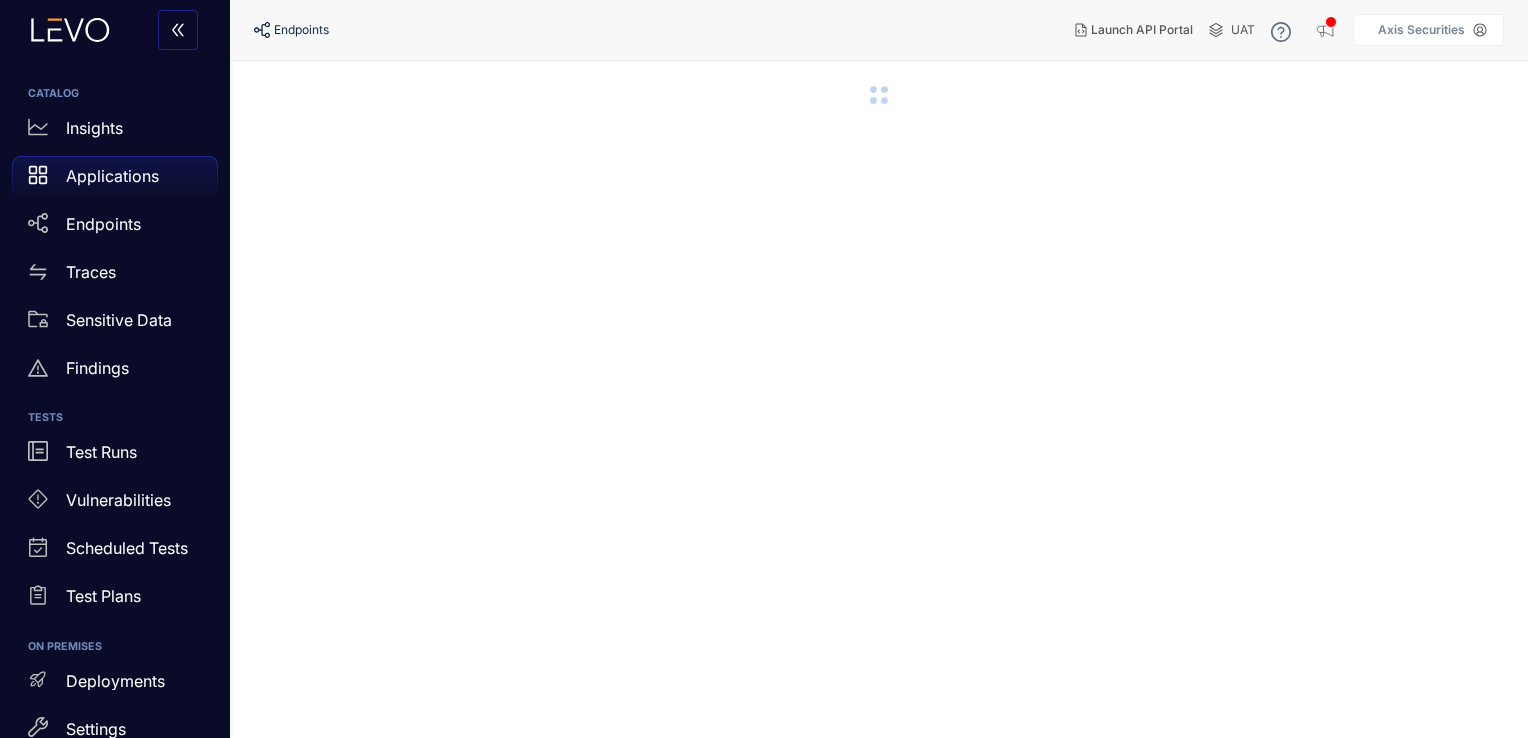 scroll, scrollTop: 0, scrollLeft: 0, axis: both 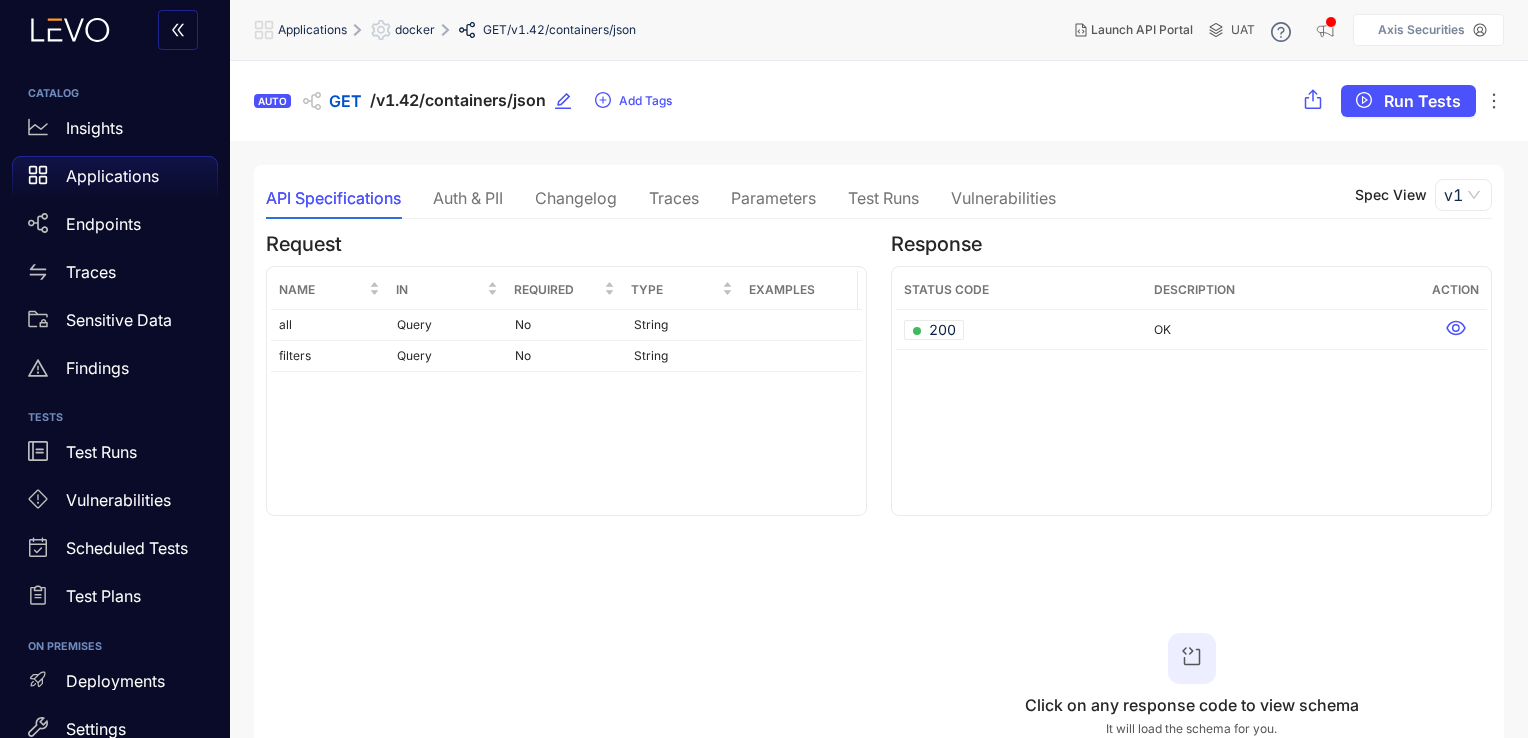 click on "Traces" at bounding box center [674, 198] 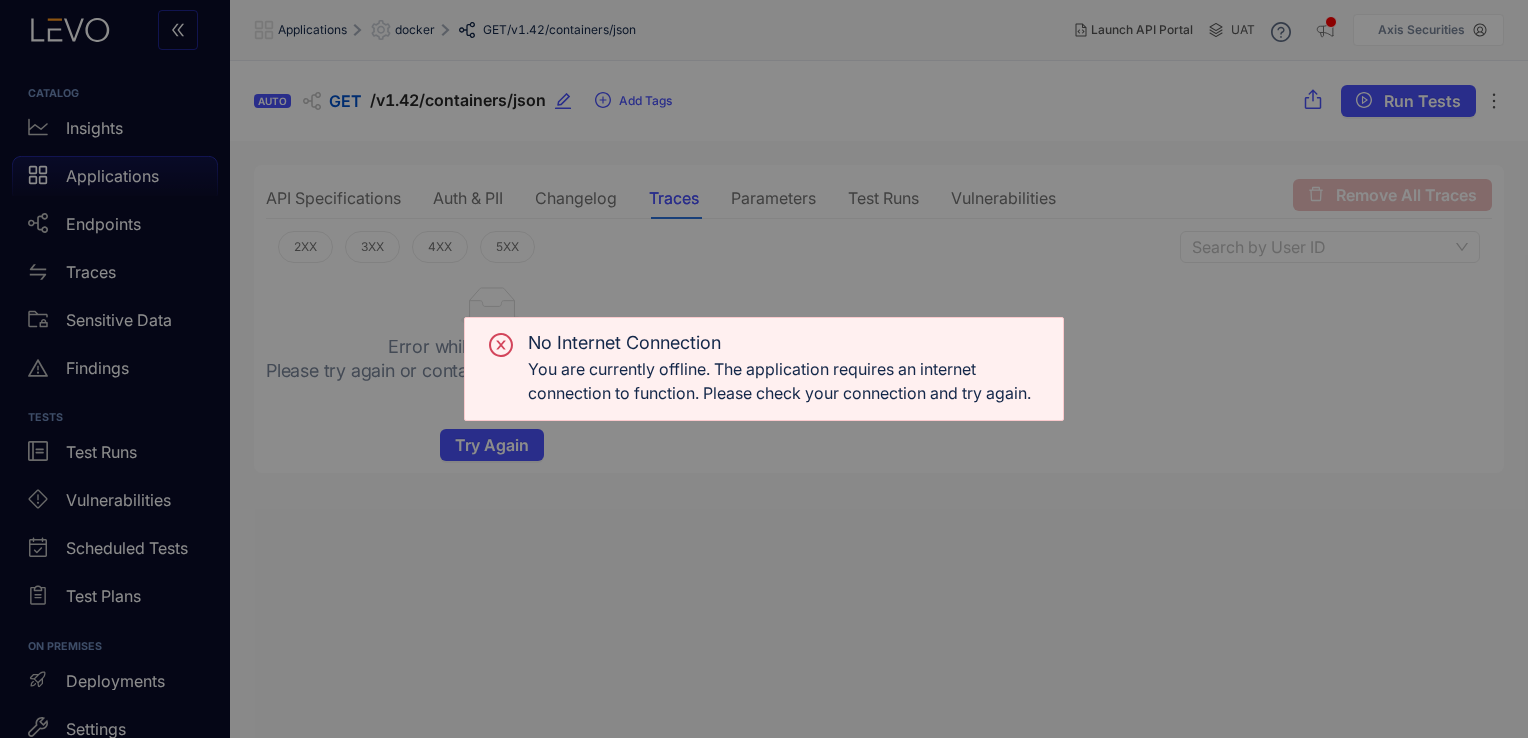 click on "No Internet Connection You are currently offline. The application requires an internet connection to function. Please check your connection and try again." at bounding box center (764, 369) 